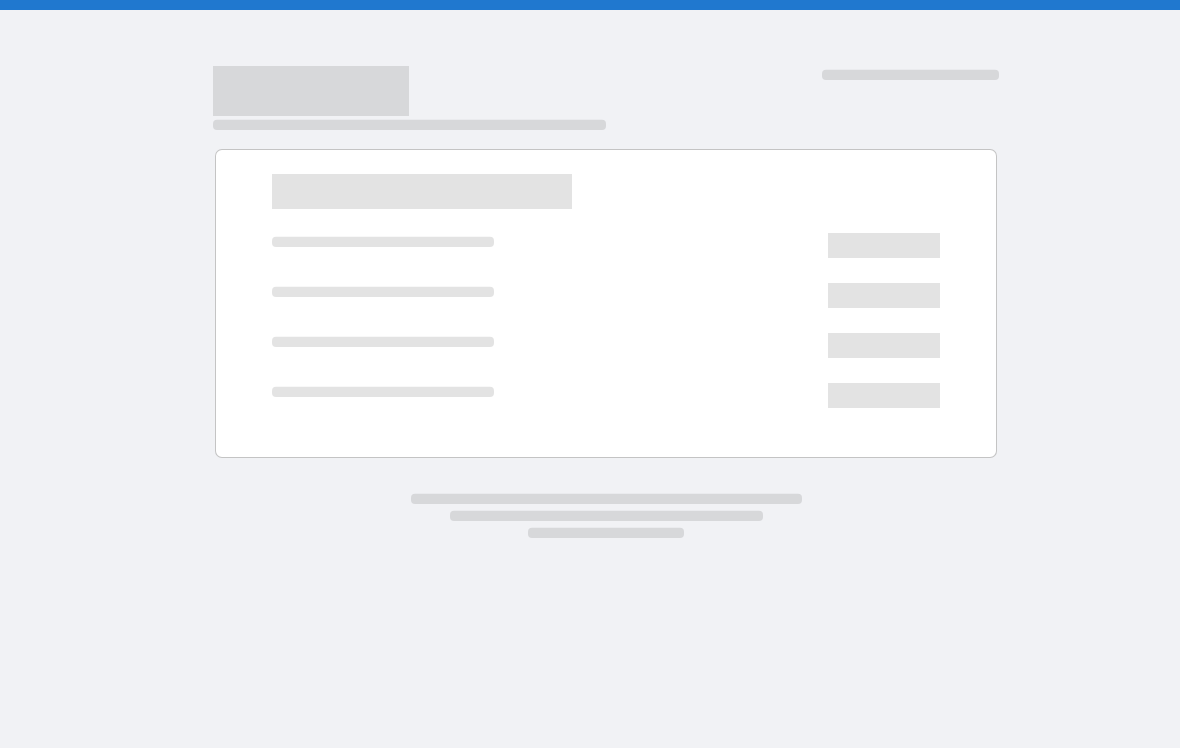 scroll, scrollTop: 0, scrollLeft: 0, axis: both 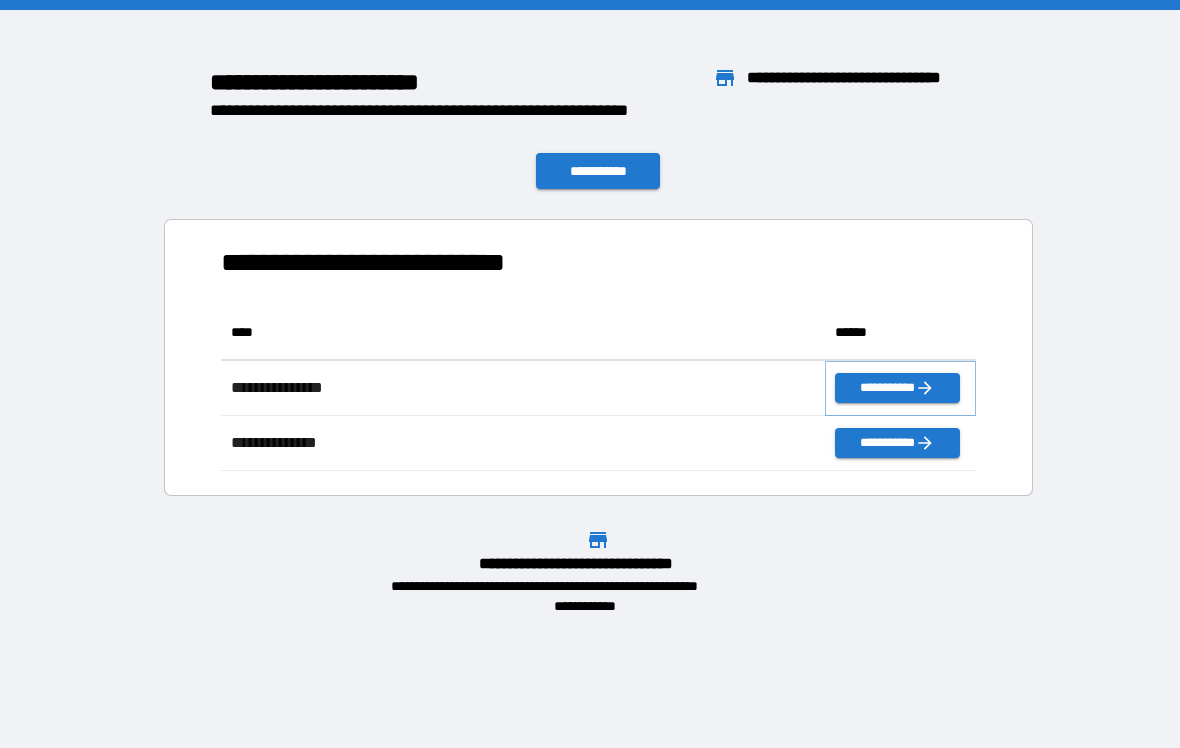 click on "**********" at bounding box center [897, 388] 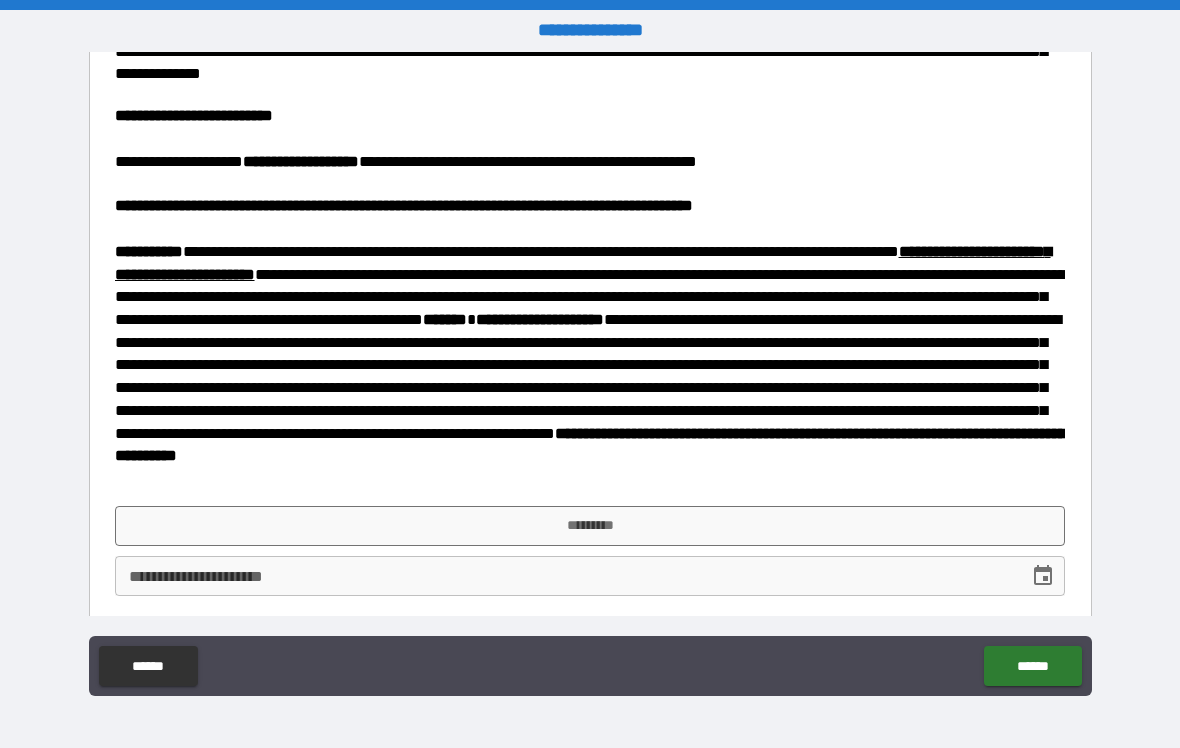scroll, scrollTop: 819, scrollLeft: 0, axis: vertical 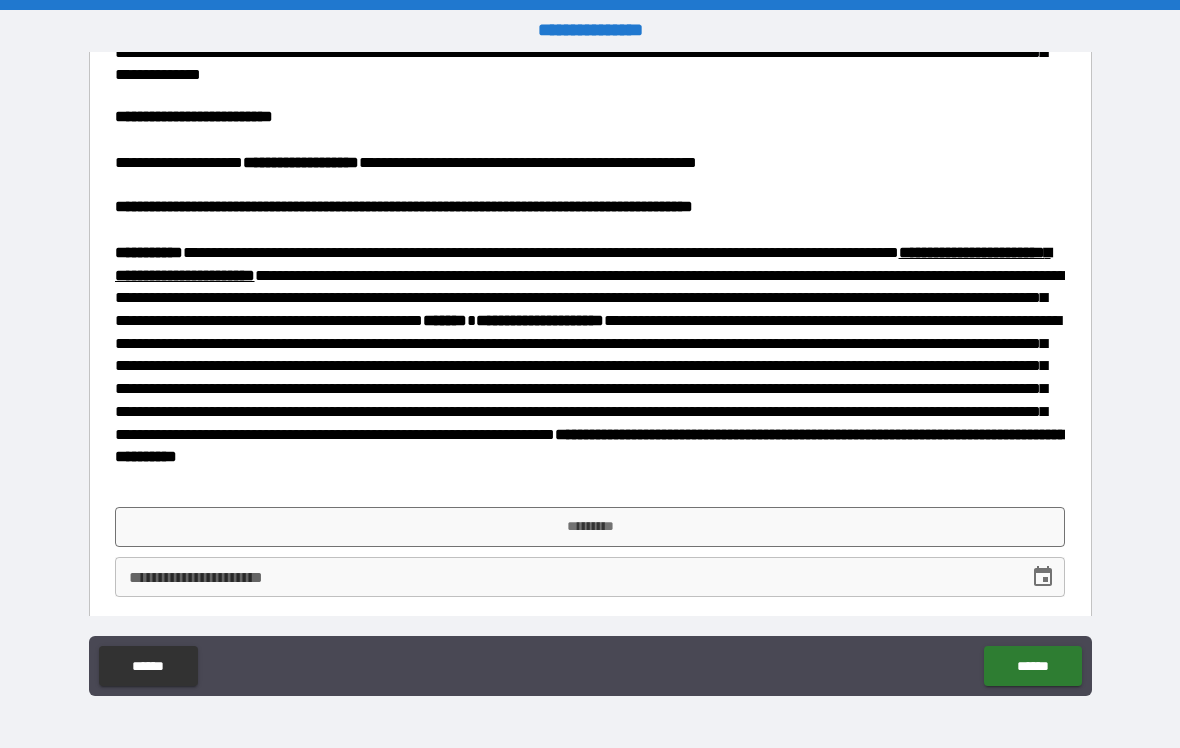 click on "*********" at bounding box center [590, 527] 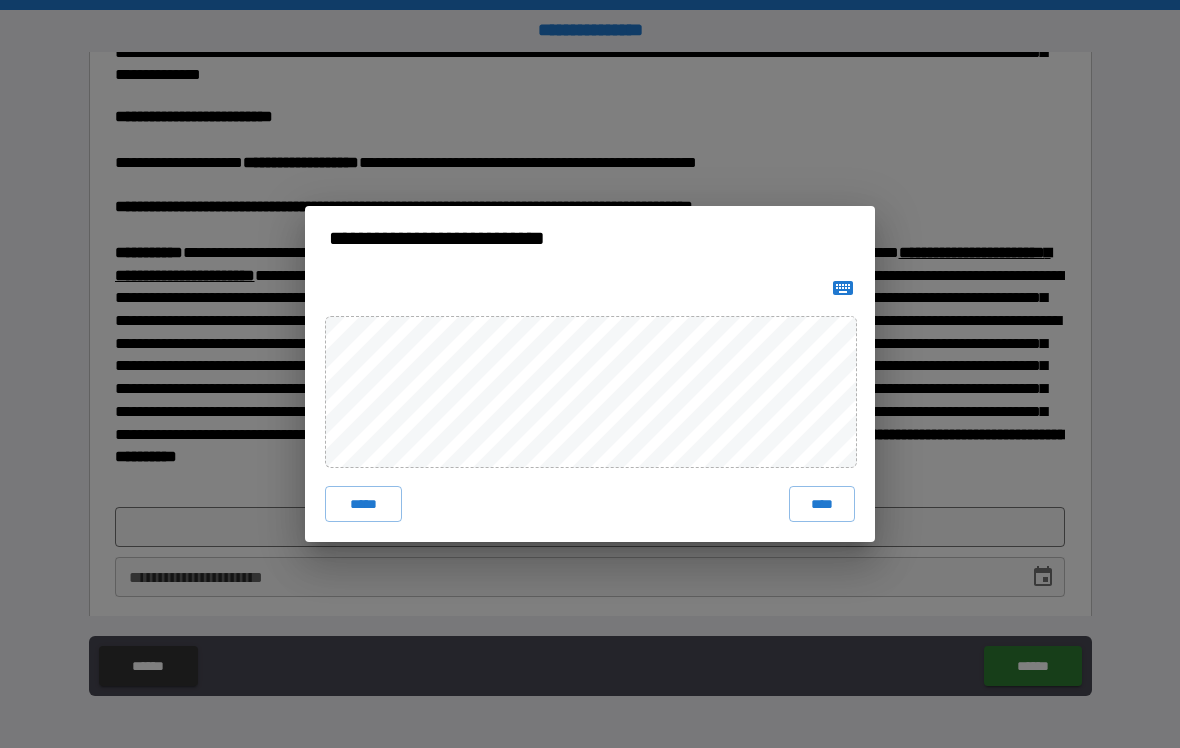 click on "****" at bounding box center [822, 504] 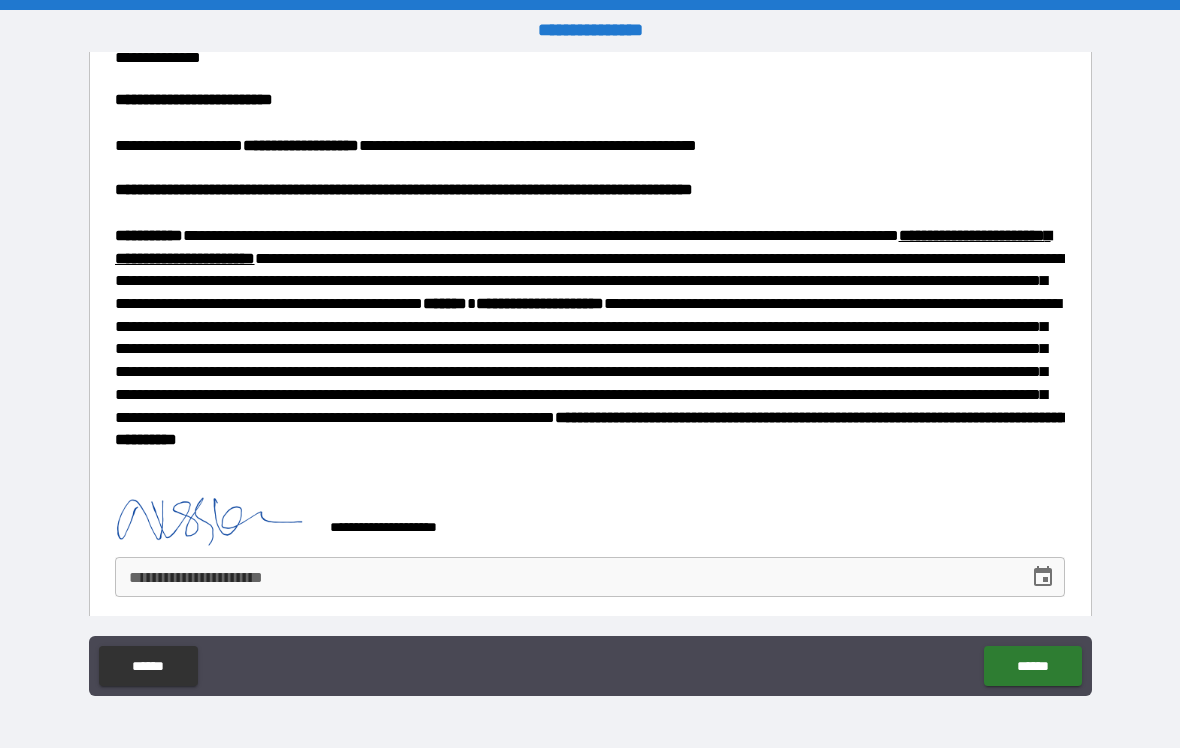 scroll, scrollTop: 836, scrollLeft: 0, axis: vertical 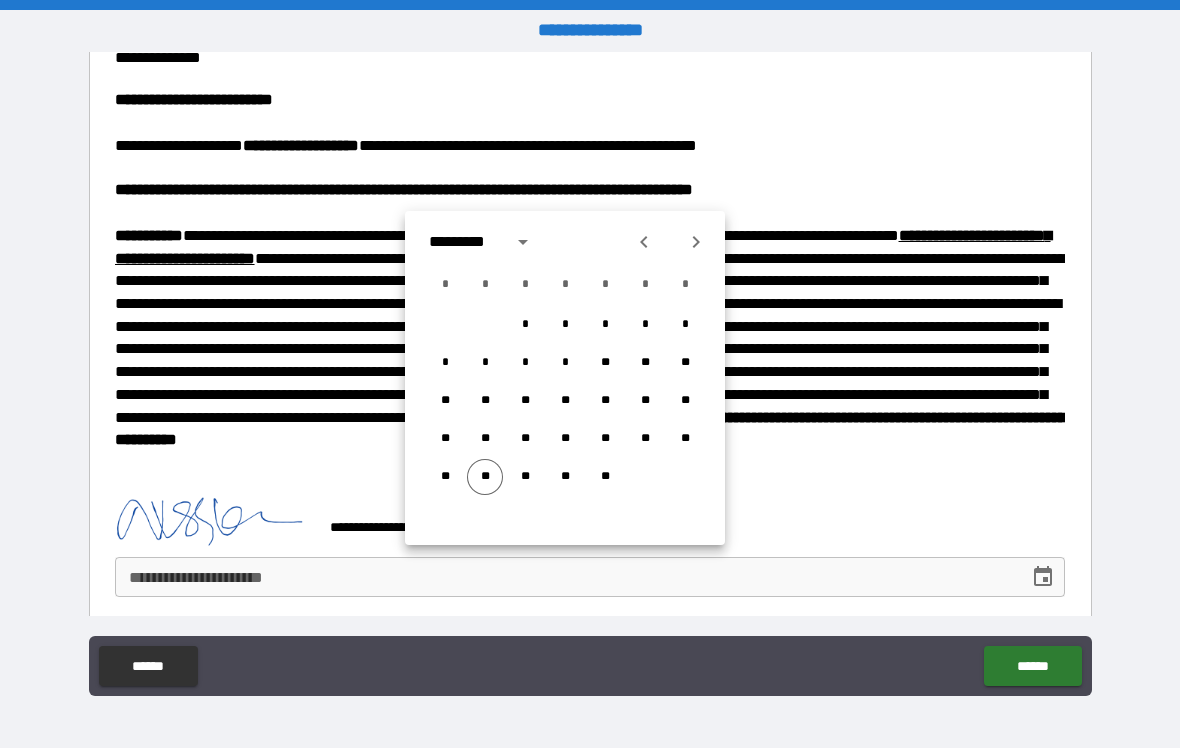 click on "**" at bounding box center [485, 477] 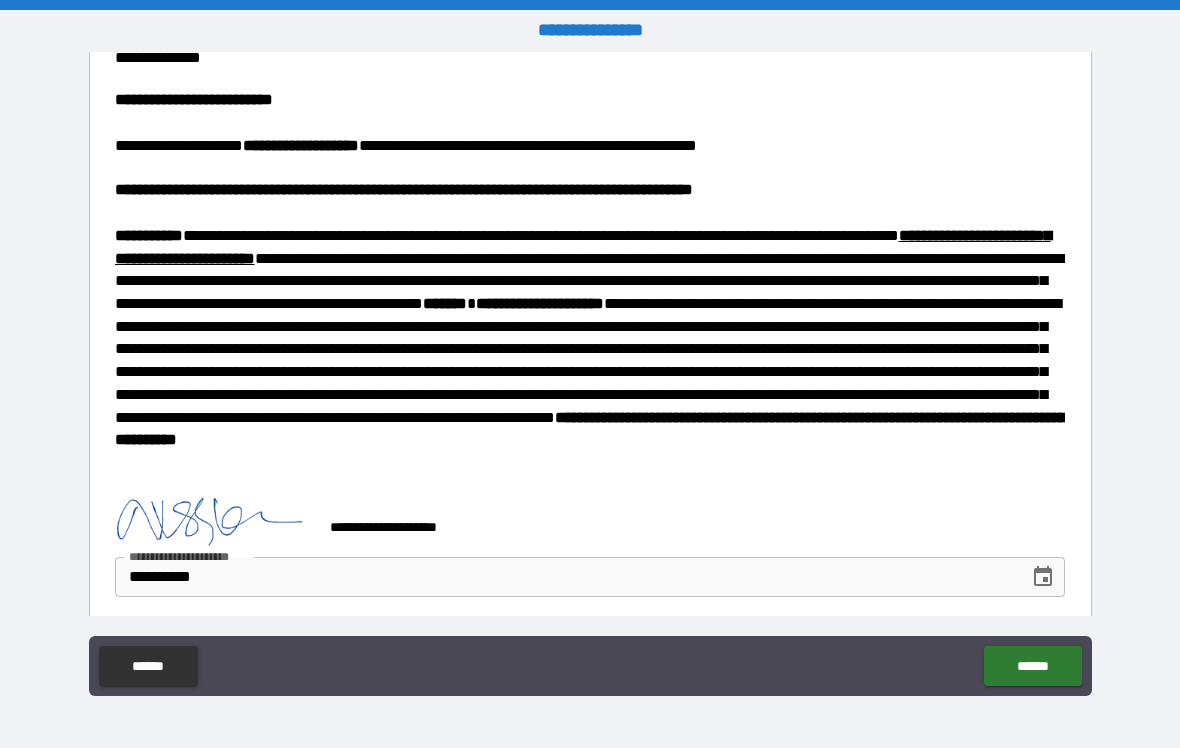 click on "******" at bounding box center [1032, 666] 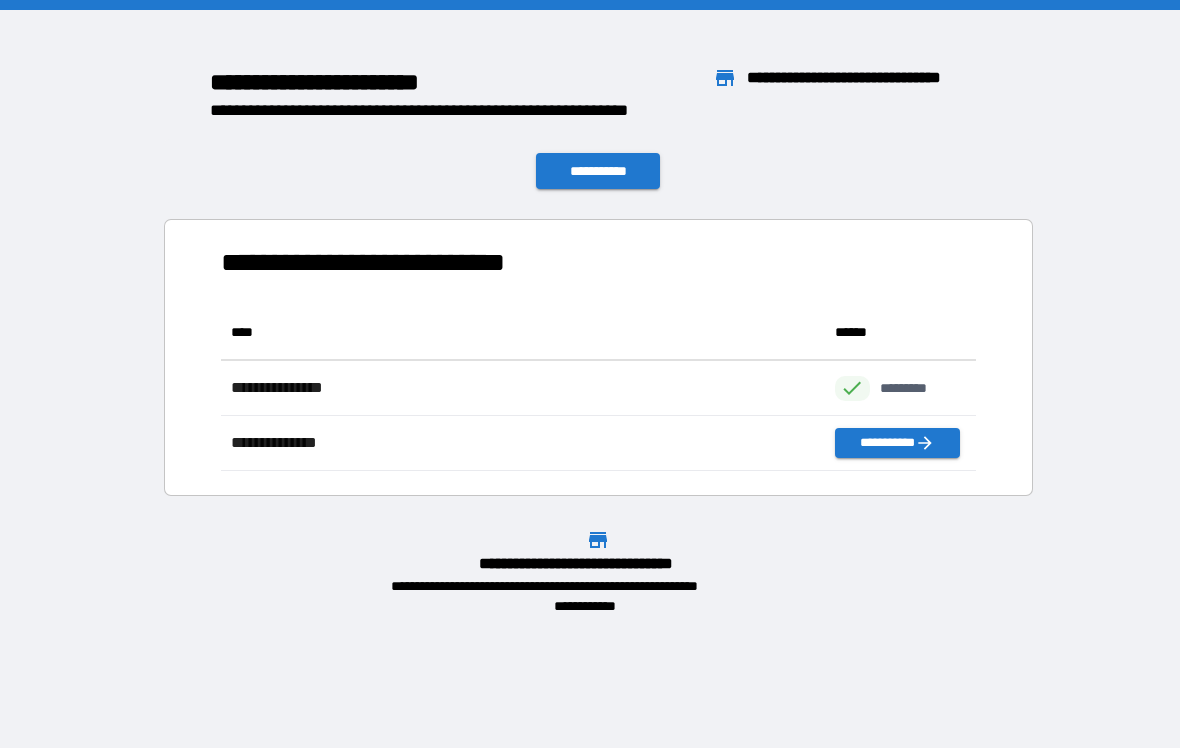 scroll, scrollTop: 1, scrollLeft: 1, axis: both 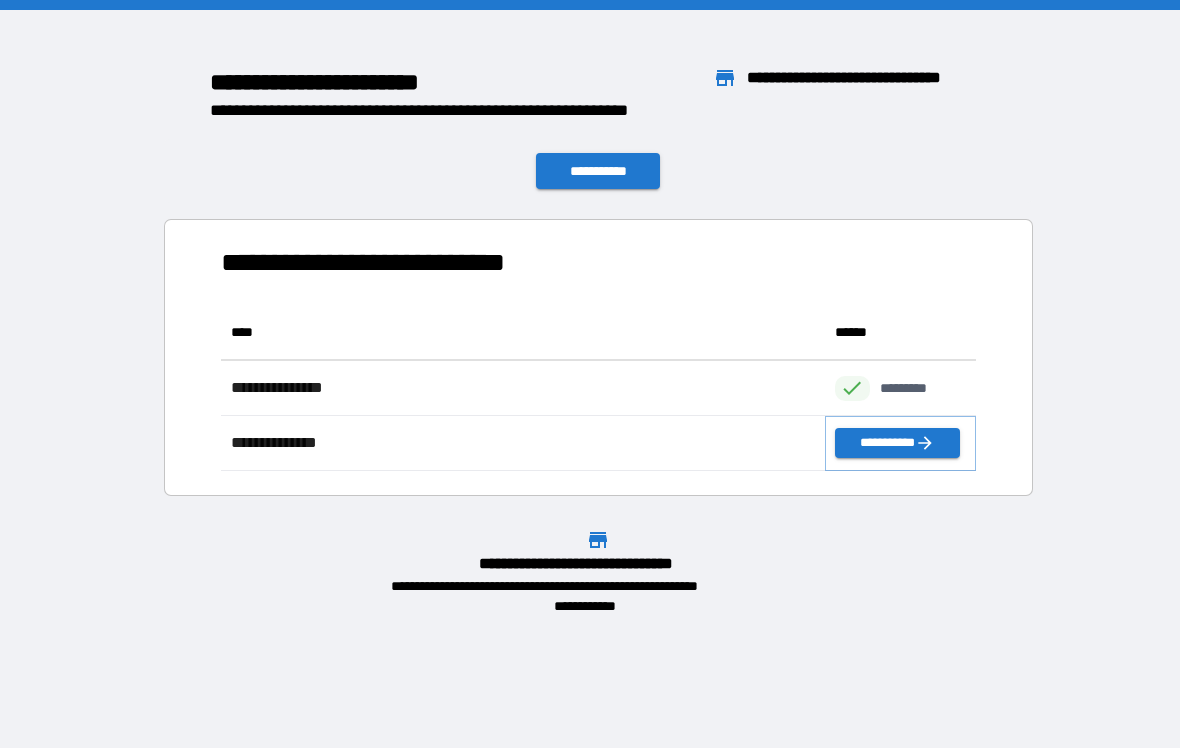 click on "**********" at bounding box center [897, 443] 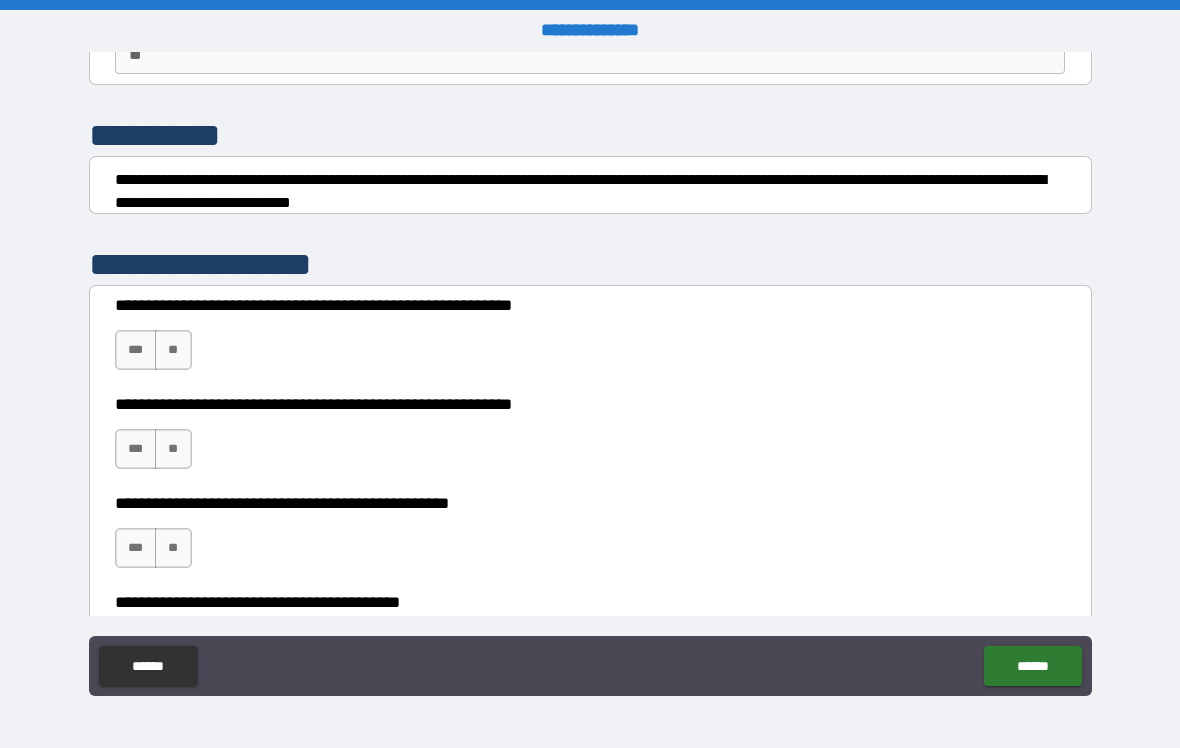 scroll, scrollTop: 212, scrollLeft: 0, axis: vertical 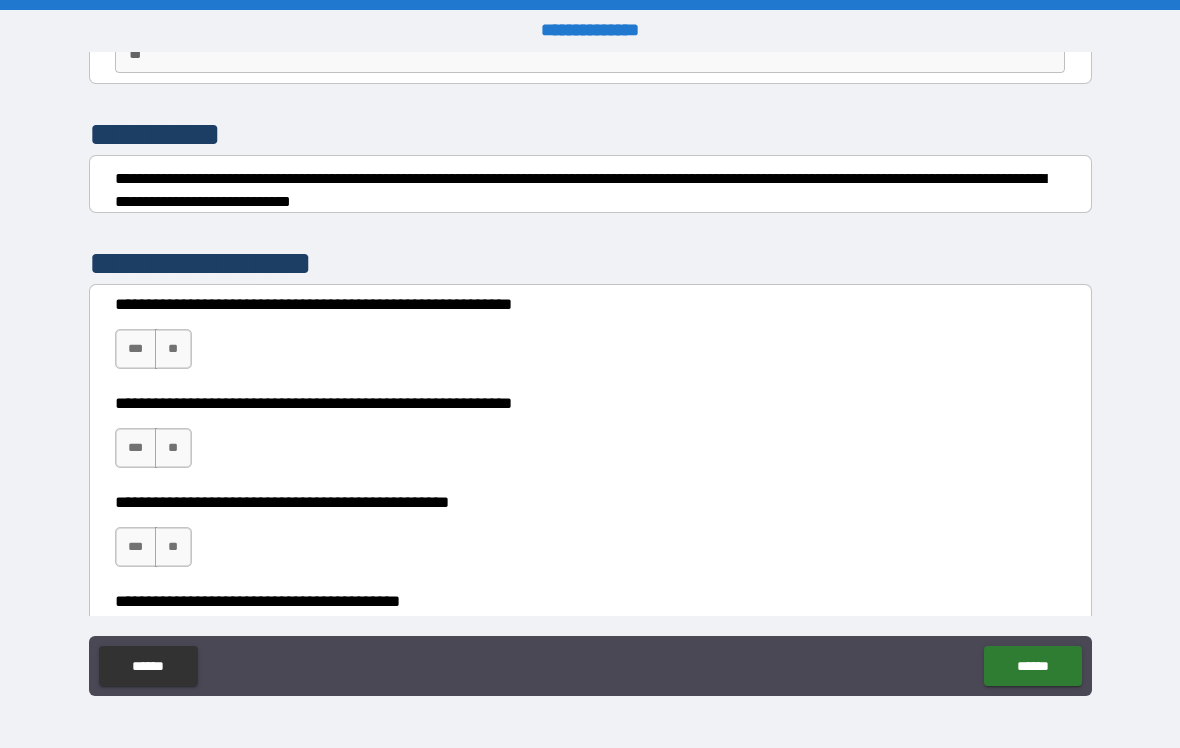 click on "**" at bounding box center (173, 349) 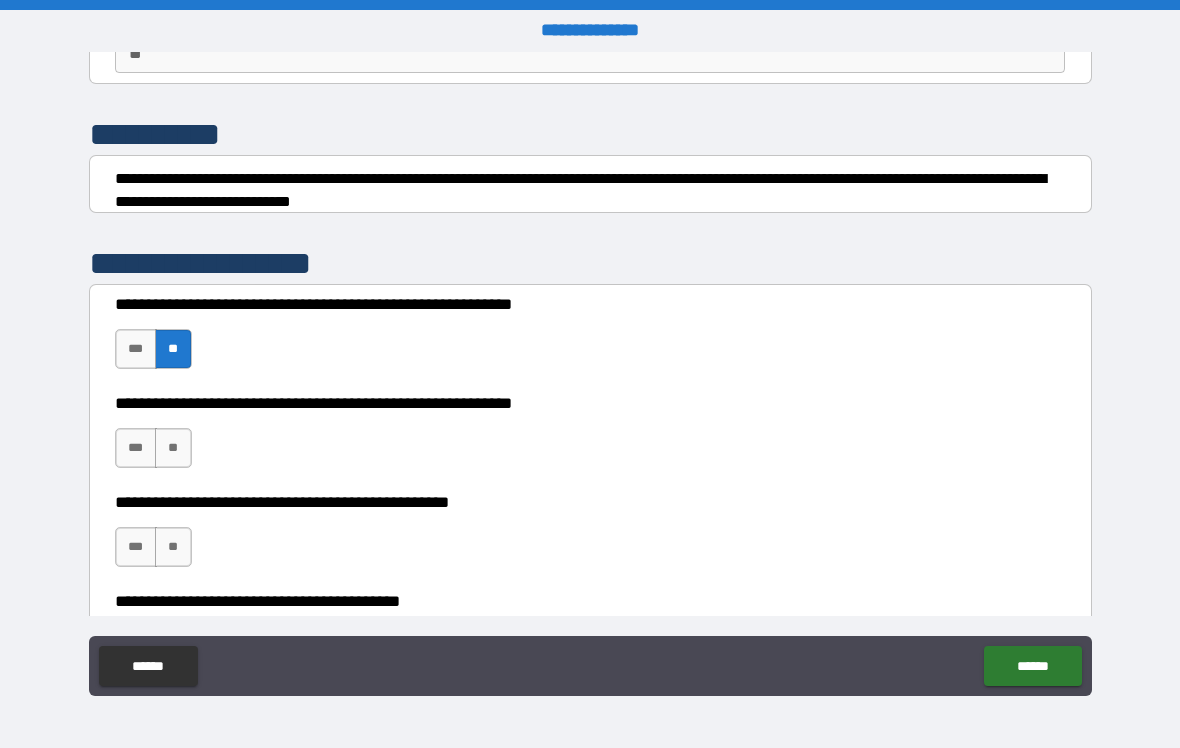click on "**" at bounding box center [173, 448] 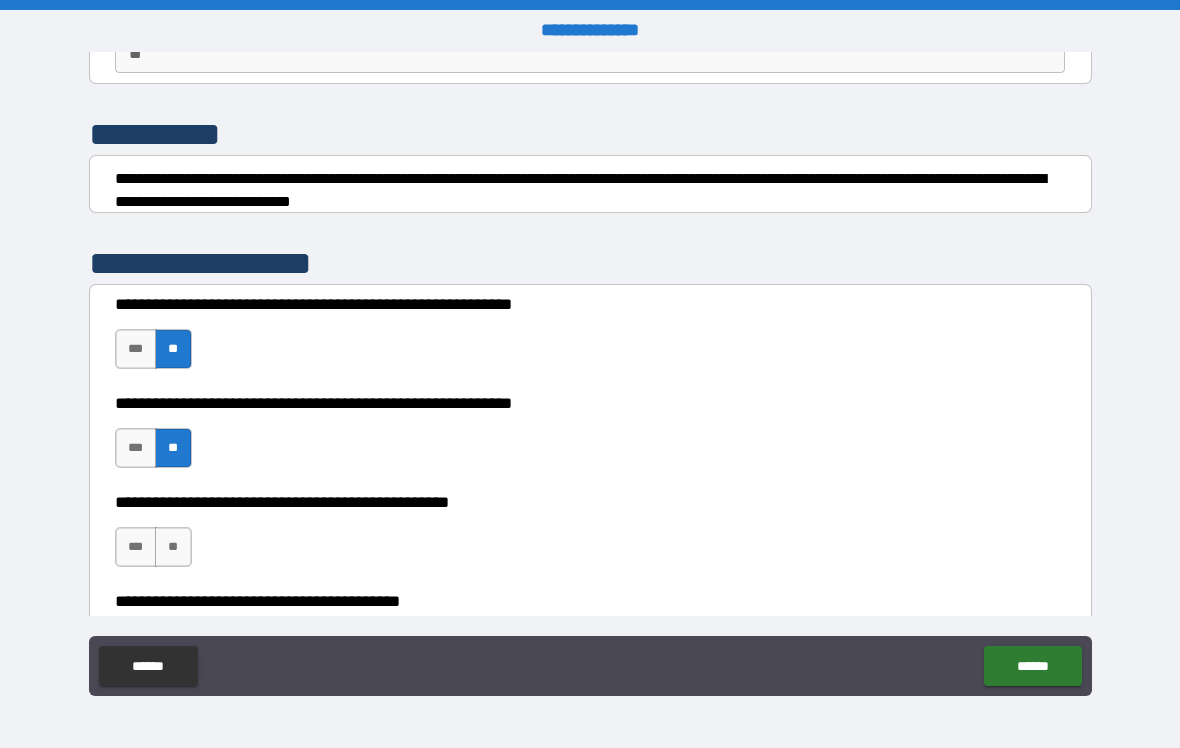 click on "**" at bounding box center [173, 547] 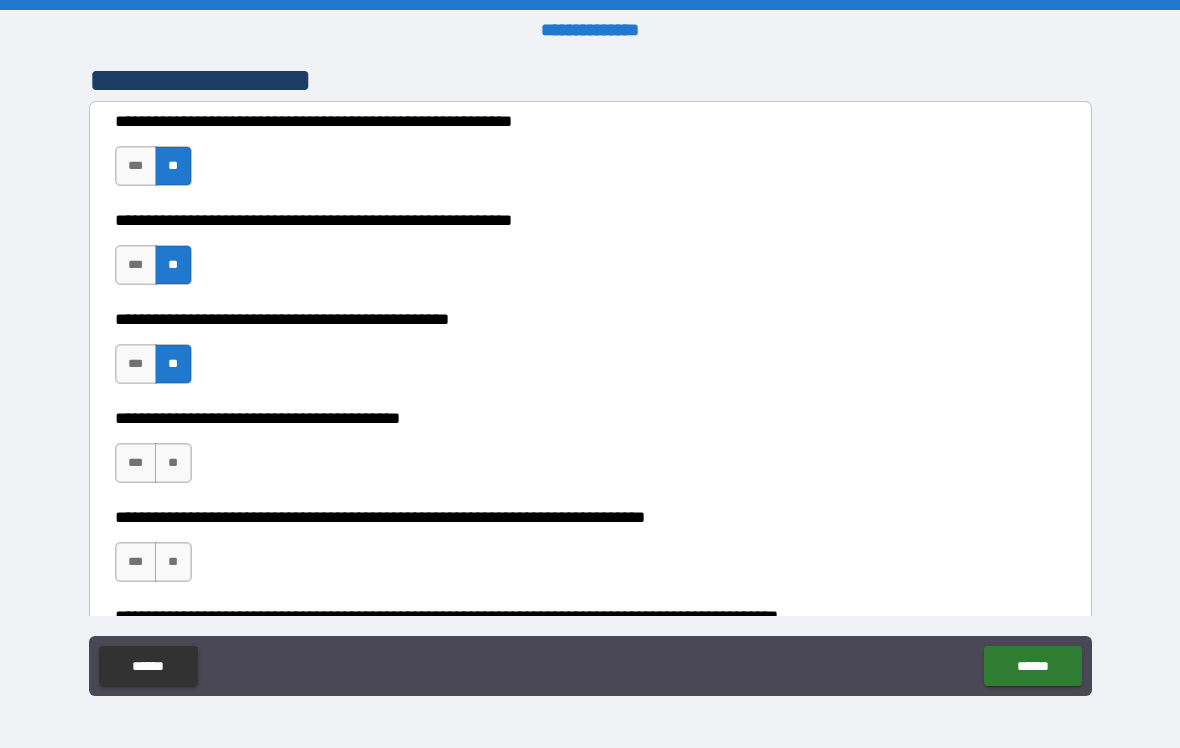 scroll, scrollTop: 396, scrollLeft: 0, axis: vertical 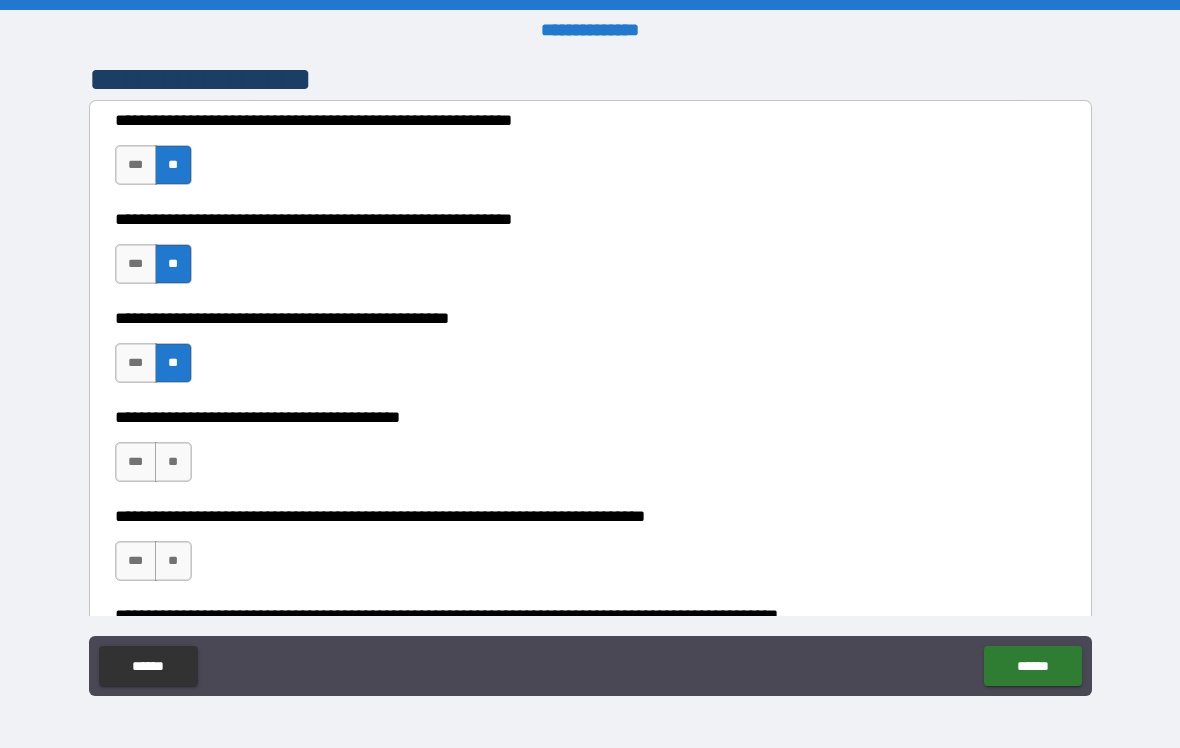 click on "**" at bounding box center (173, 462) 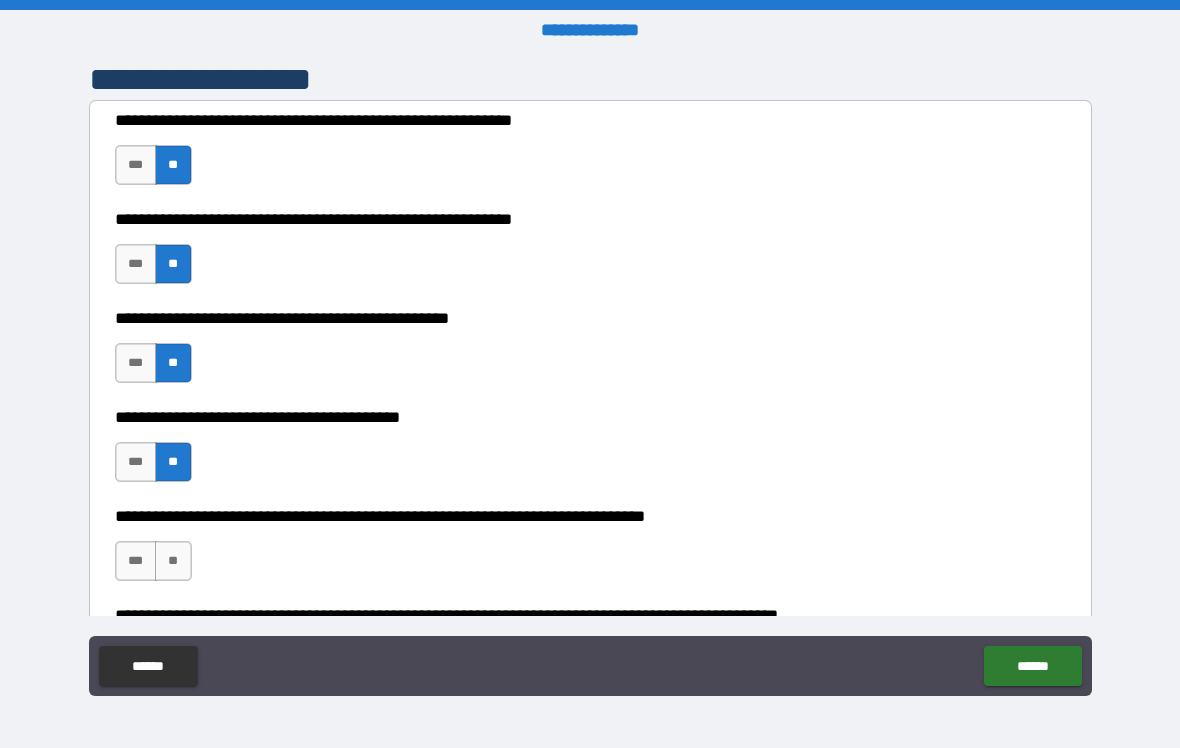 click on "**" at bounding box center [173, 561] 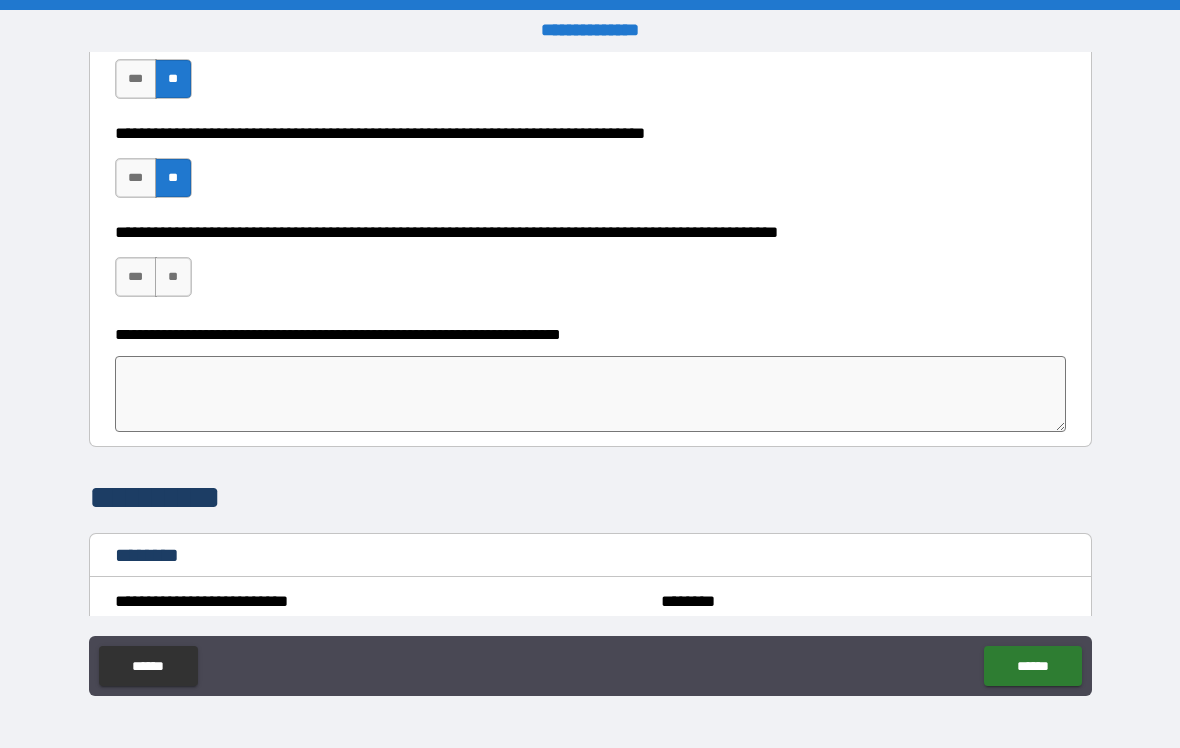 scroll, scrollTop: 783, scrollLeft: 0, axis: vertical 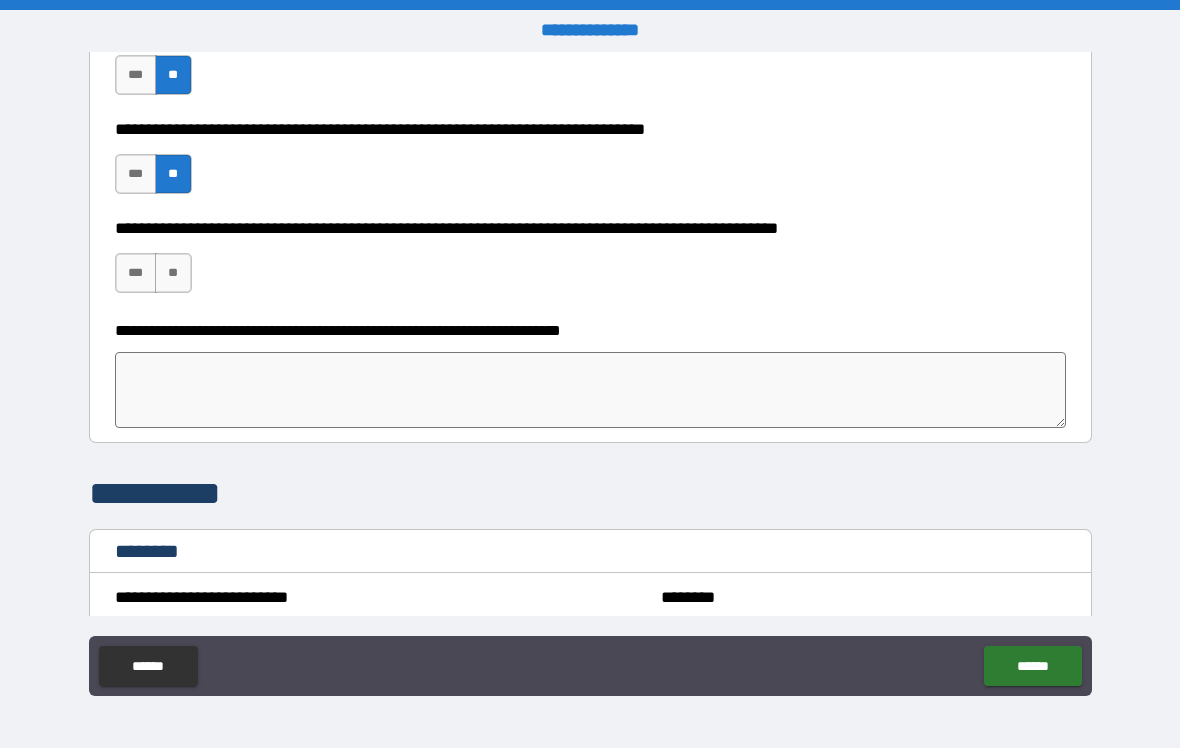 click on "**" at bounding box center [173, 273] 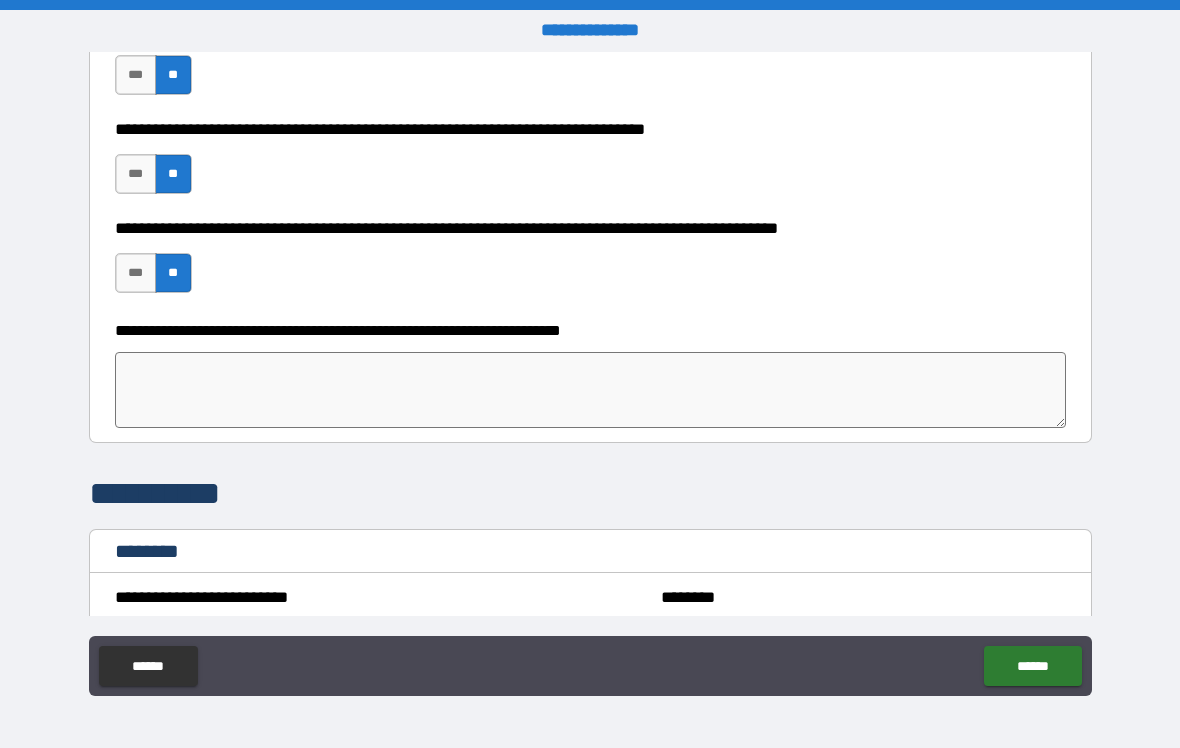 click at bounding box center [591, 390] 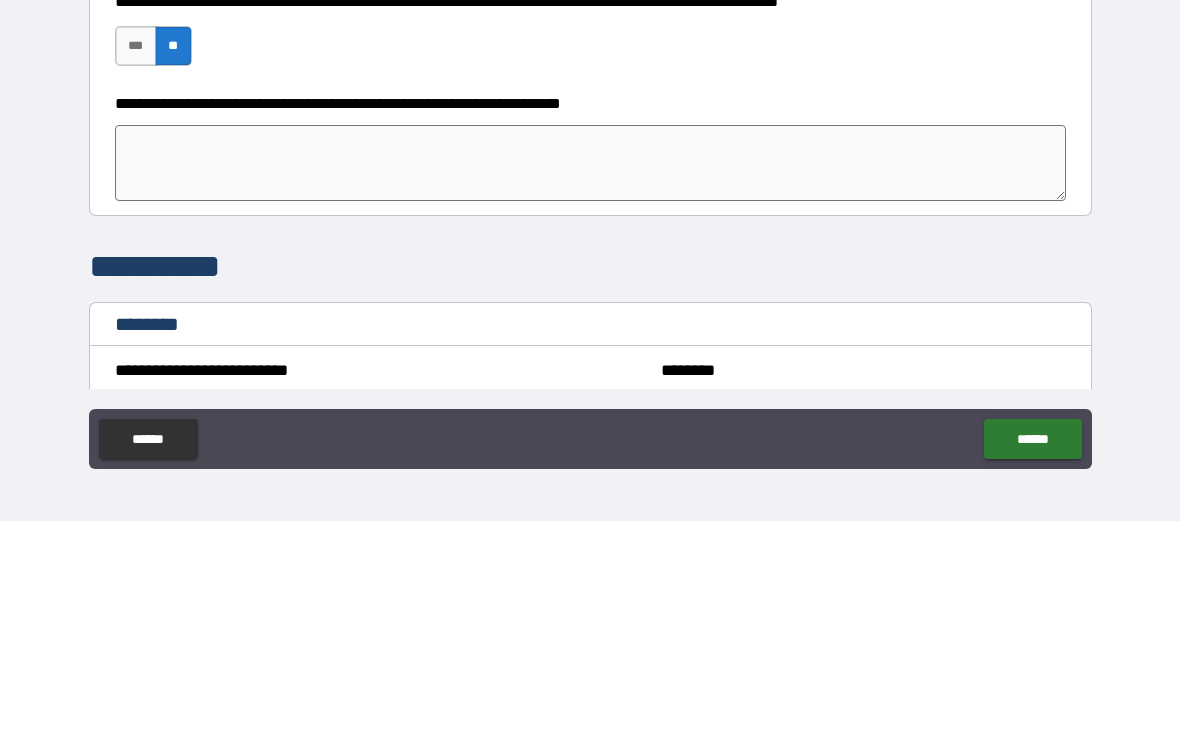 type on "*" 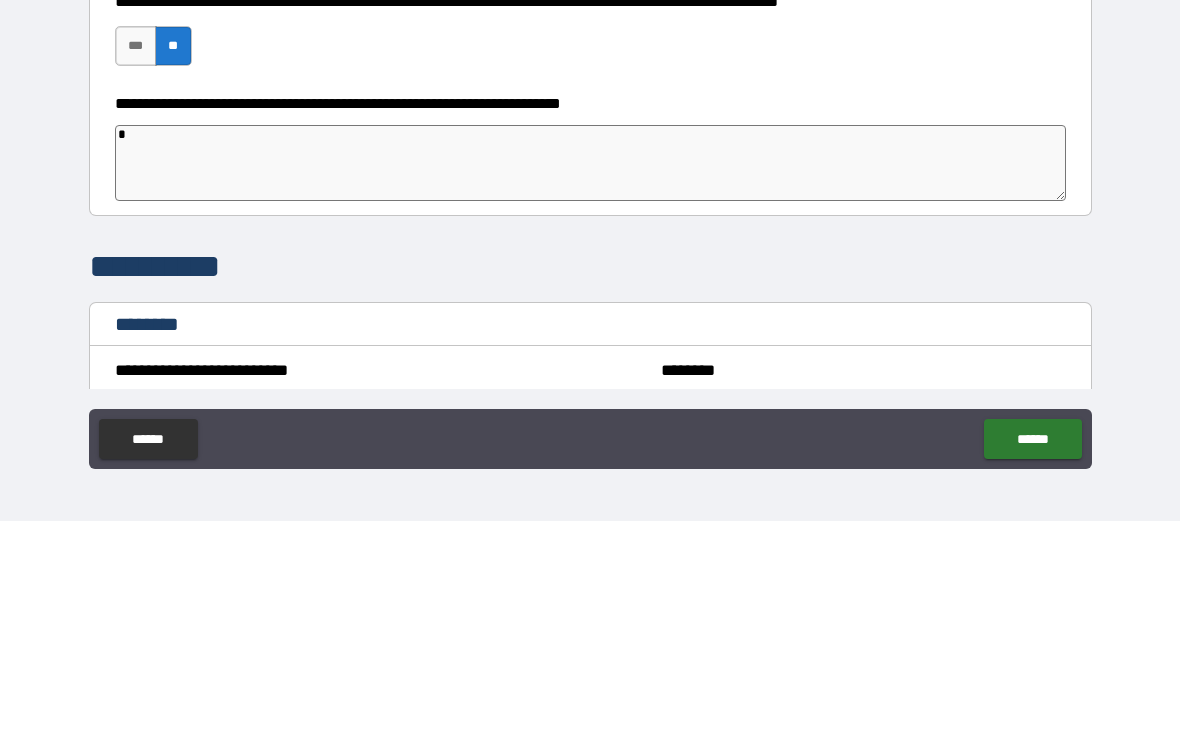 type on "*" 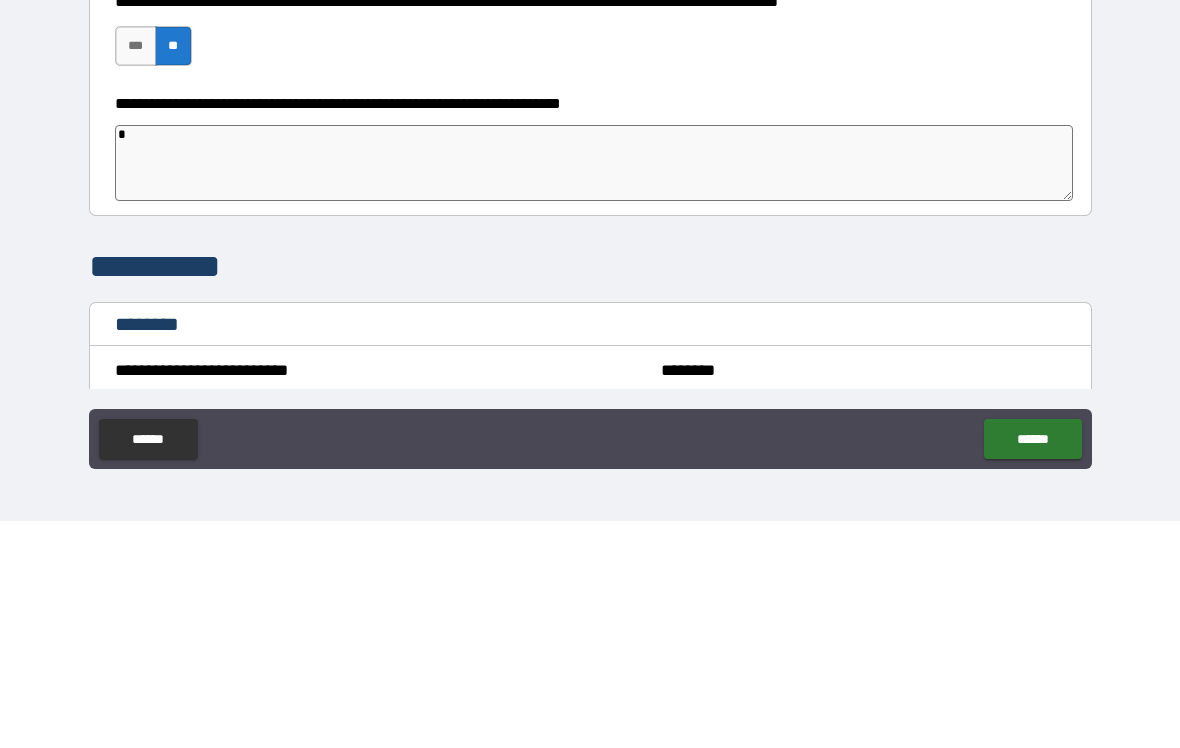 type on "**" 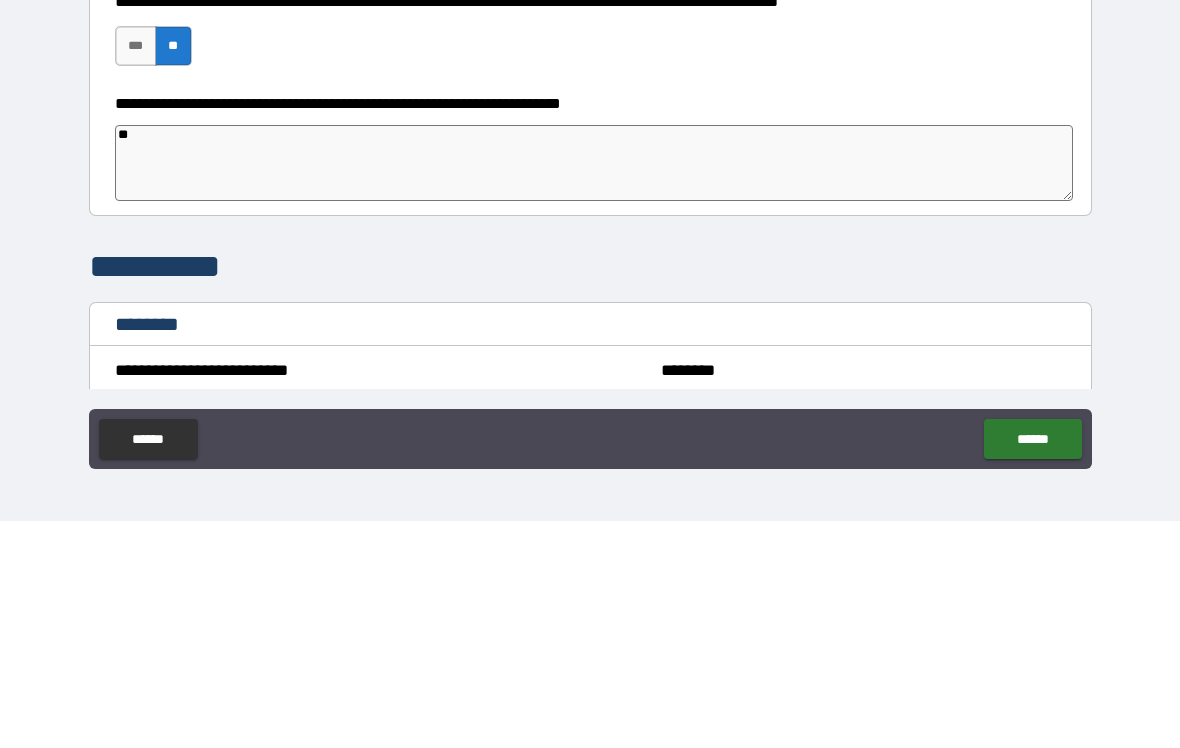 type on "*" 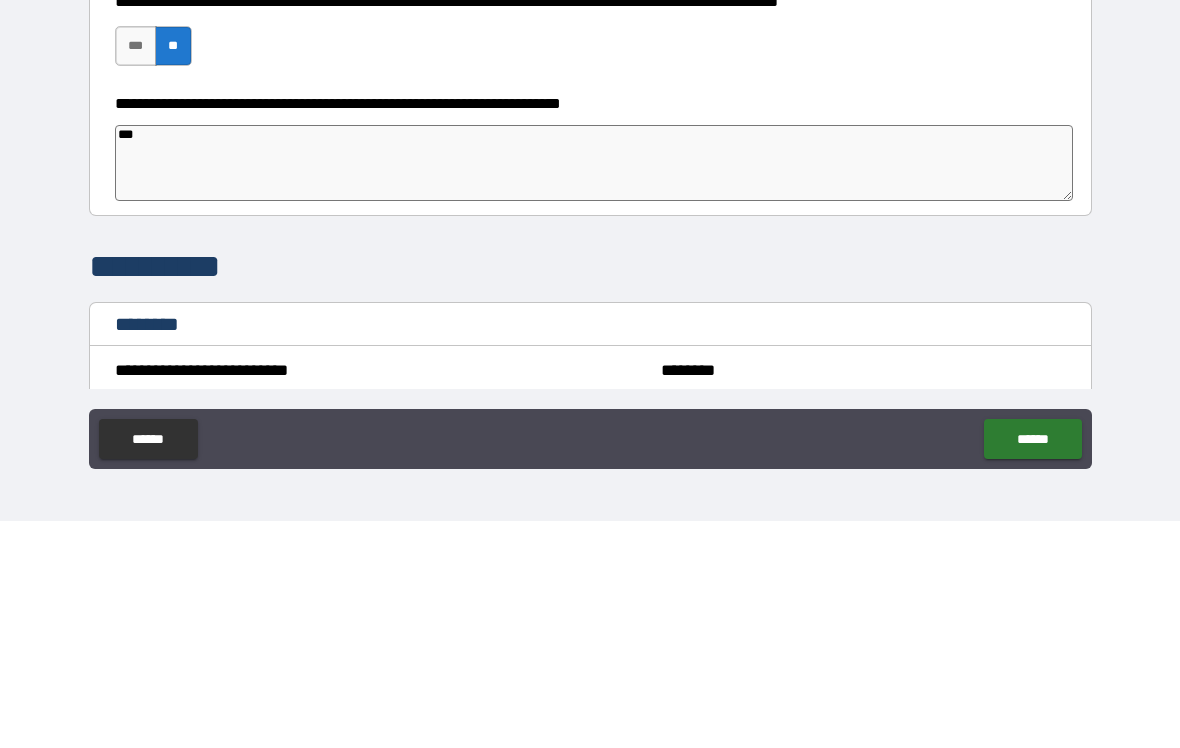 type on "*" 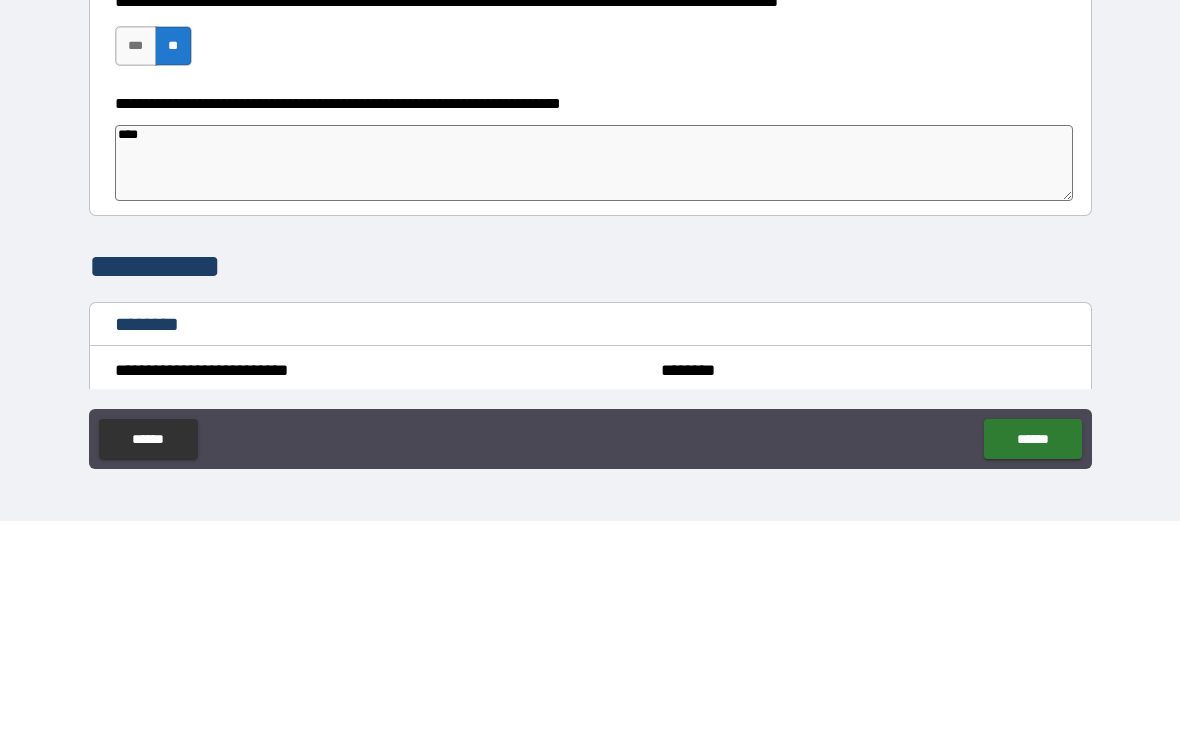 type on "*" 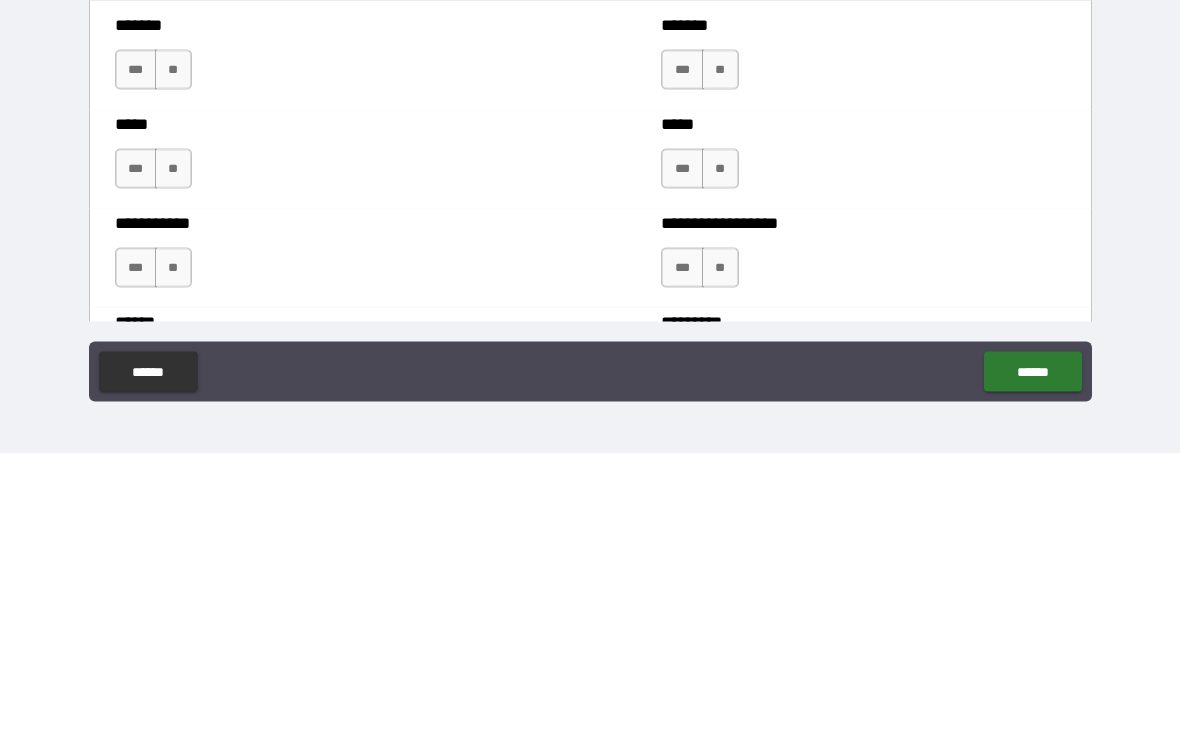 scroll, scrollTop: 1401, scrollLeft: 0, axis: vertical 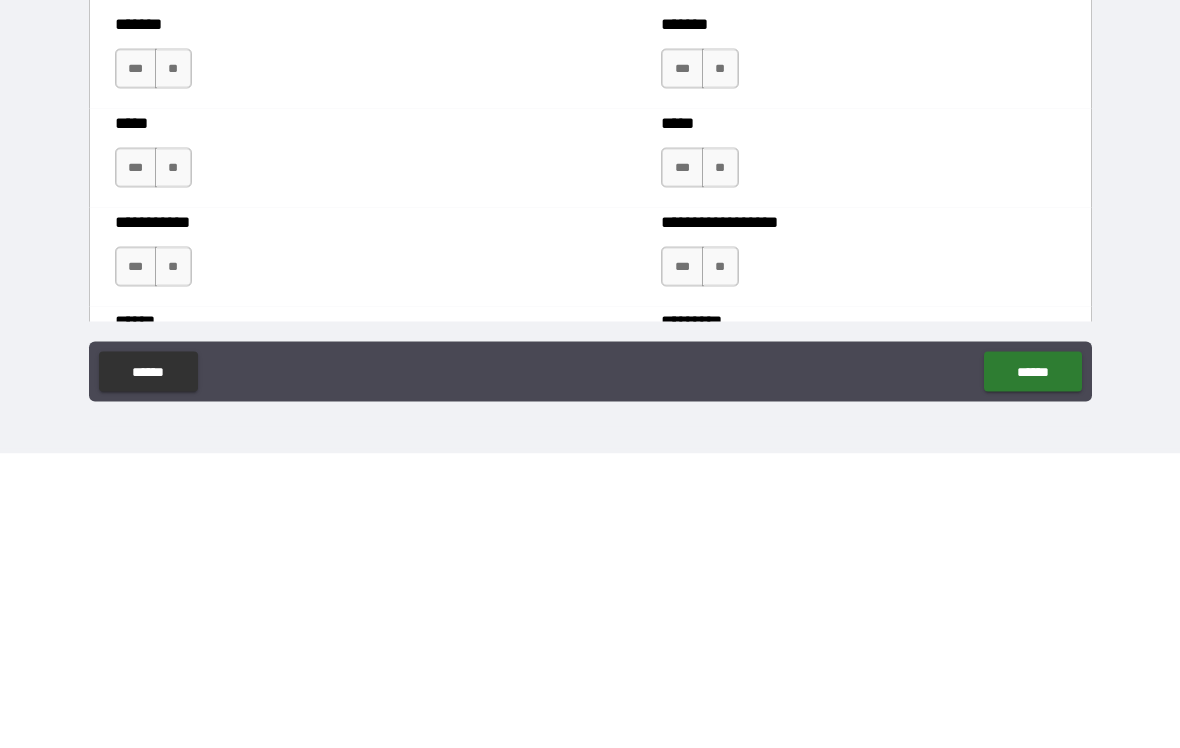 type on "****" 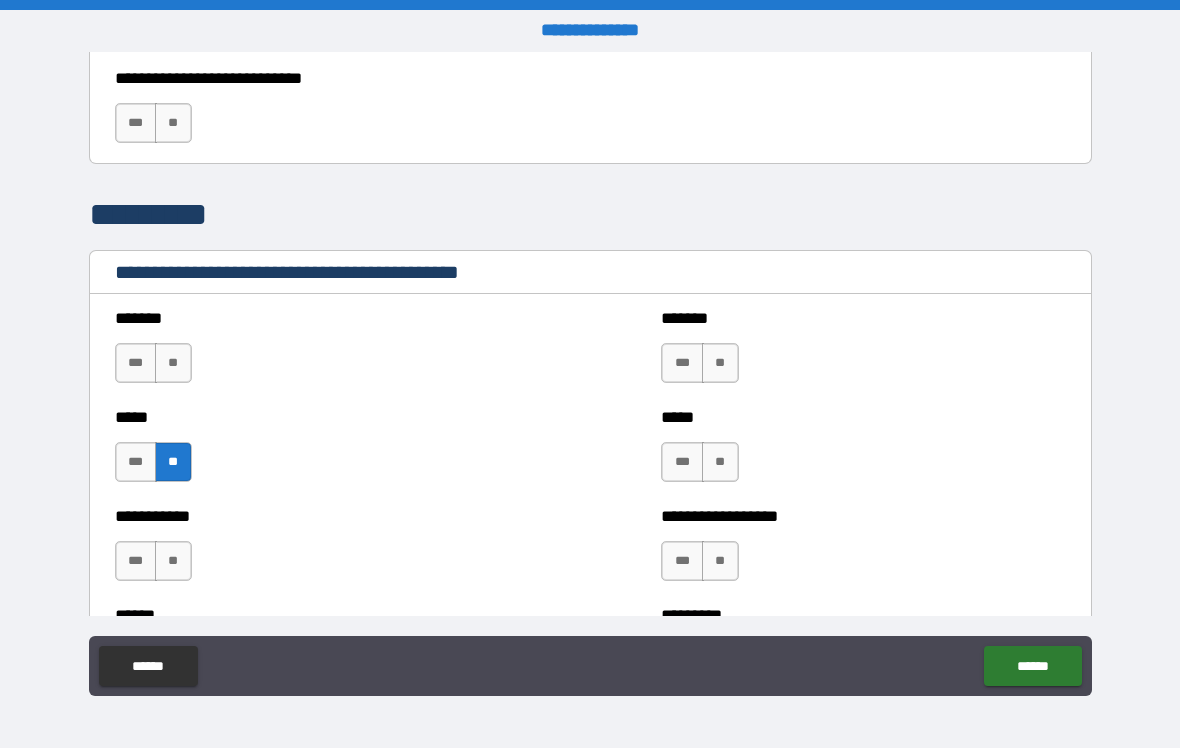 click on "**" at bounding box center (173, 363) 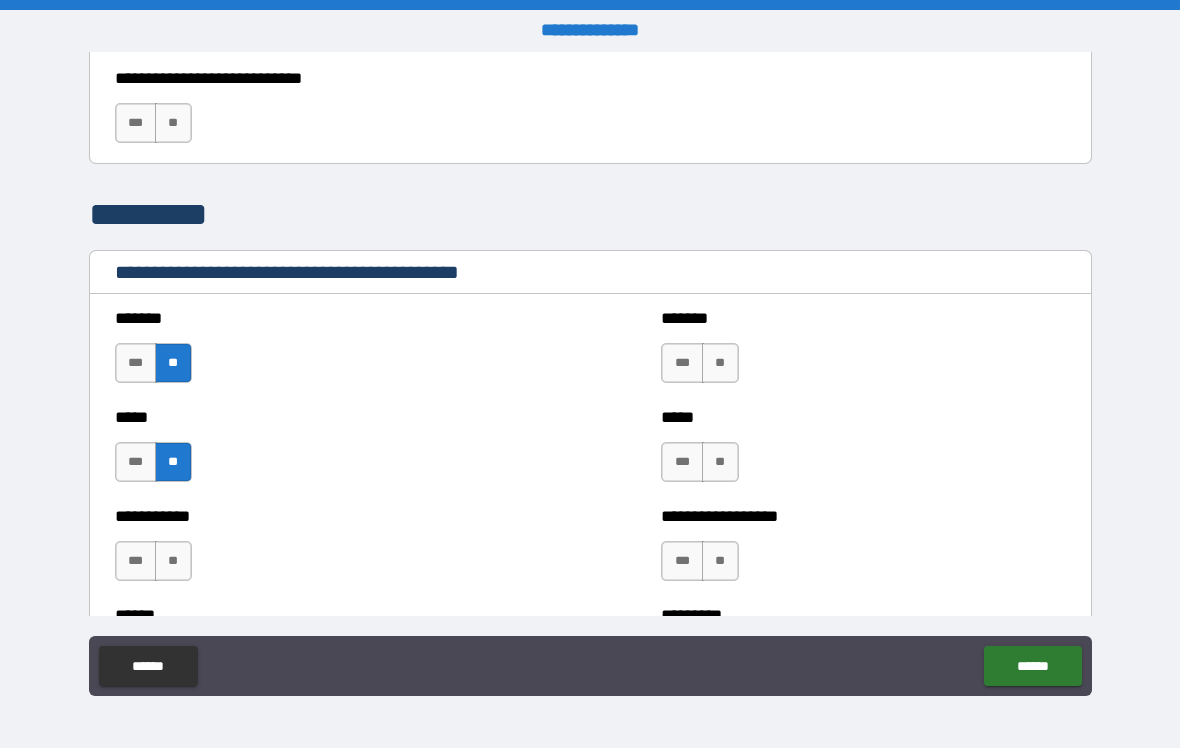 click on "**" at bounding box center [720, 363] 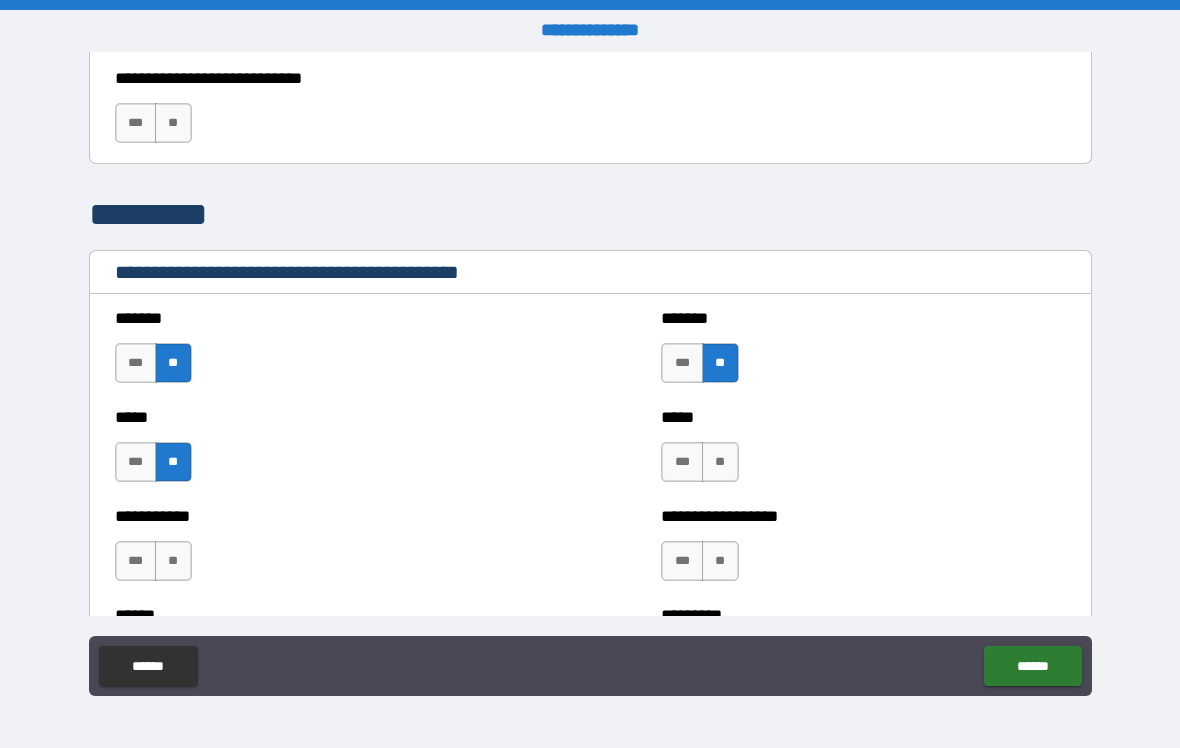 click on "**" at bounding box center [720, 462] 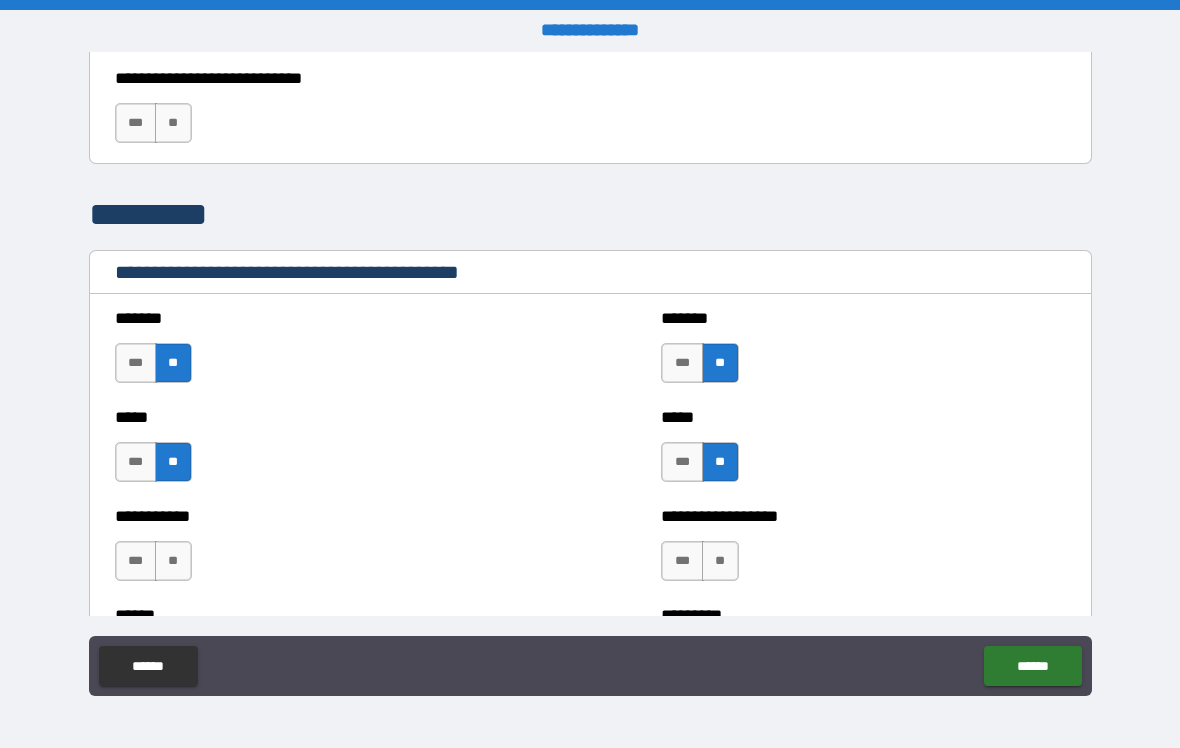 click on "**" at bounding box center [720, 561] 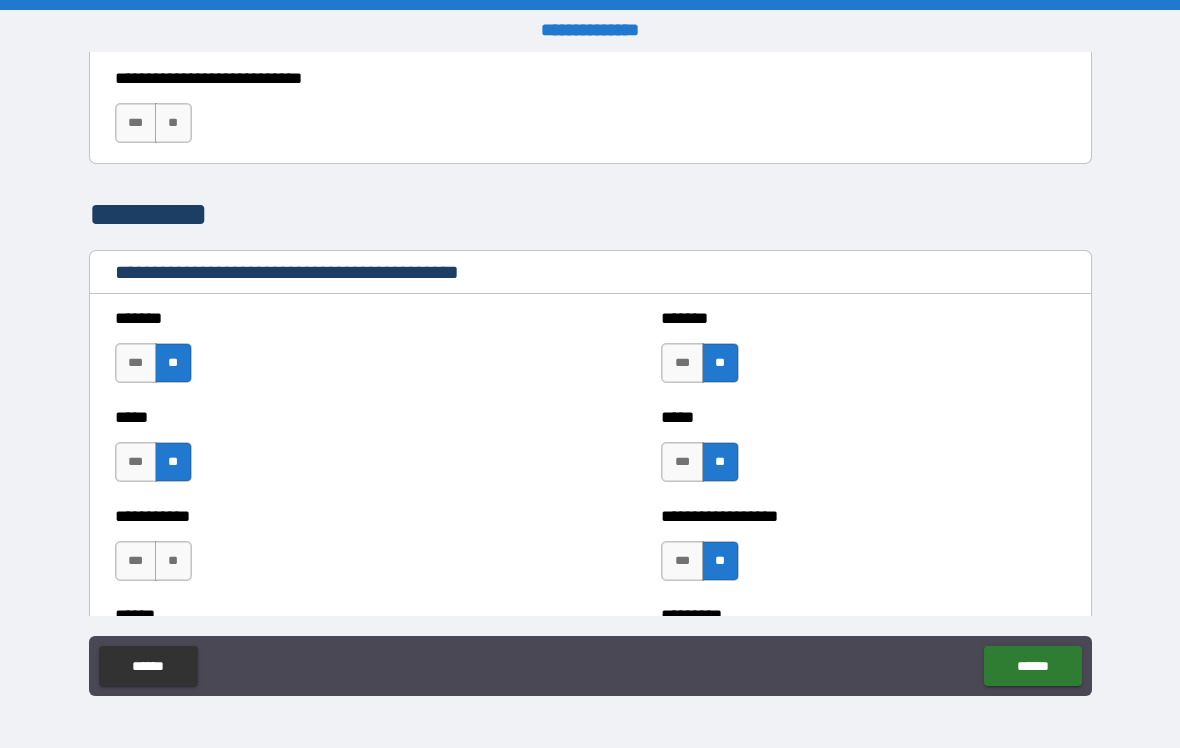 click on "**" at bounding box center (173, 561) 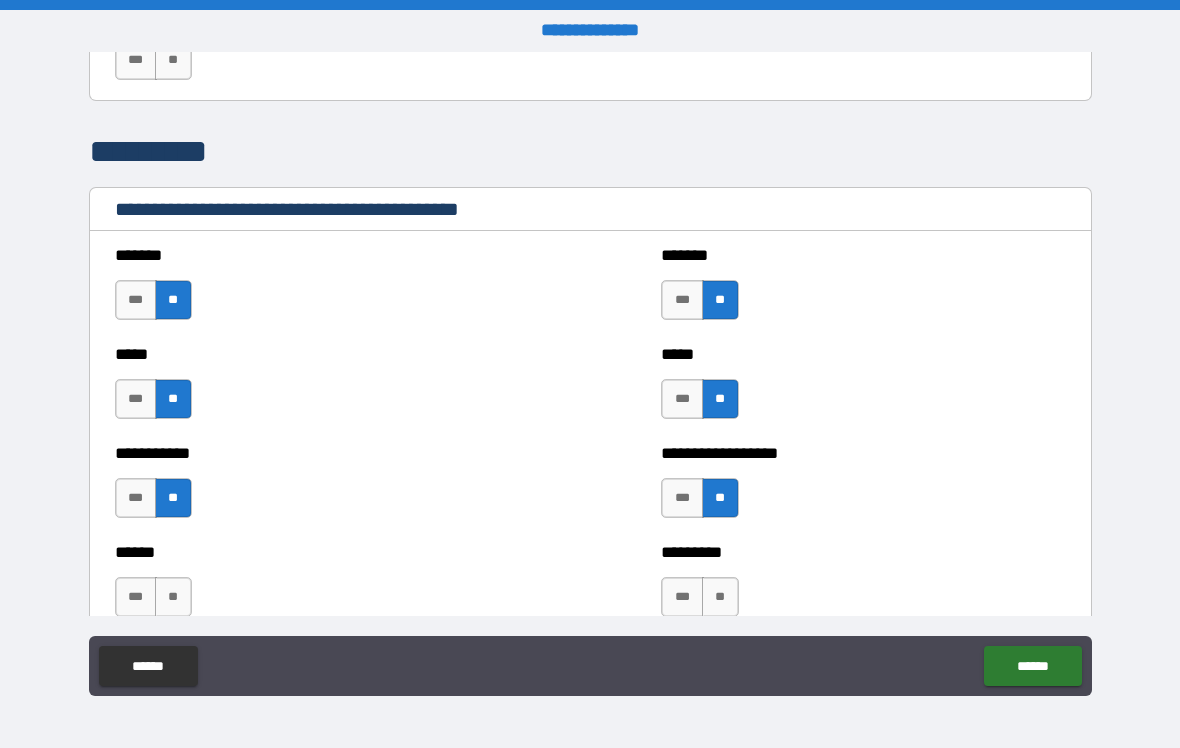 scroll, scrollTop: 1542, scrollLeft: 0, axis: vertical 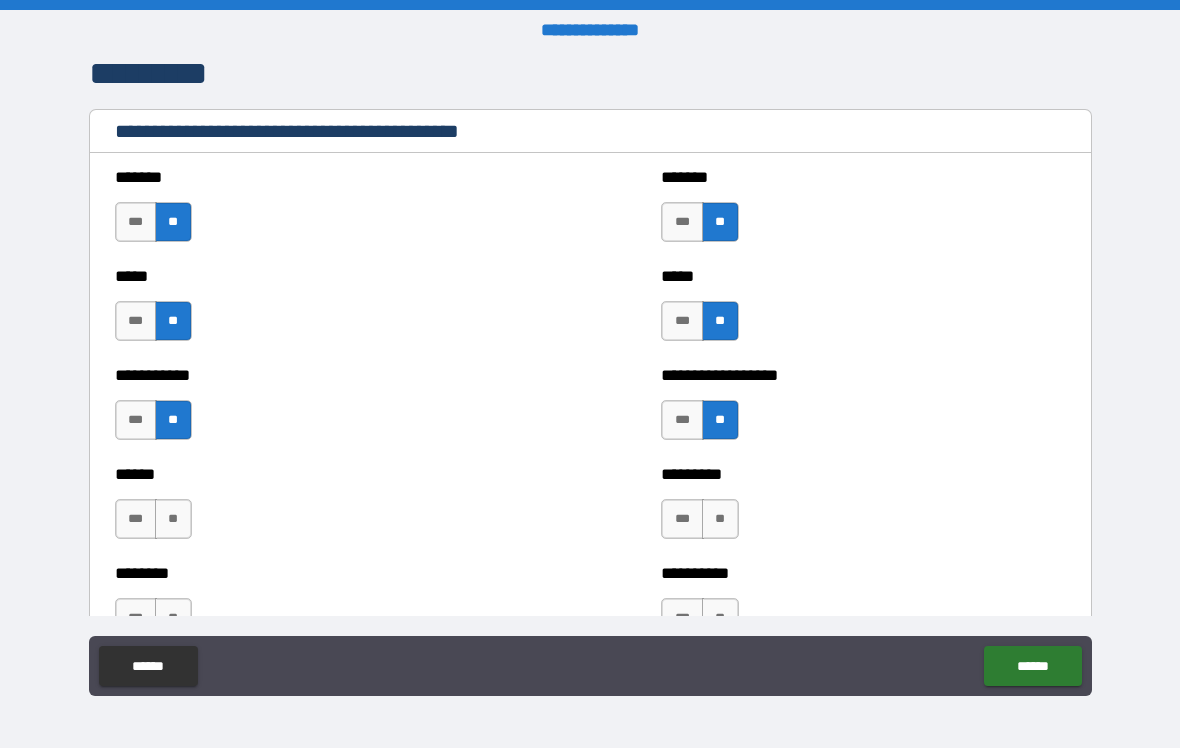click on "**" at bounding box center [173, 519] 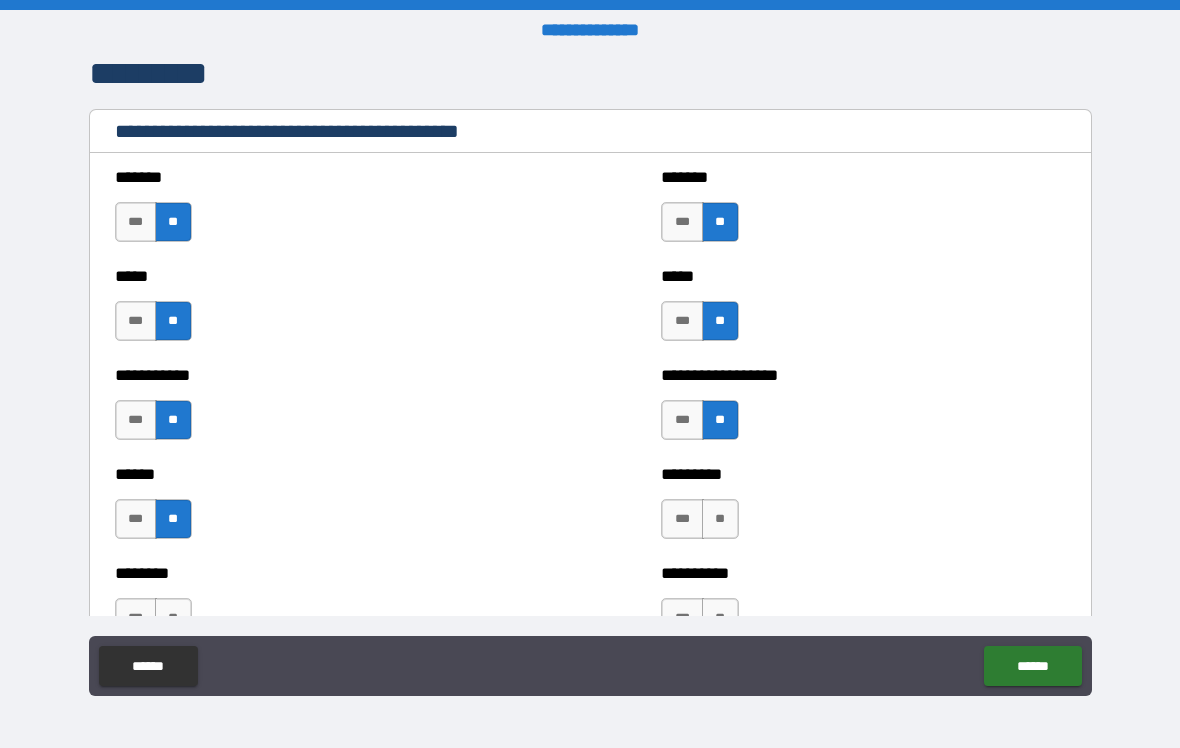 click on "**" at bounding box center (173, 618) 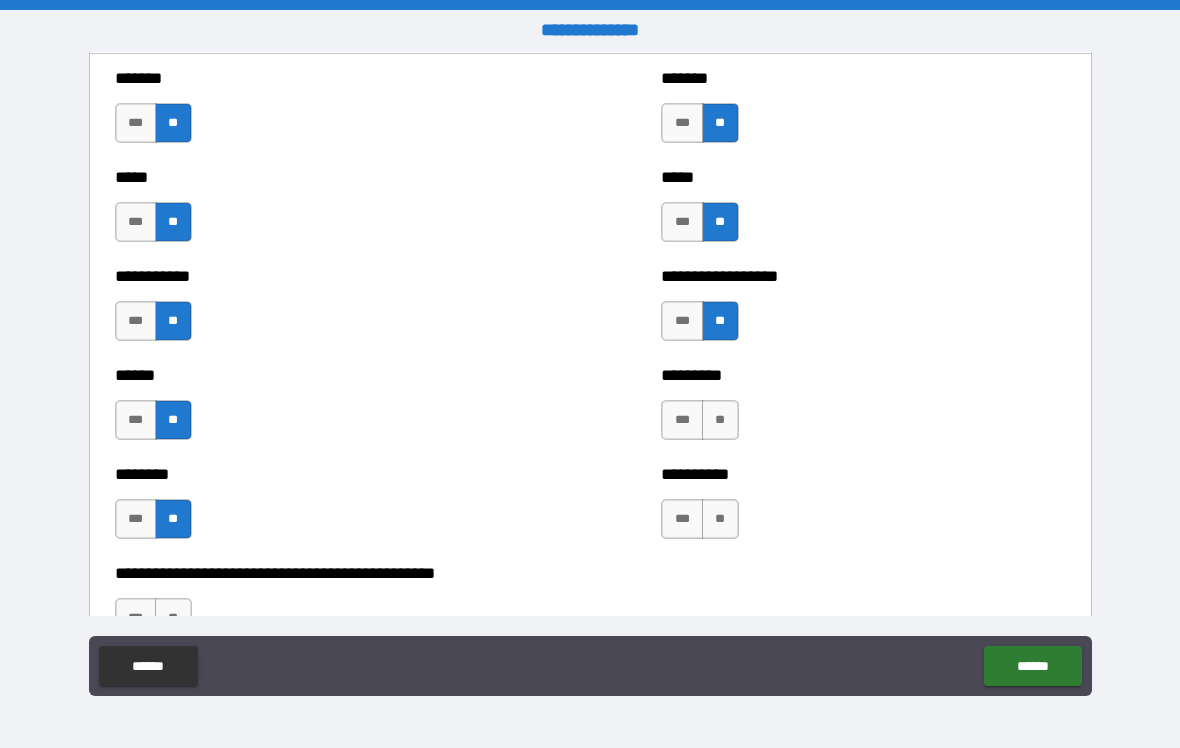 scroll, scrollTop: 1679, scrollLeft: 0, axis: vertical 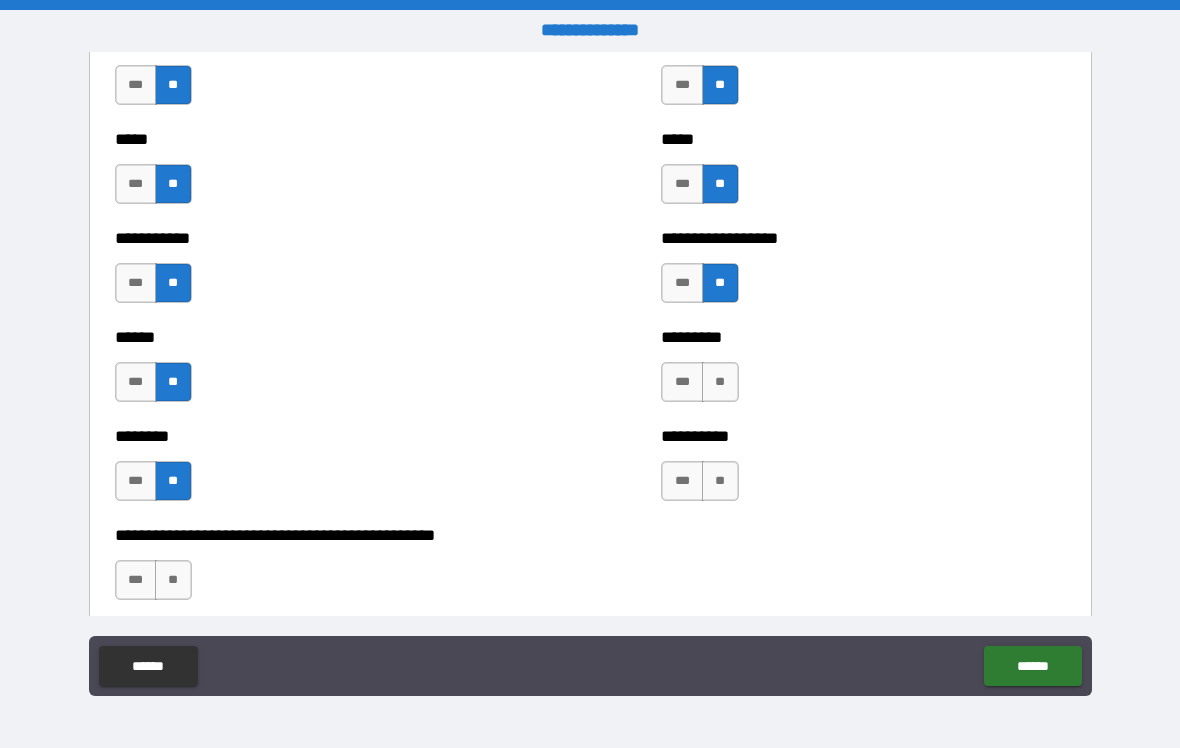 click on "**" at bounding box center [720, 382] 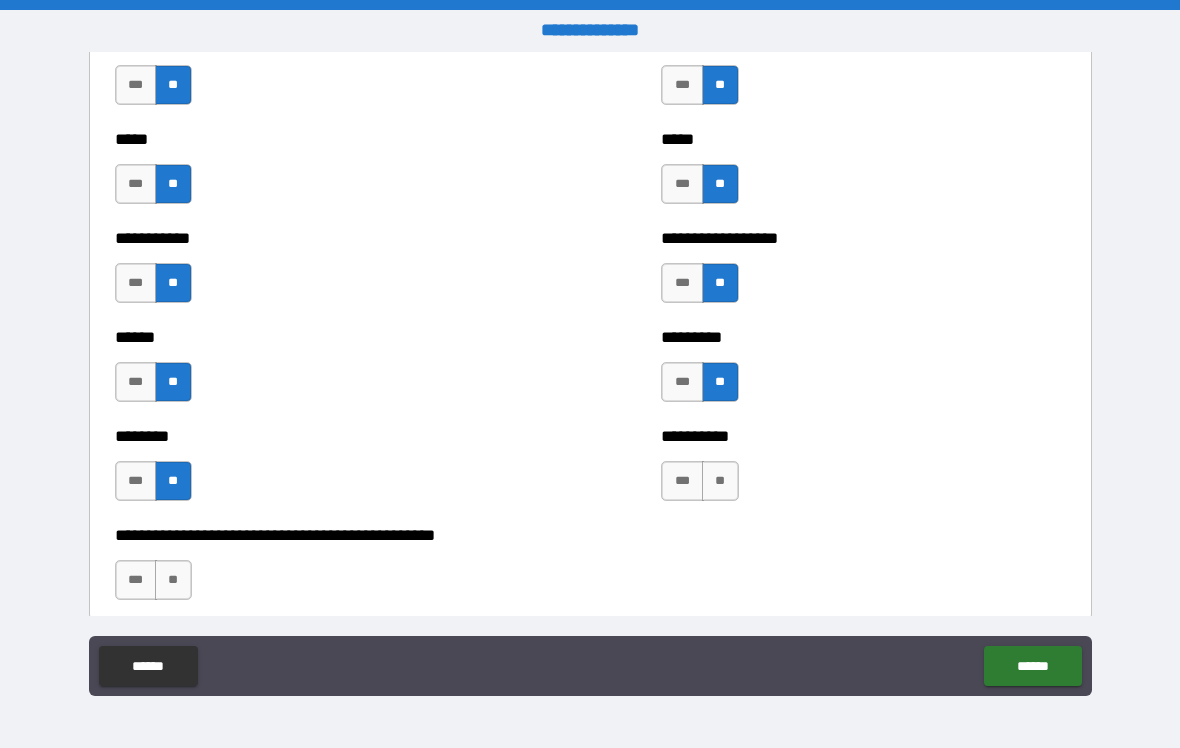 click on "**" at bounding box center [720, 481] 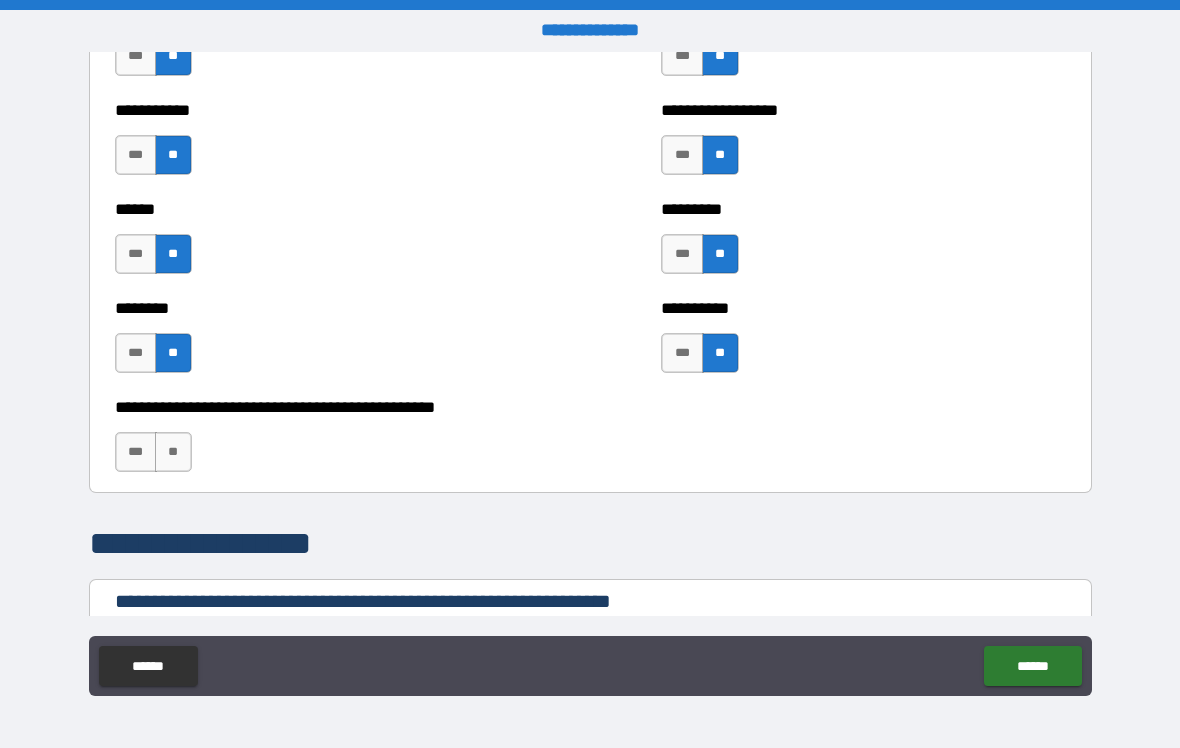 scroll, scrollTop: 1811, scrollLeft: 0, axis: vertical 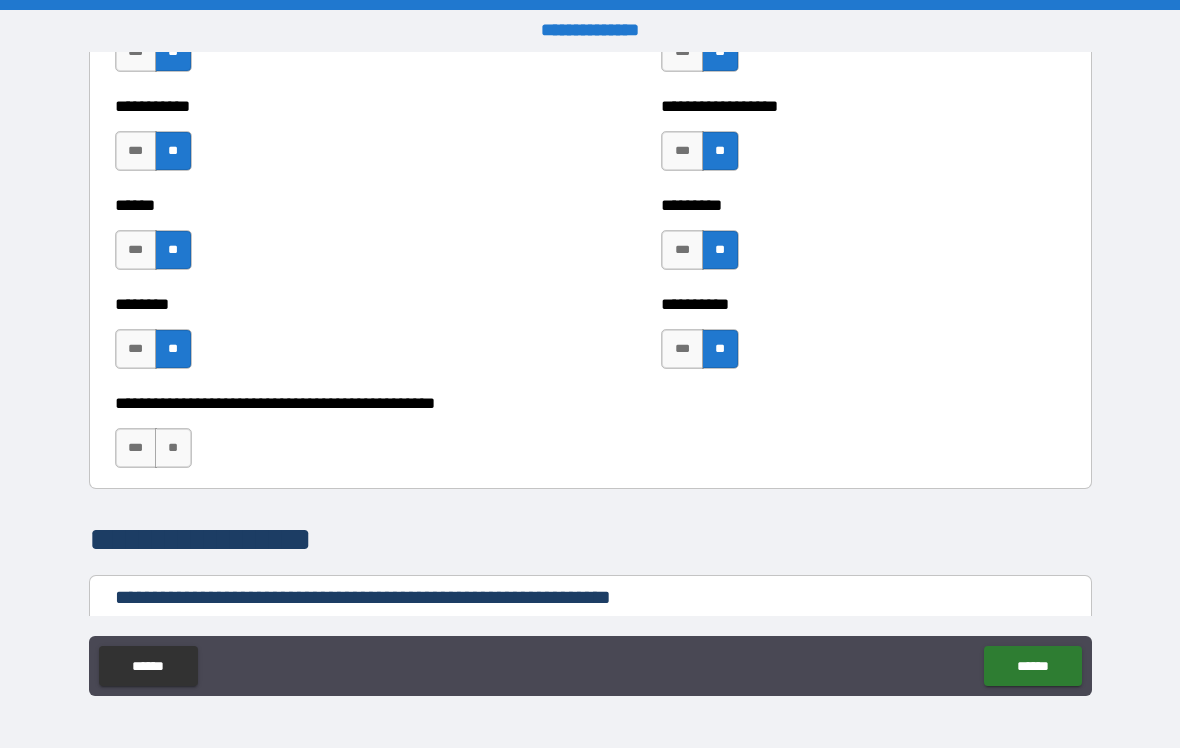 click on "**" at bounding box center [173, 448] 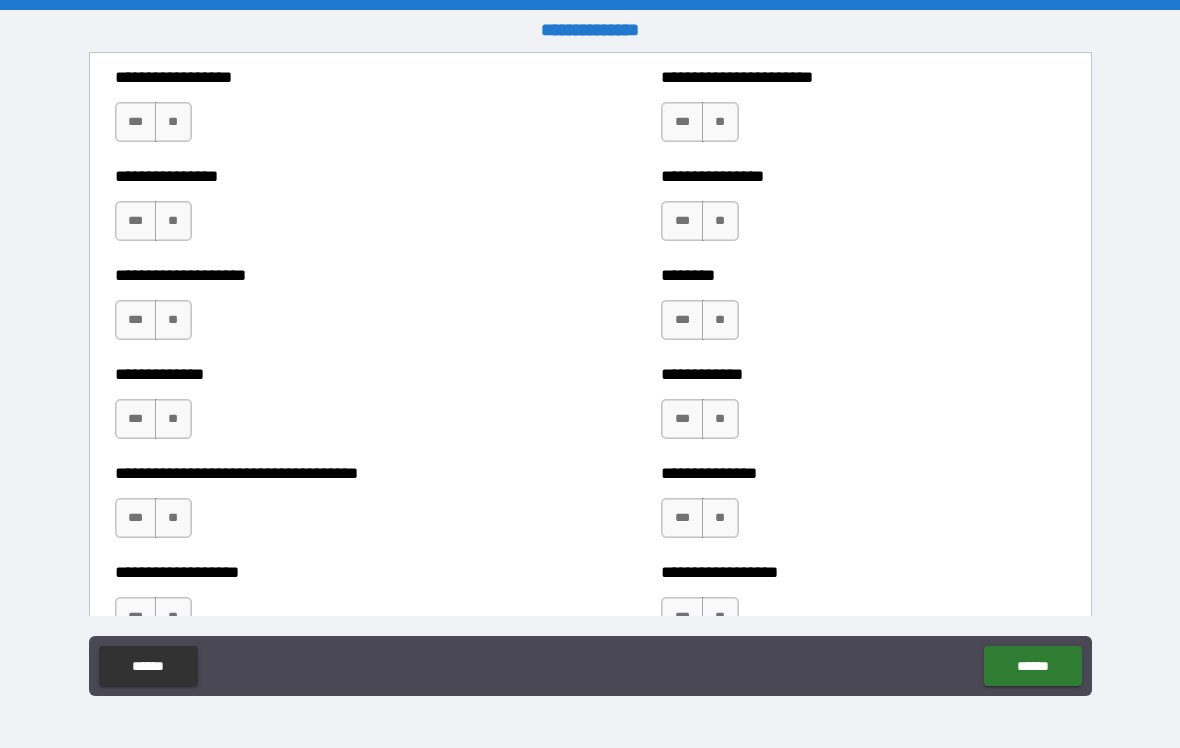 scroll, scrollTop: 2377, scrollLeft: 0, axis: vertical 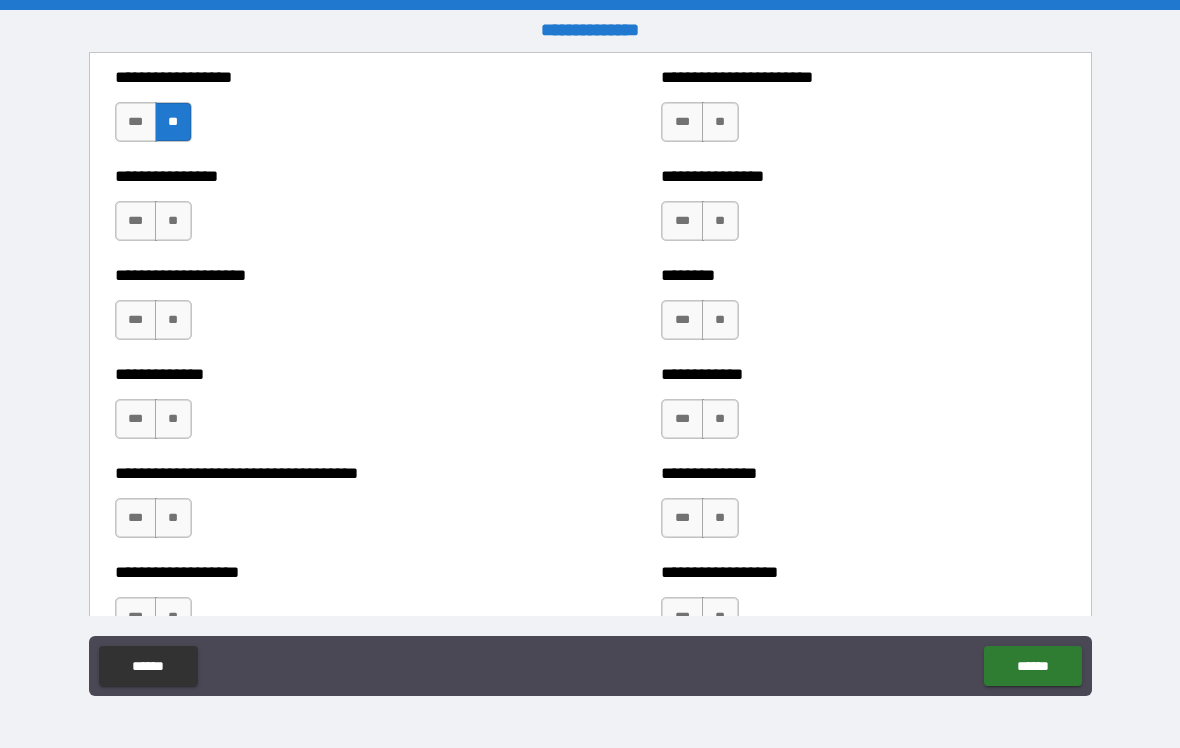 click on "**" at bounding box center [173, 221] 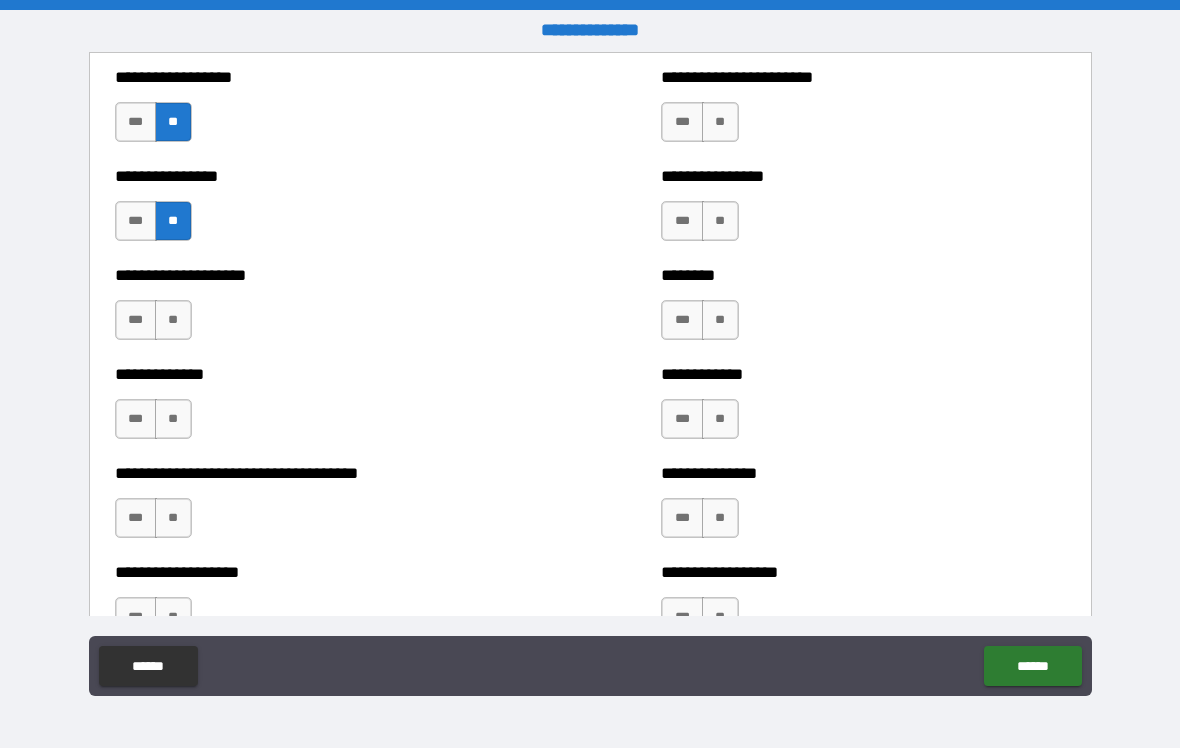 click on "**" at bounding box center [173, 320] 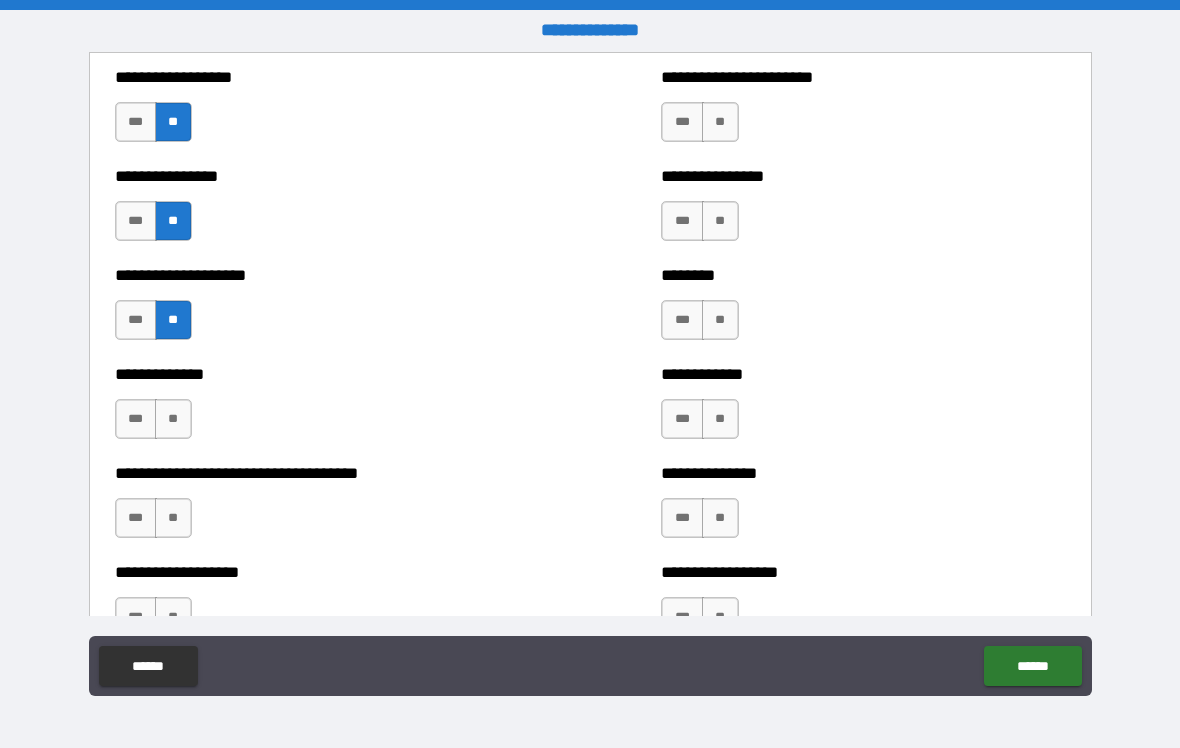 click on "**" at bounding box center [173, 419] 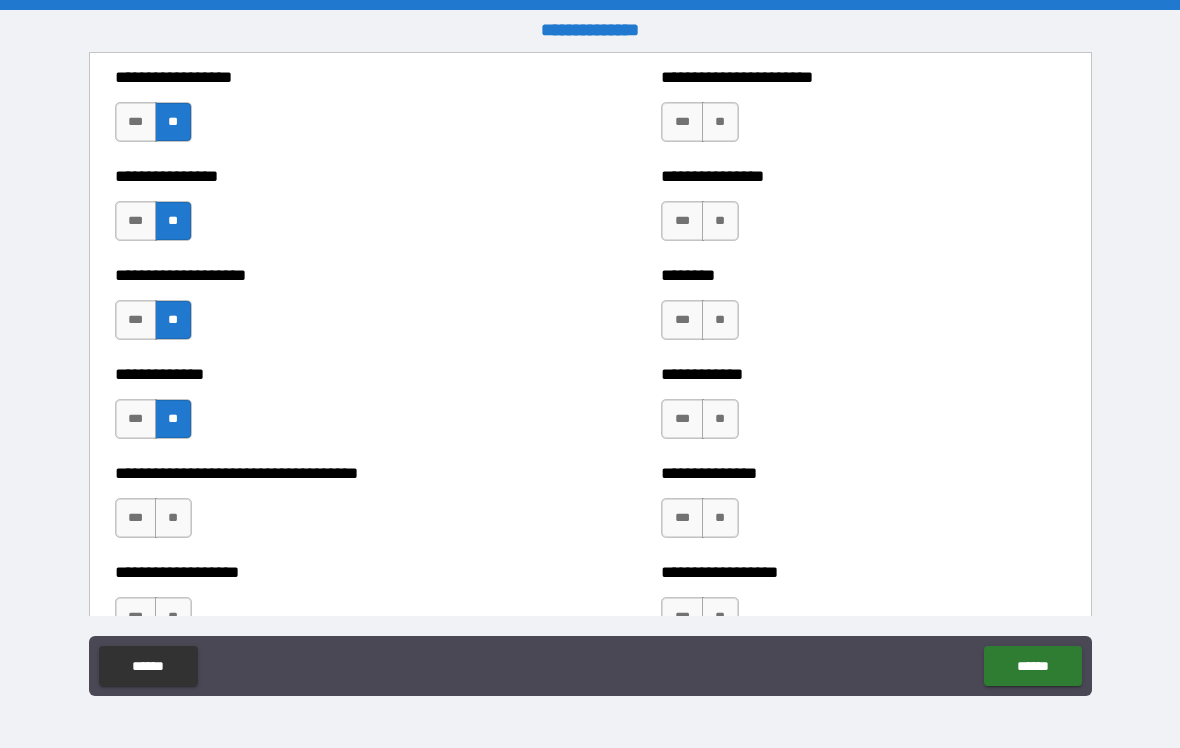 click on "**" at bounding box center [173, 518] 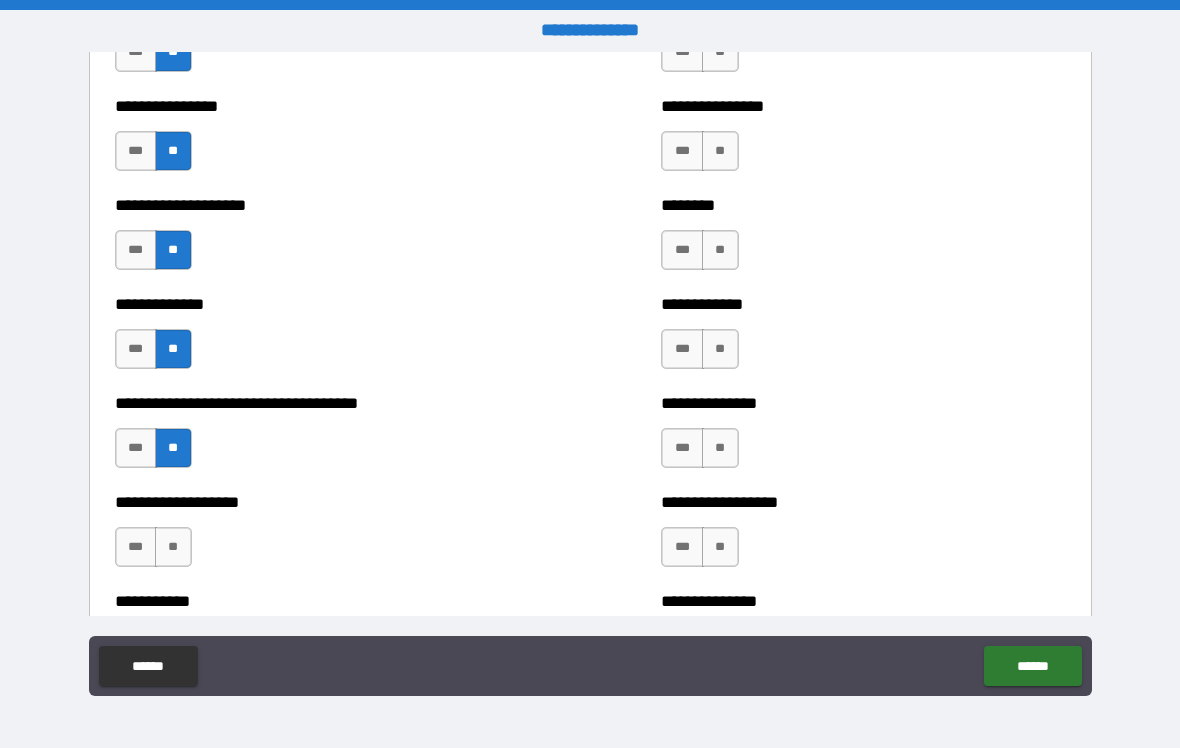 scroll, scrollTop: 2509, scrollLeft: 0, axis: vertical 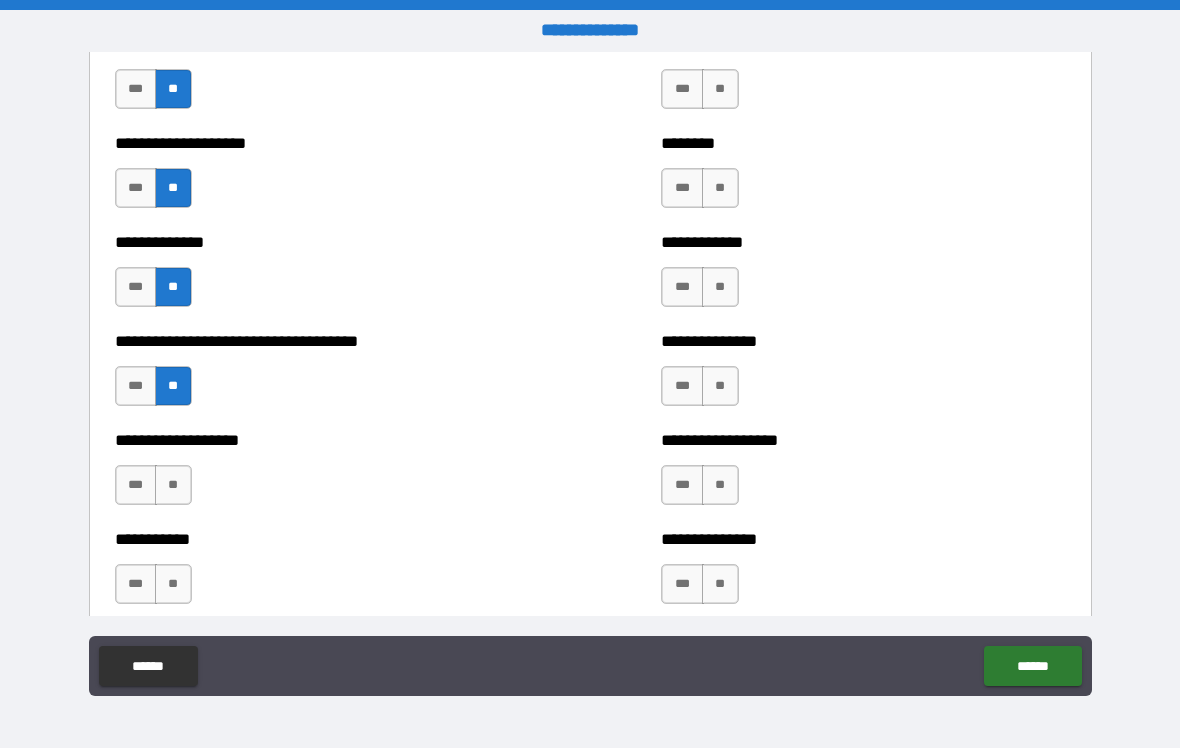 click on "**" at bounding box center [173, 485] 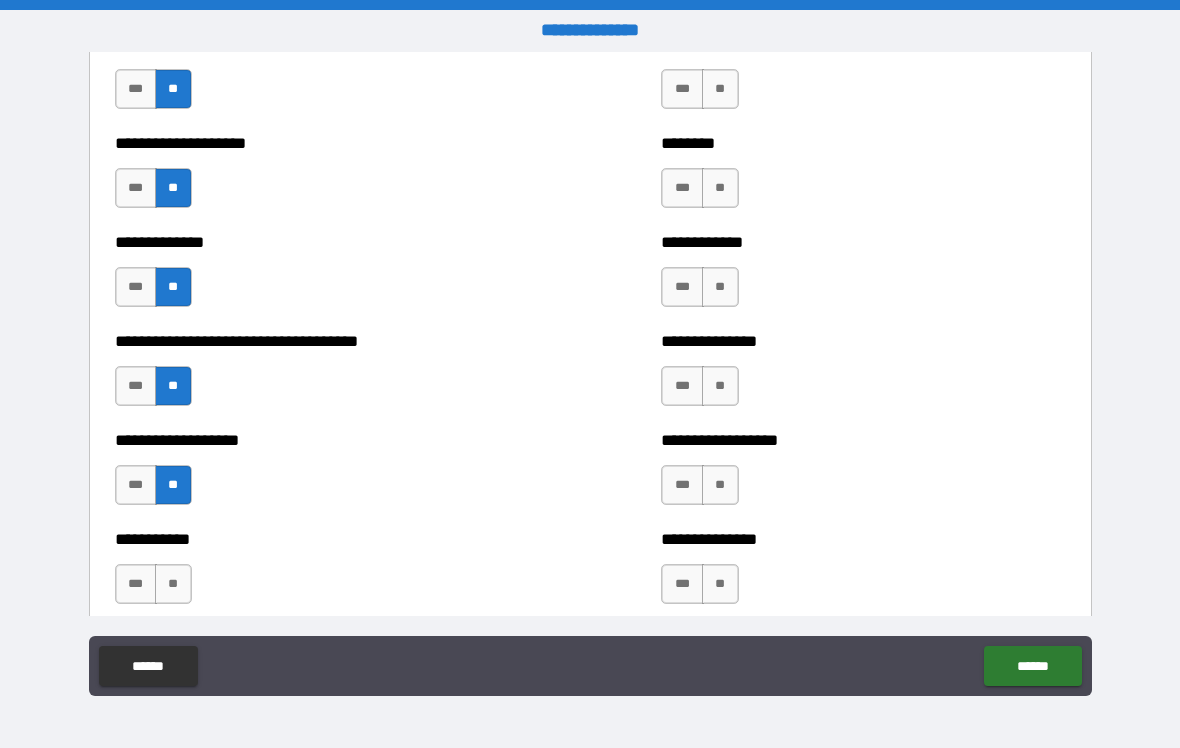 click on "**" at bounding box center [173, 584] 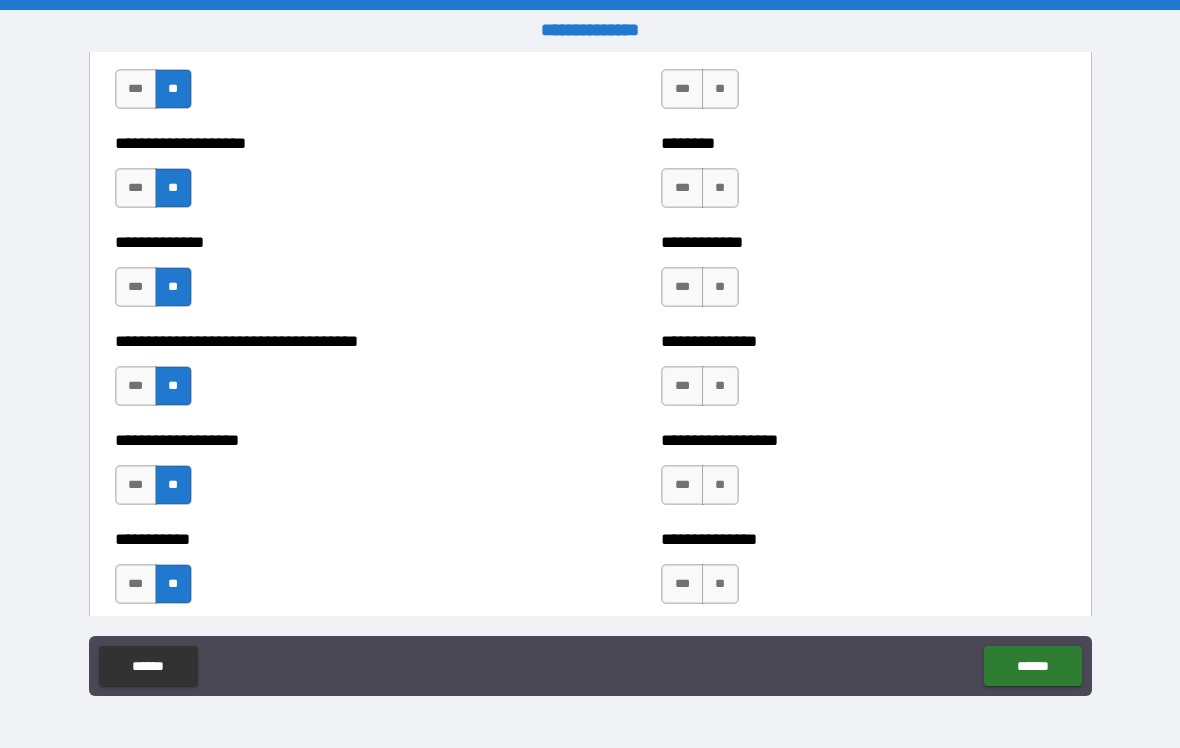 click on "**" at bounding box center (720, 584) 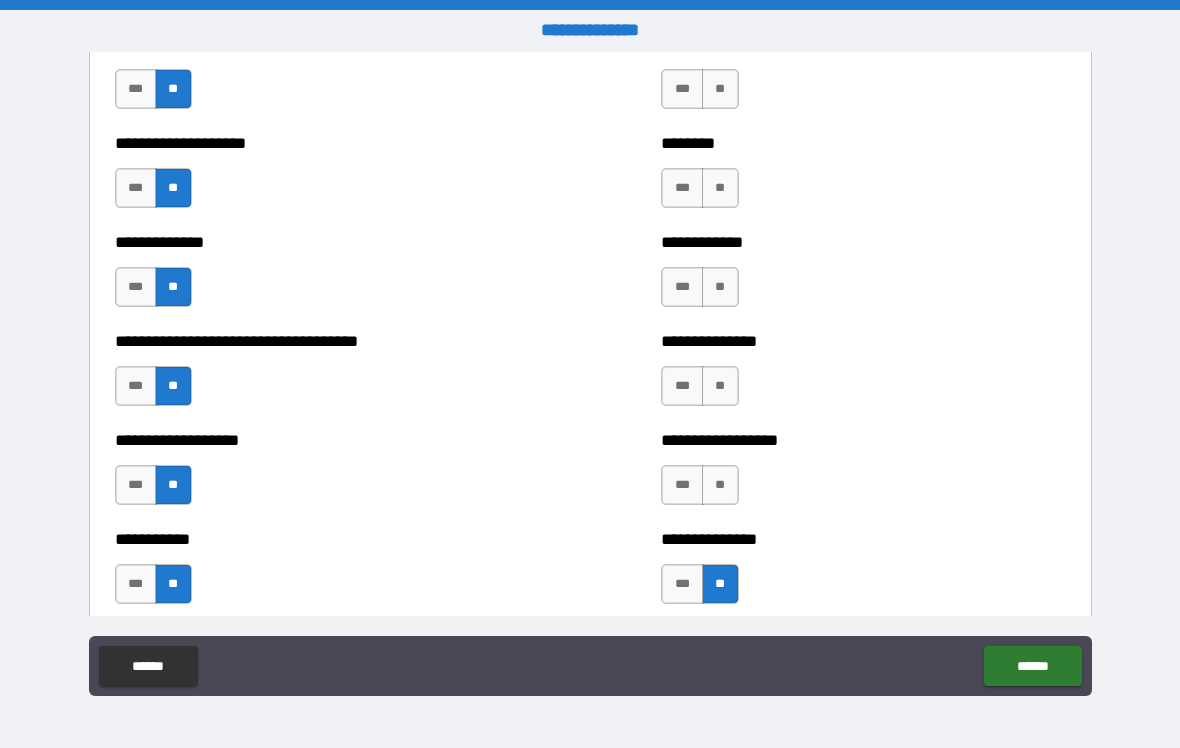 click on "**" at bounding box center (720, 485) 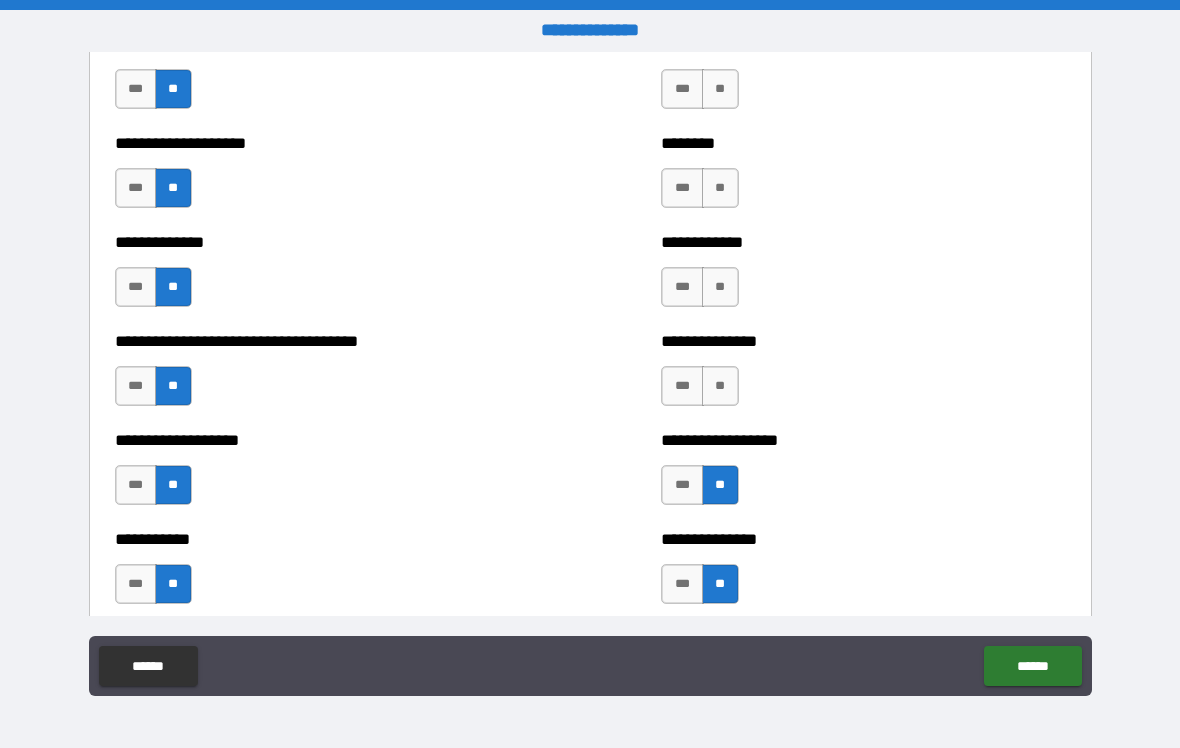 click on "**" at bounding box center (720, 386) 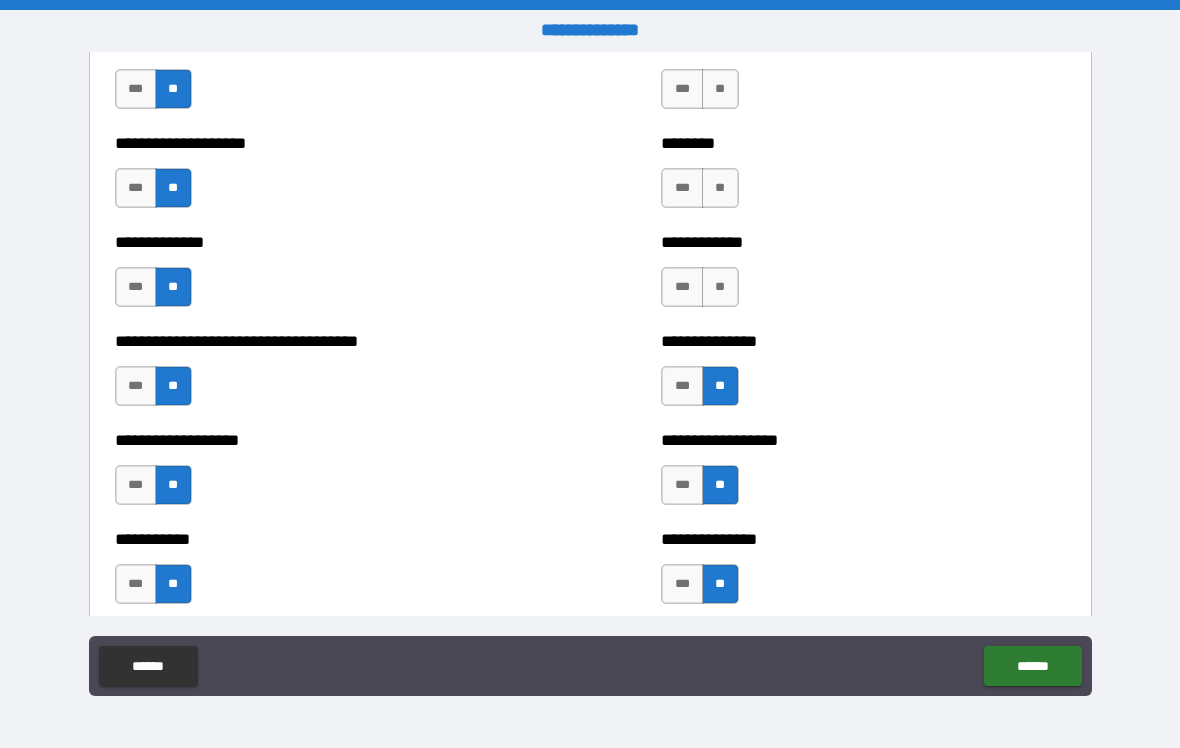 click on "**" at bounding box center (720, 287) 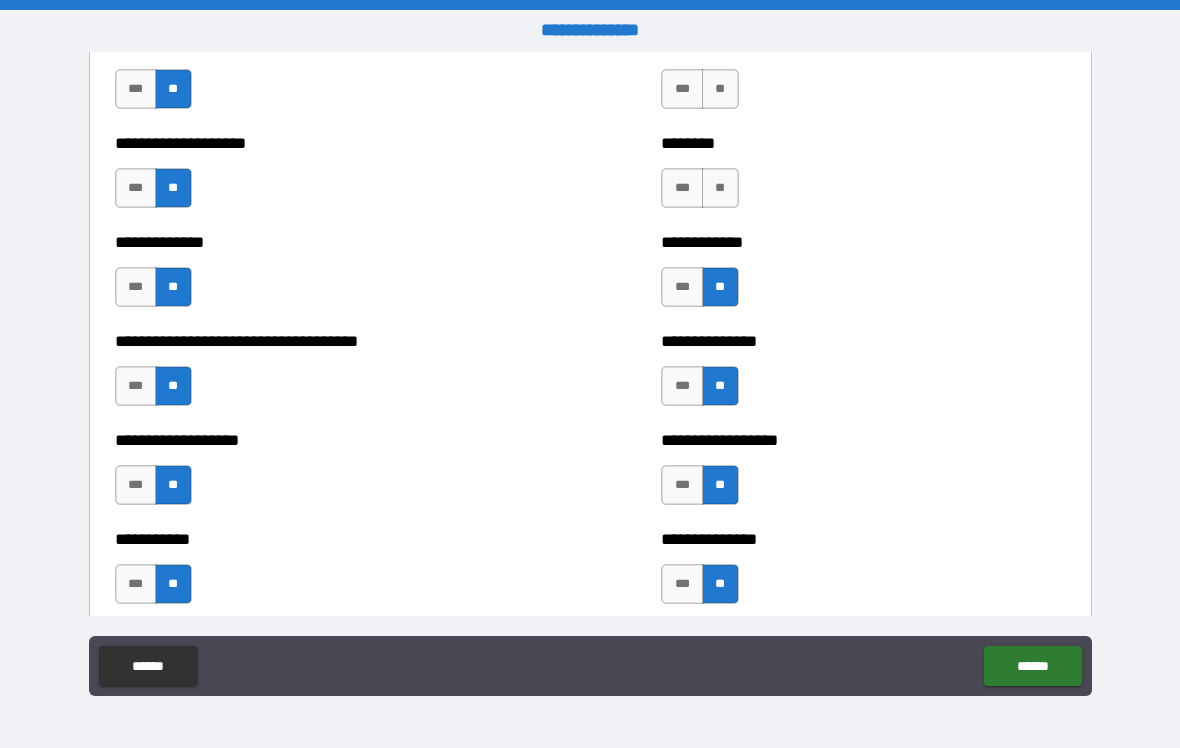 click on "**" at bounding box center (720, 188) 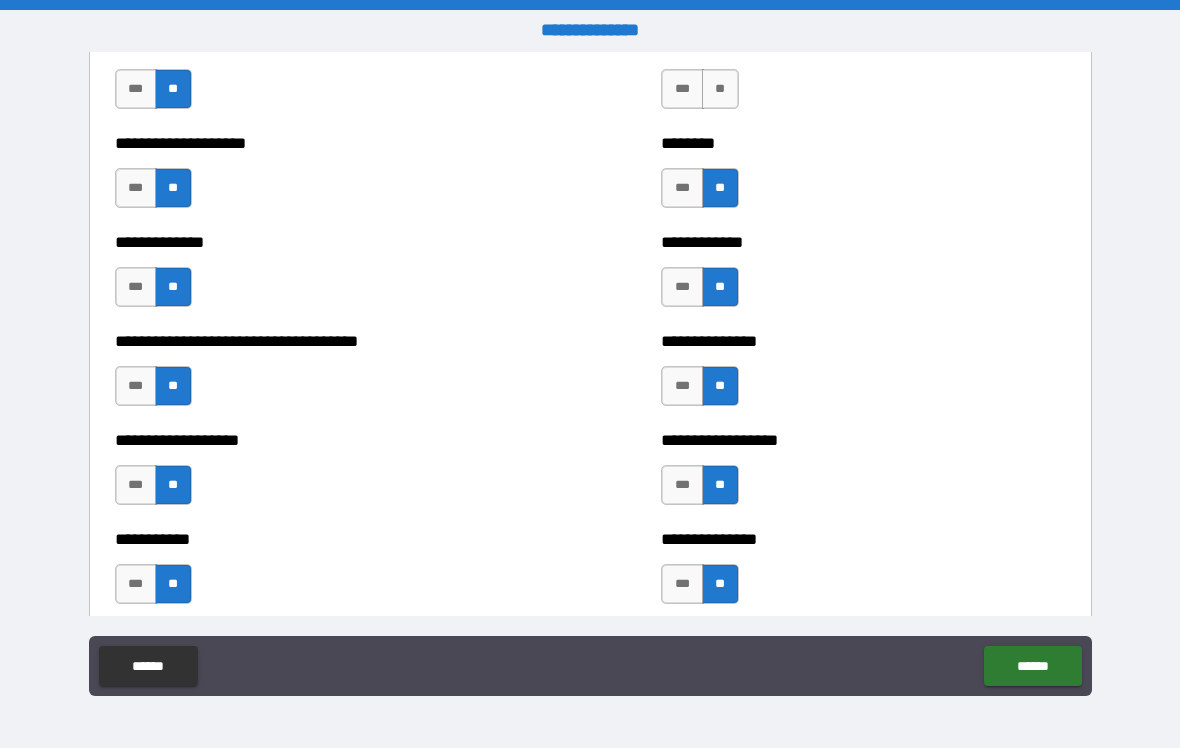 click on "**" at bounding box center [720, 89] 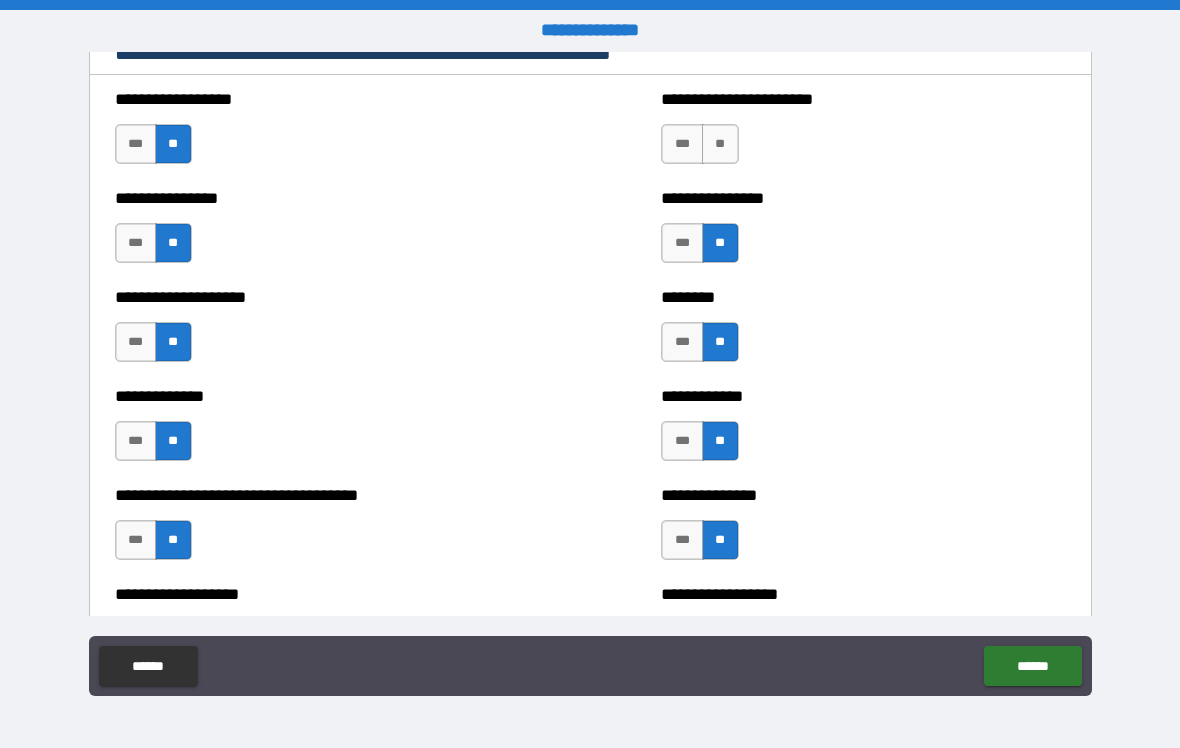 scroll, scrollTop: 2342, scrollLeft: 0, axis: vertical 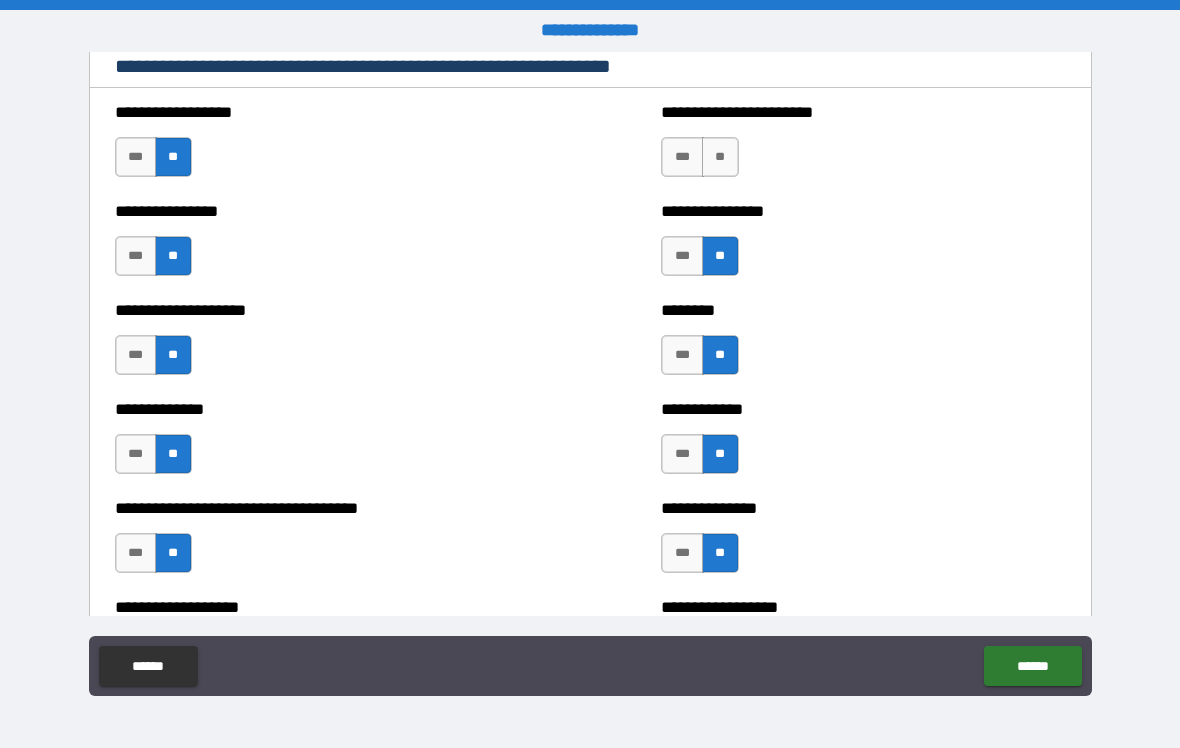 click on "**" at bounding box center (720, 157) 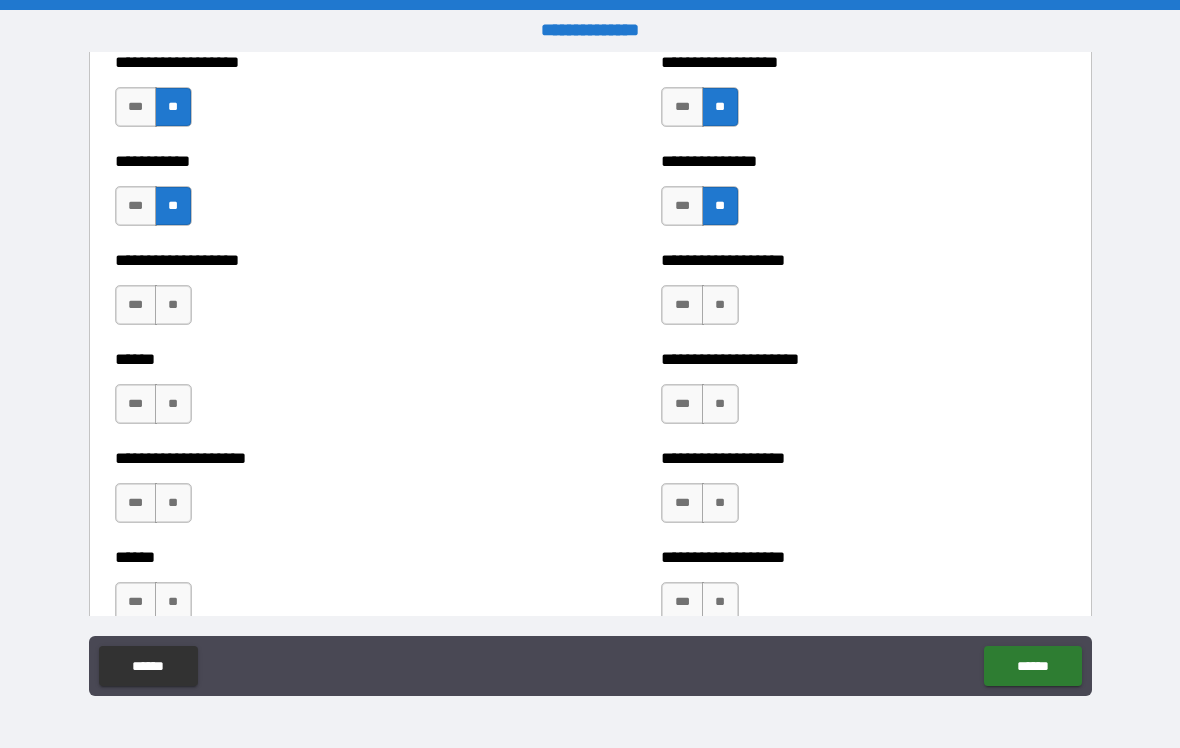 scroll, scrollTop: 2912, scrollLeft: 0, axis: vertical 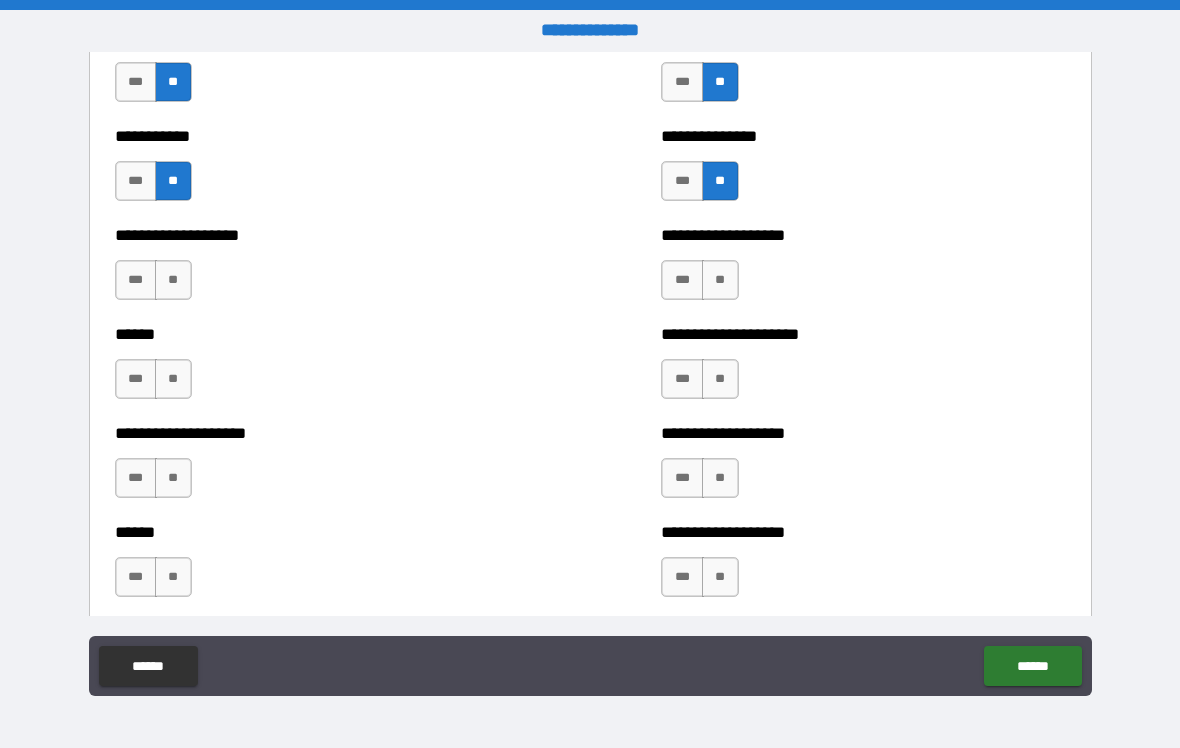 click on "**" at bounding box center [173, 280] 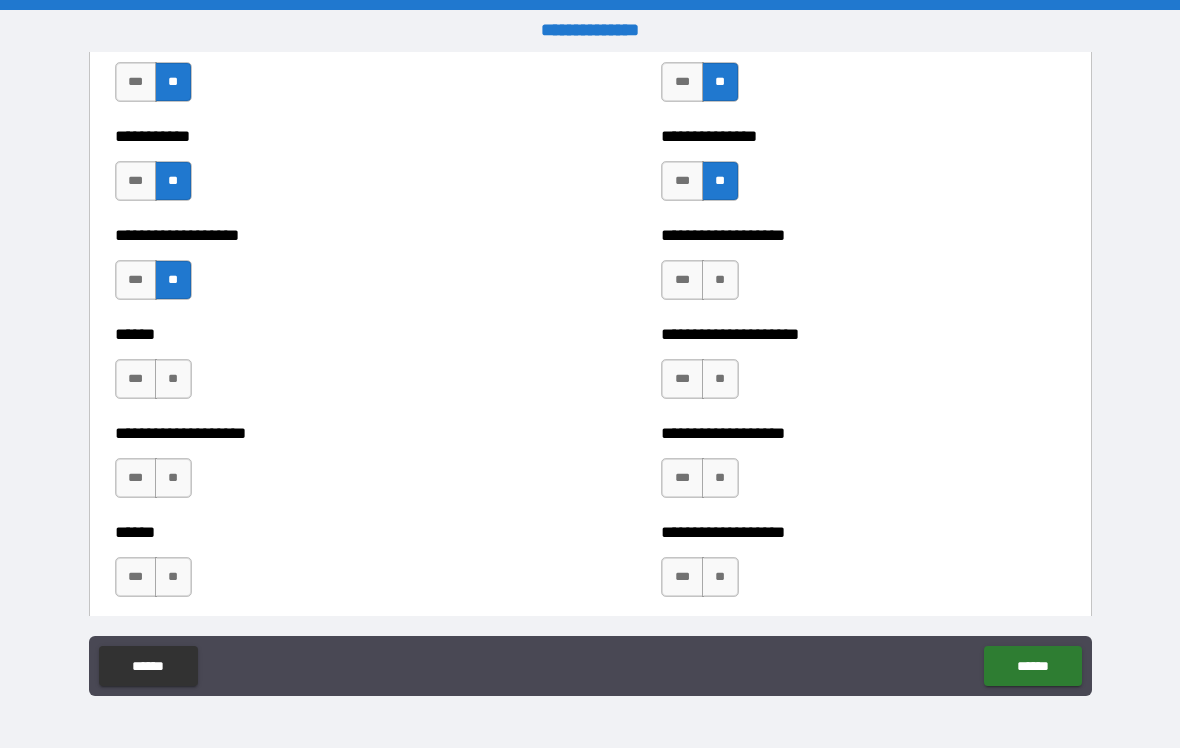 click on "**" at bounding box center [173, 379] 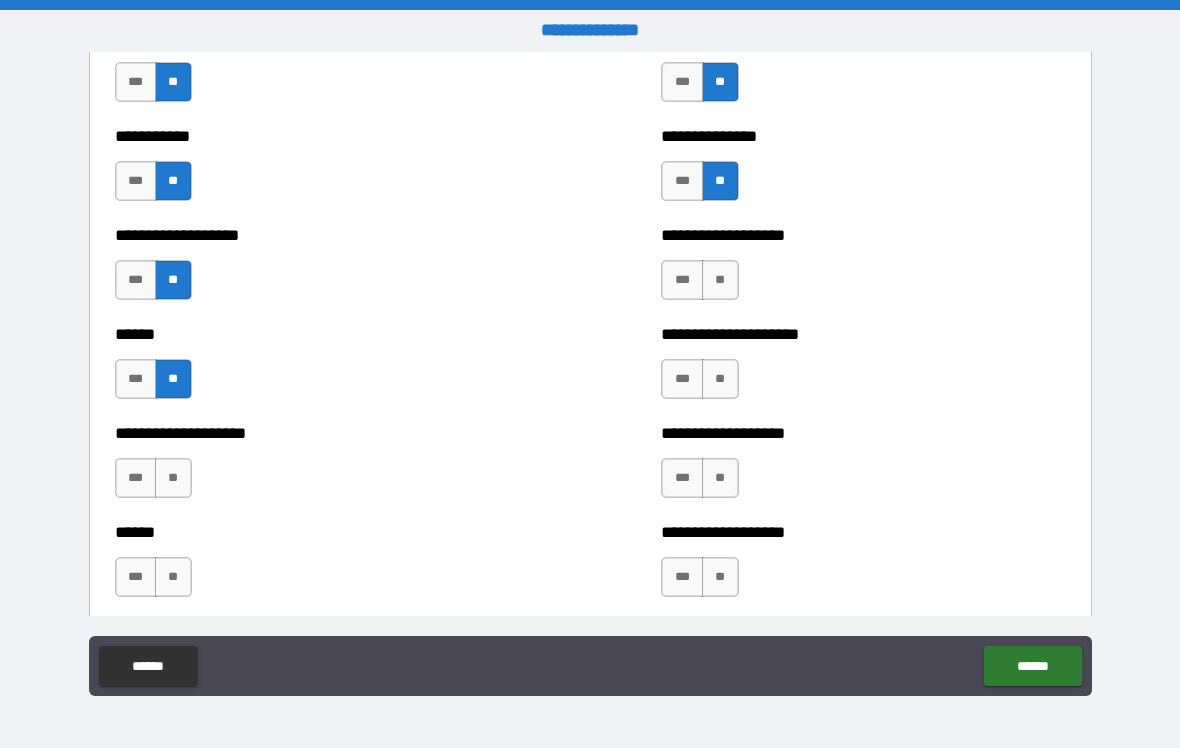 click on "**" at bounding box center [173, 478] 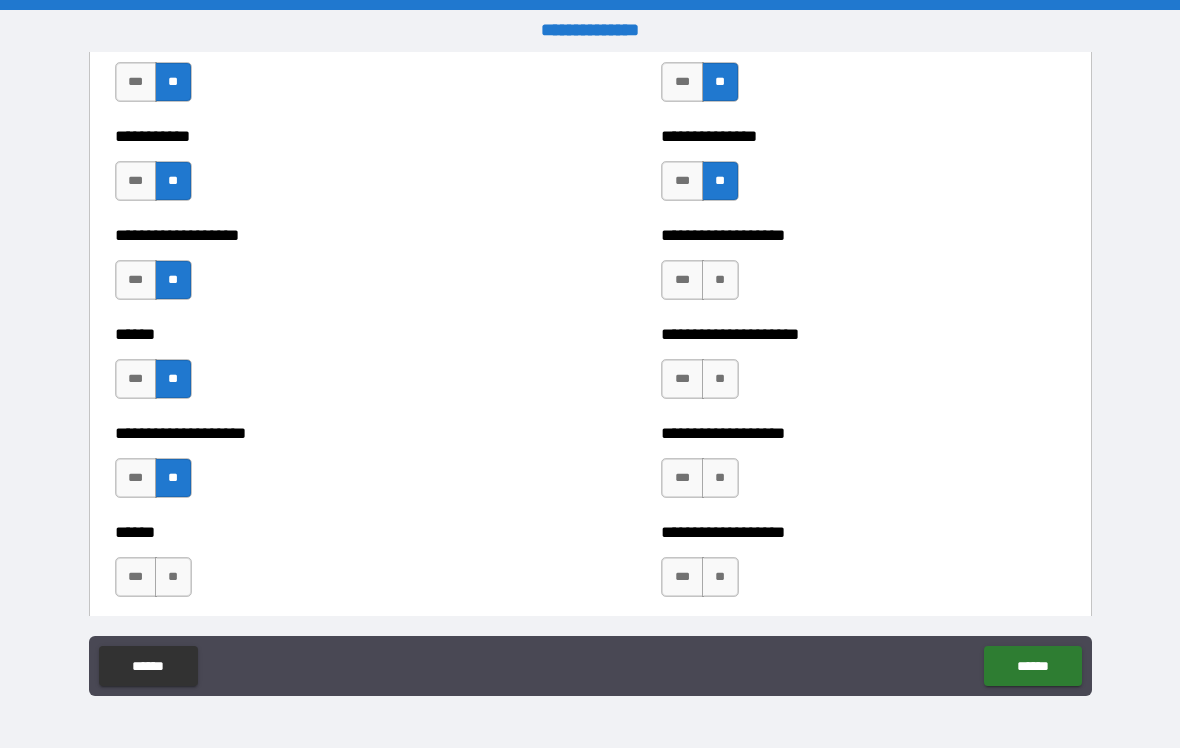 click on "**" at bounding box center [173, 577] 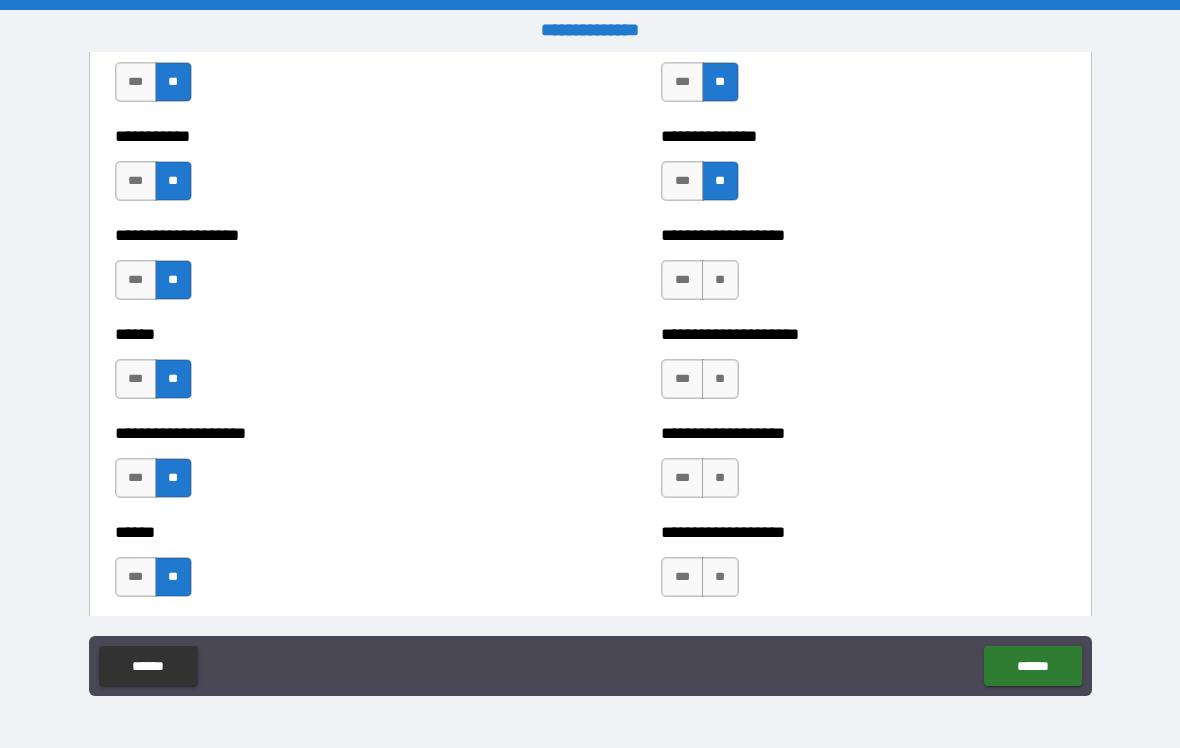 click on "**" at bounding box center (720, 577) 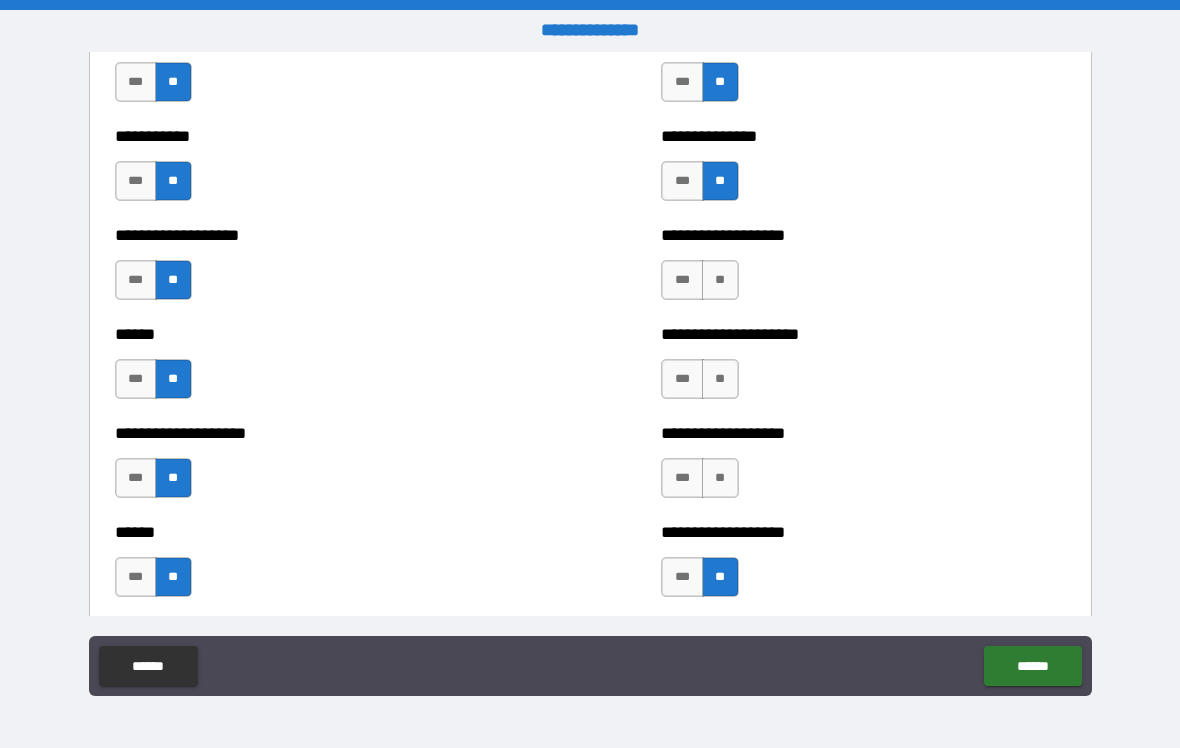 click on "**" at bounding box center [720, 478] 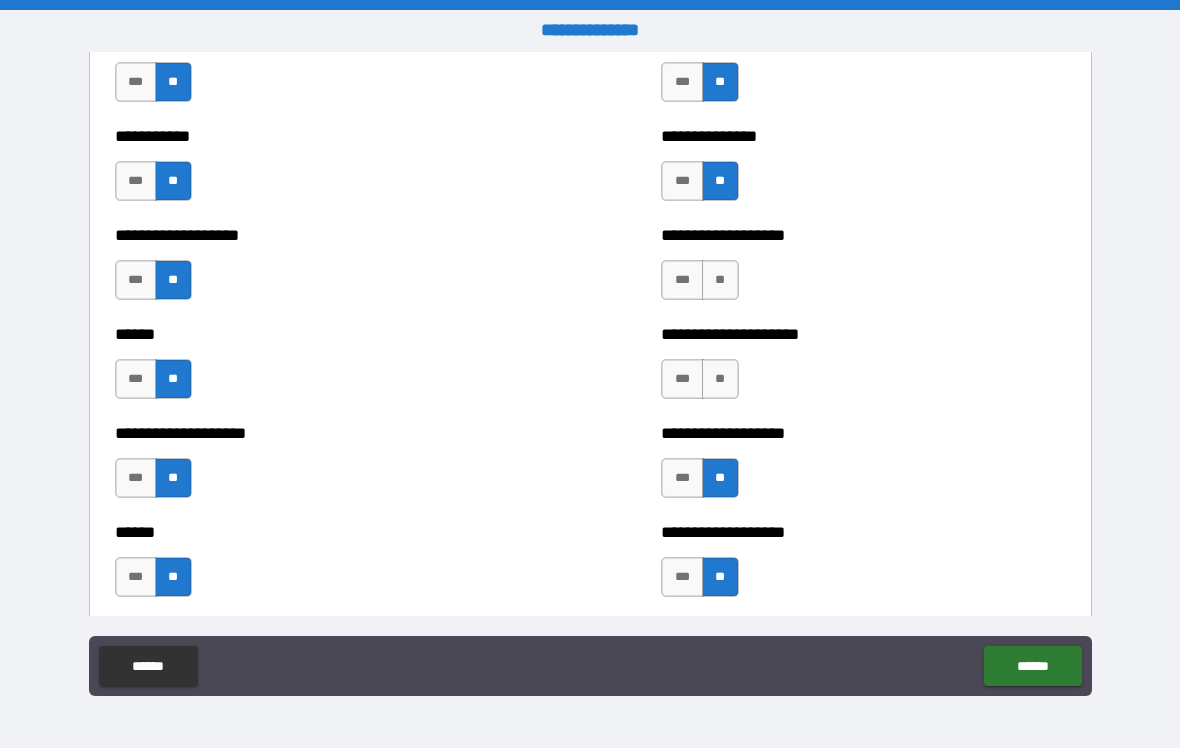 click on "**" at bounding box center [720, 379] 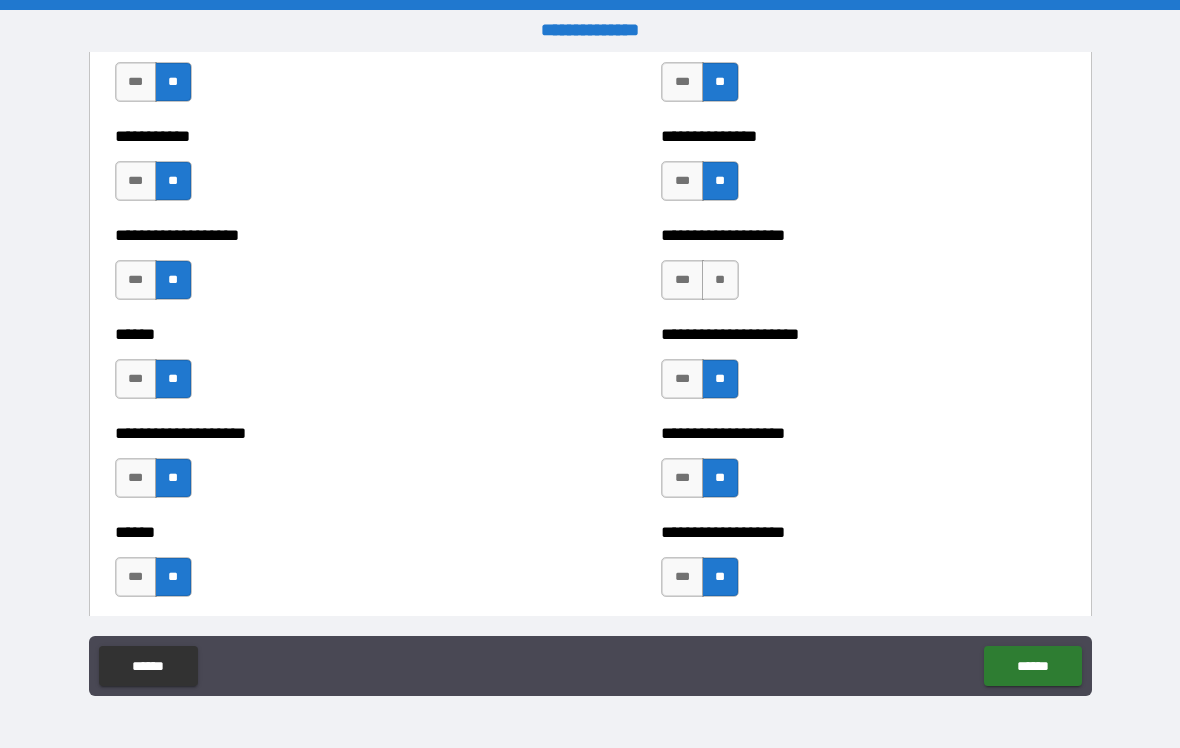 click on "**" at bounding box center (720, 280) 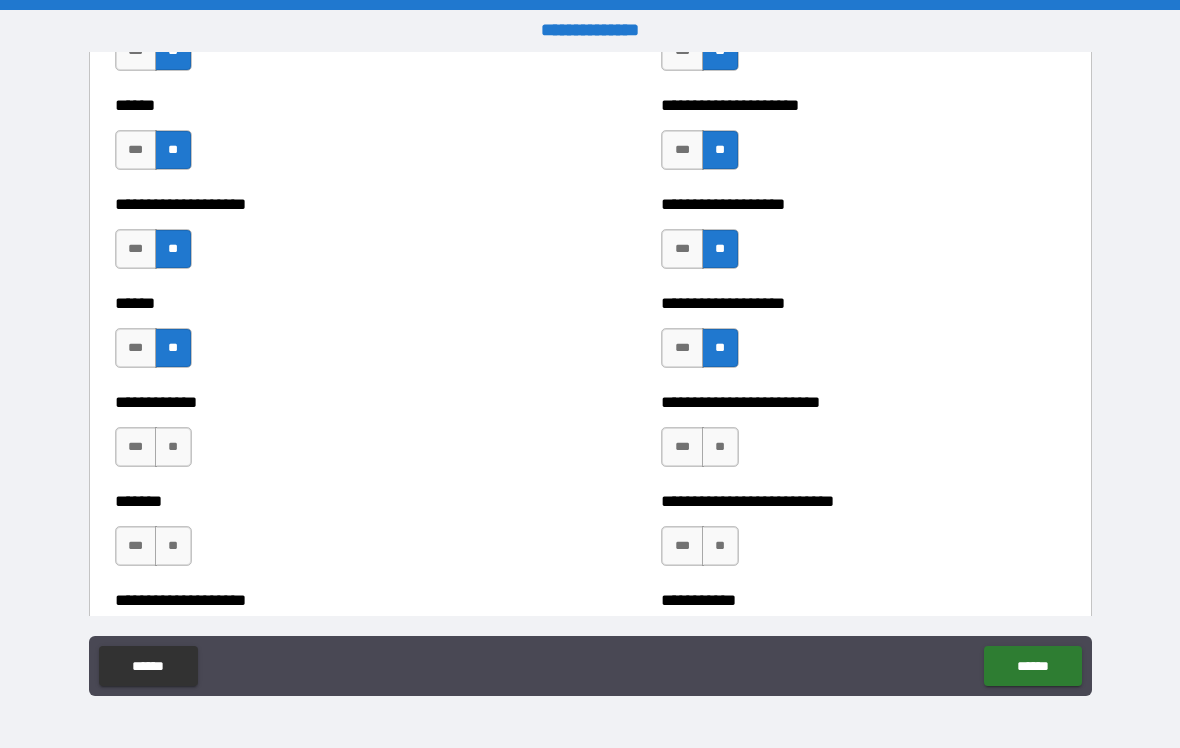 scroll, scrollTop: 3193, scrollLeft: 0, axis: vertical 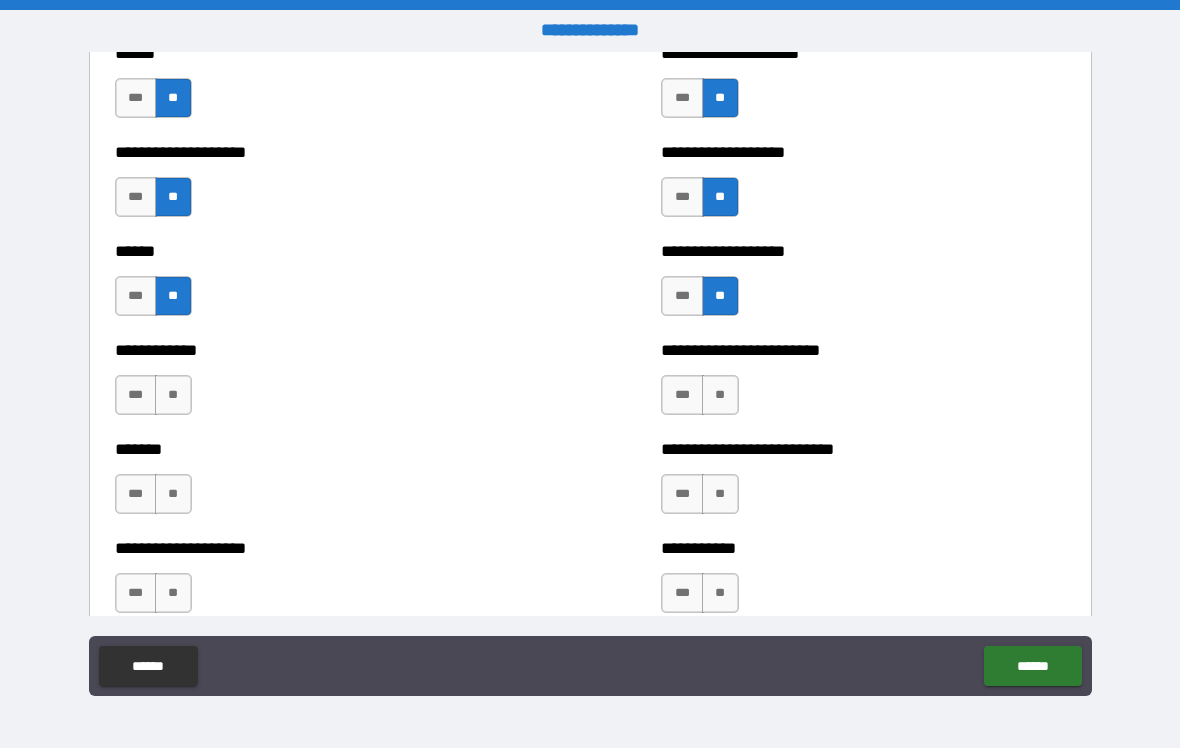 click on "**" at bounding box center (720, 395) 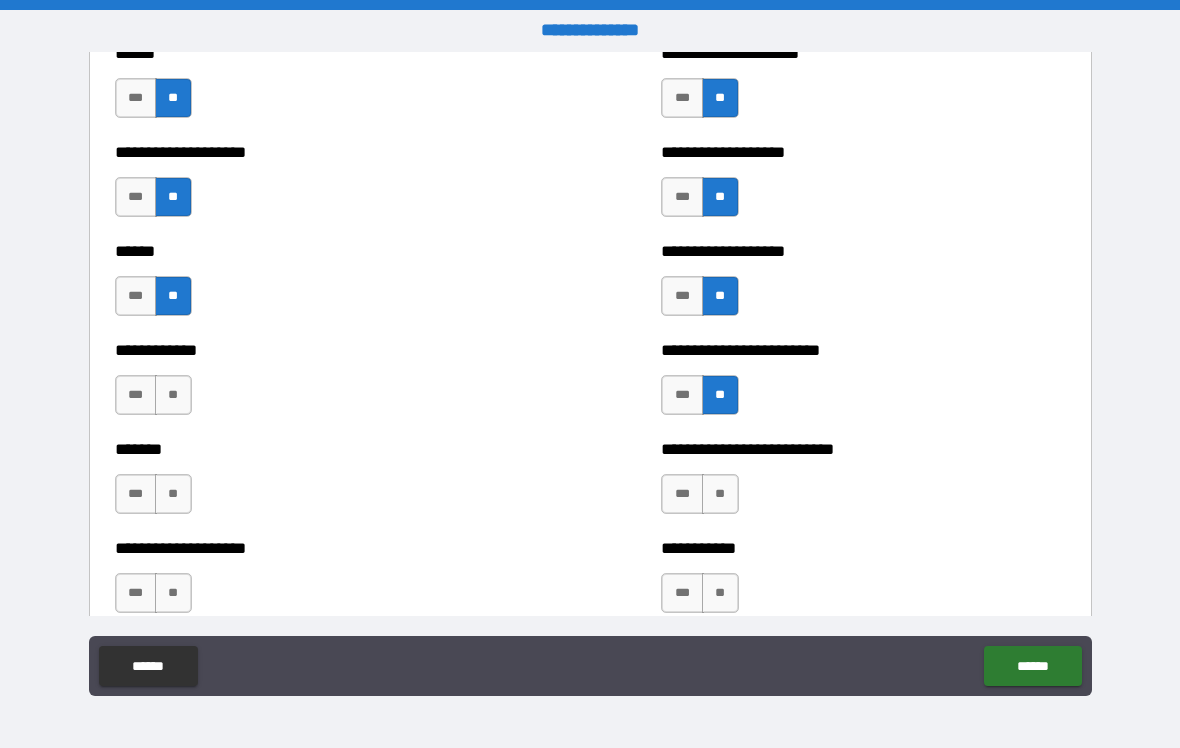 click on "**" at bounding box center [720, 494] 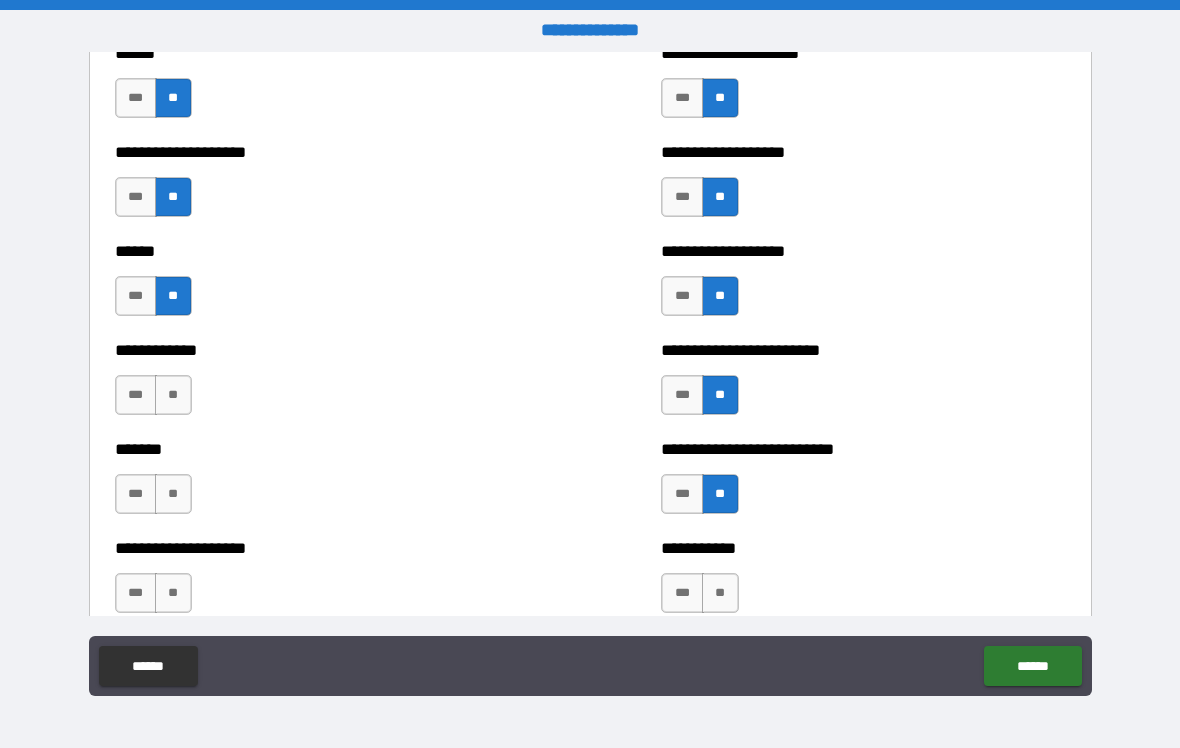 click on "**" at bounding box center (720, 593) 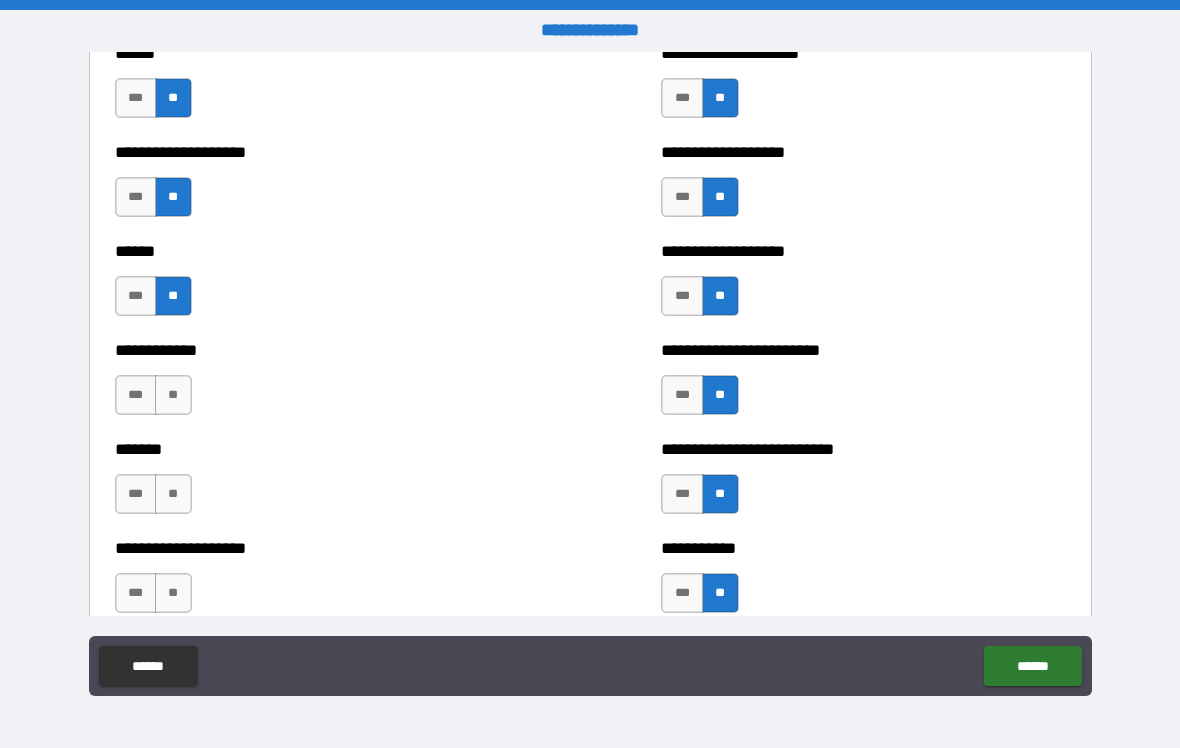 click on "**" at bounding box center [173, 593] 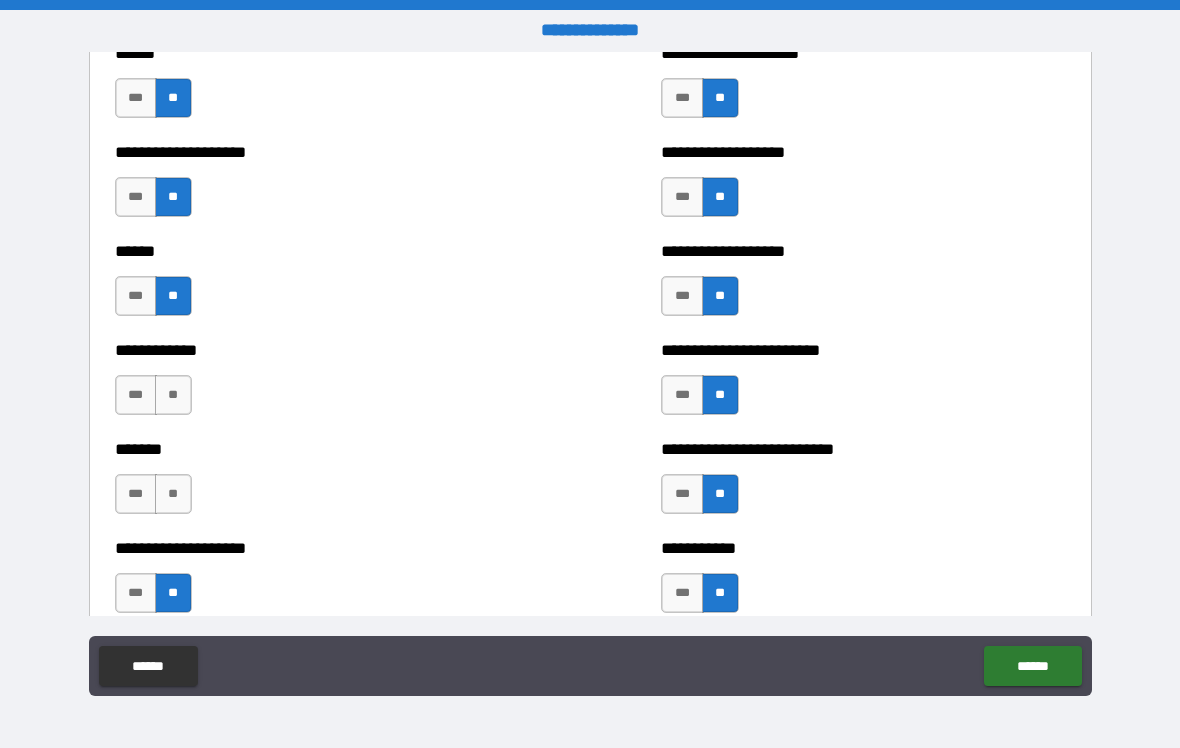 click on "**" at bounding box center (173, 494) 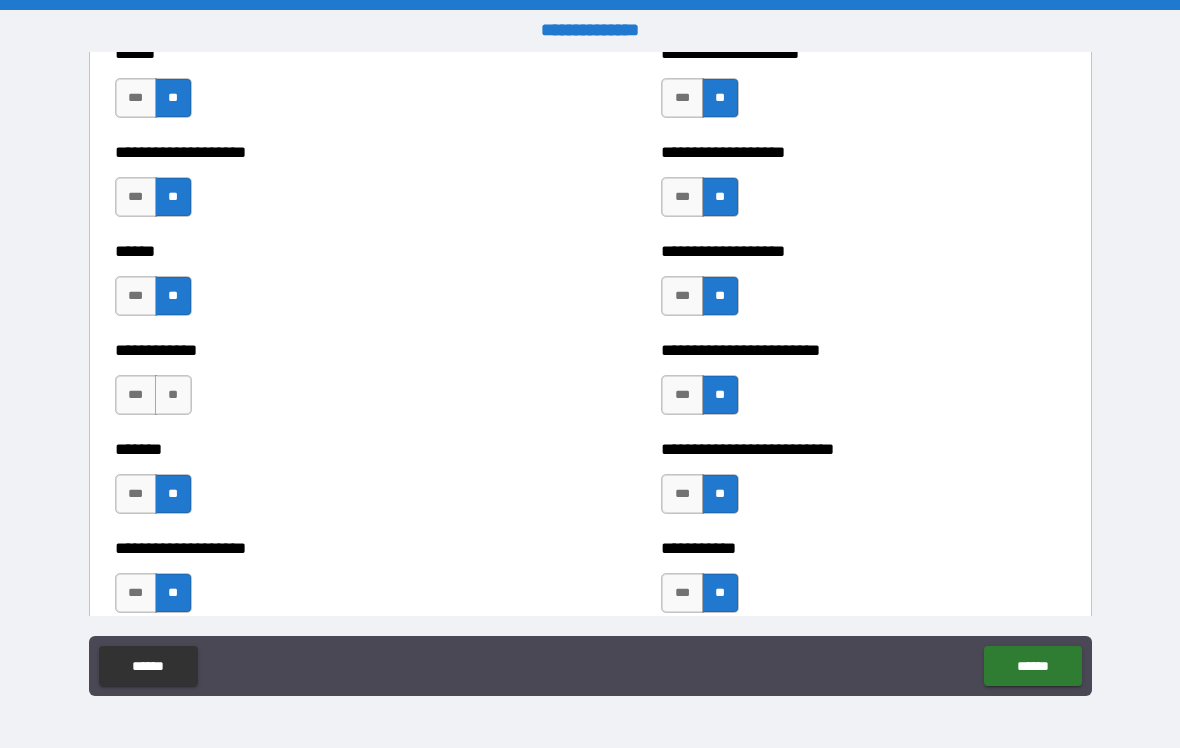 click on "**" at bounding box center [173, 395] 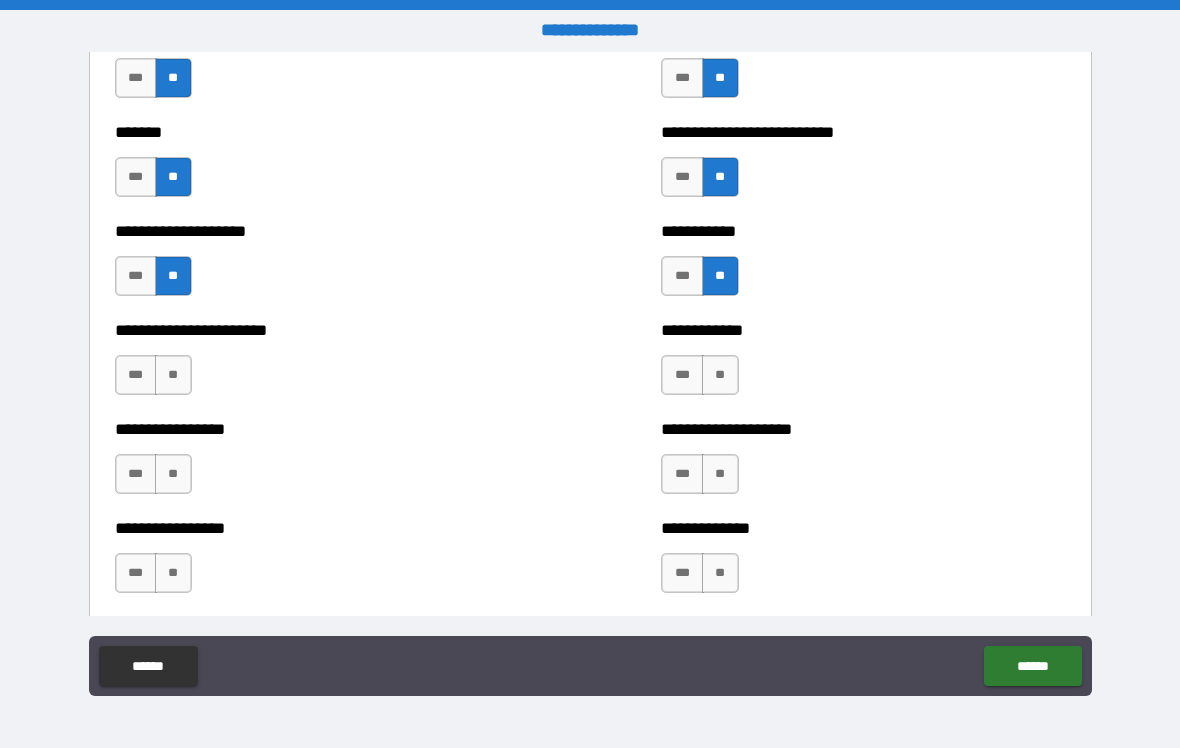 scroll, scrollTop: 3508, scrollLeft: 0, axis: vertical 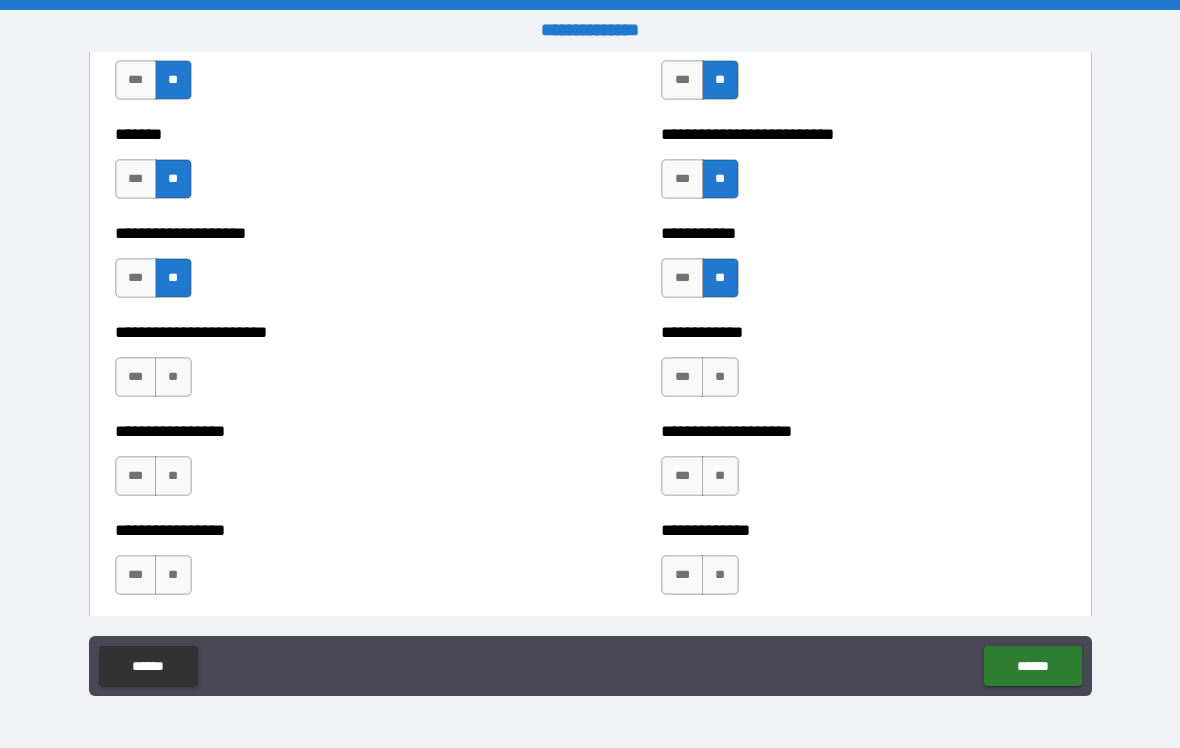 click on "**" at bounding box center [720, 377] 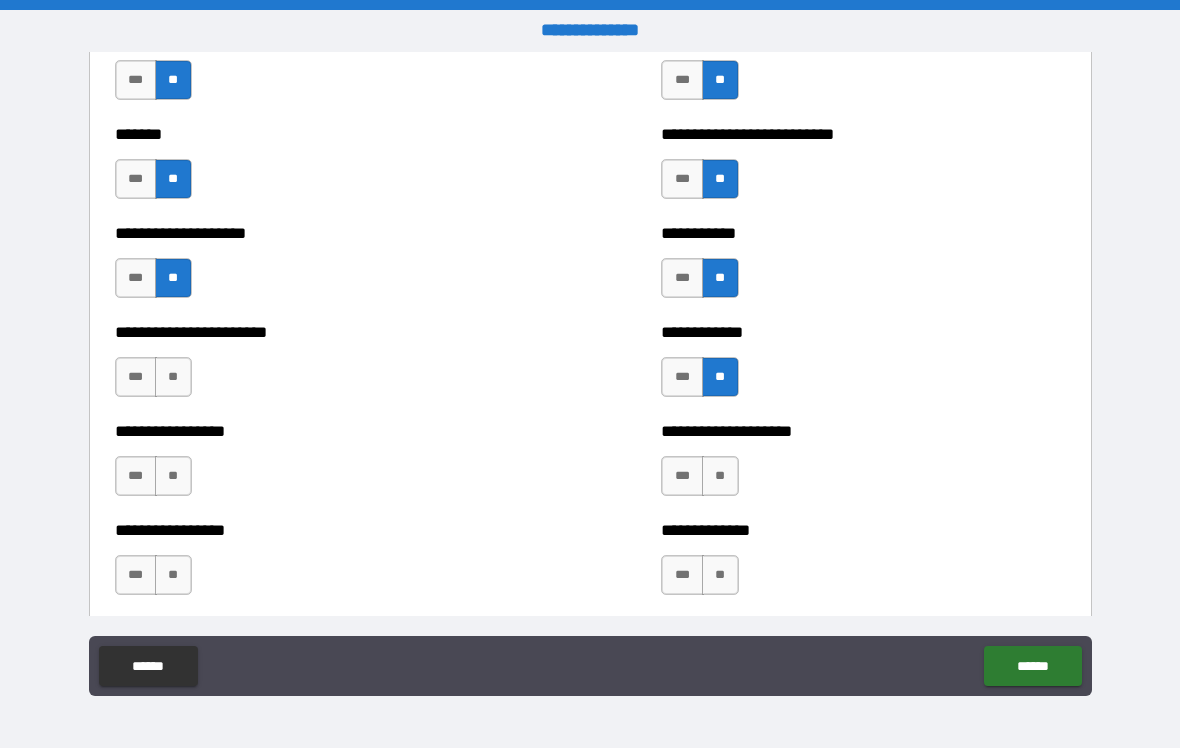 click on "**" at bounding box center (720, 476) 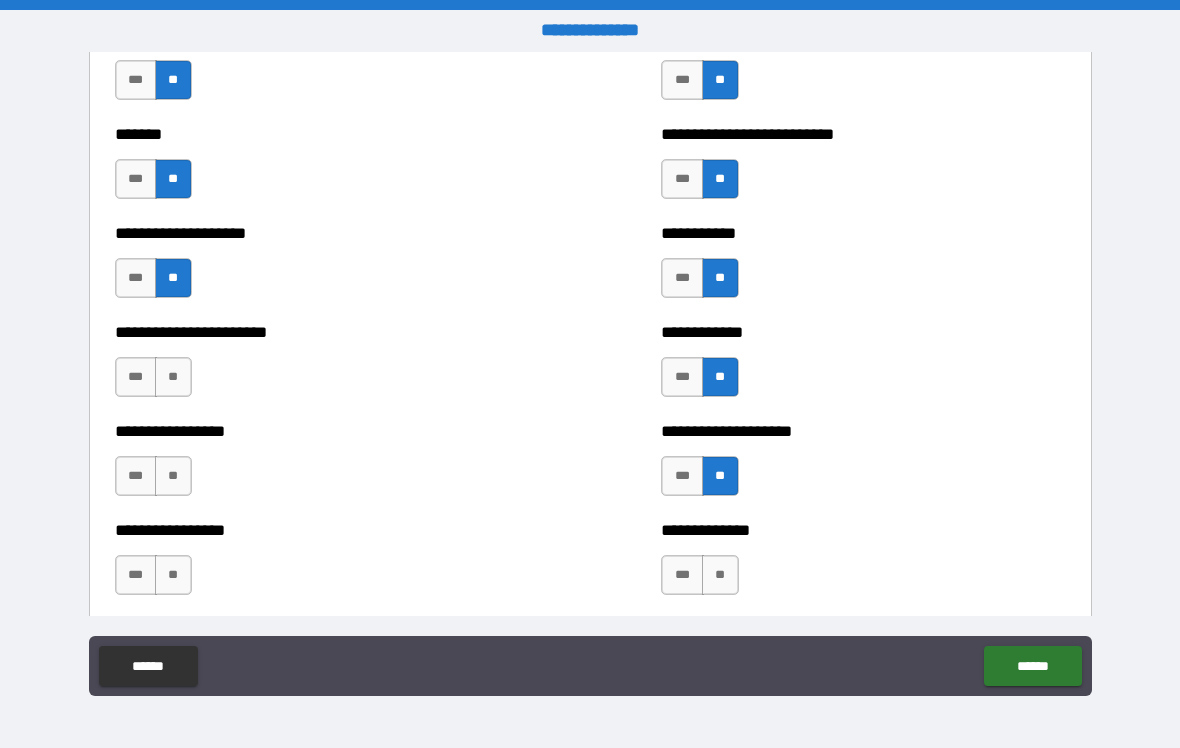 click on "**" at bounding box center [720, 575] 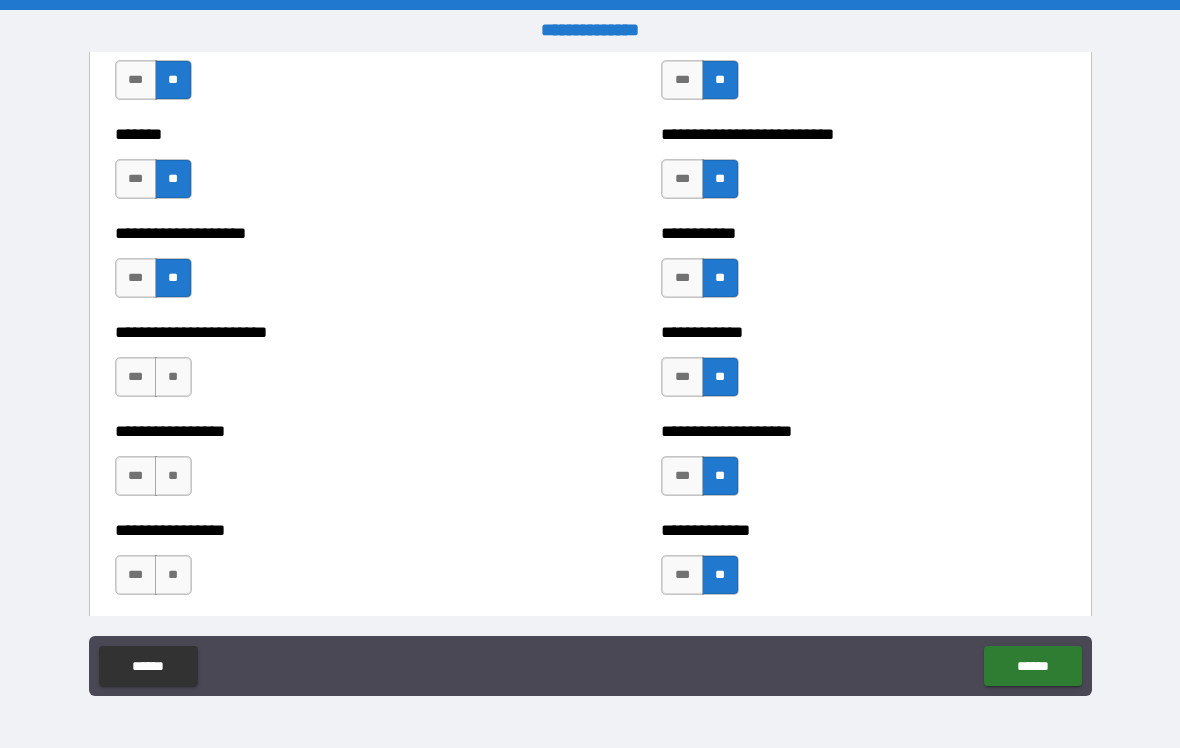 click on "**" at bounding box center [173, 575] 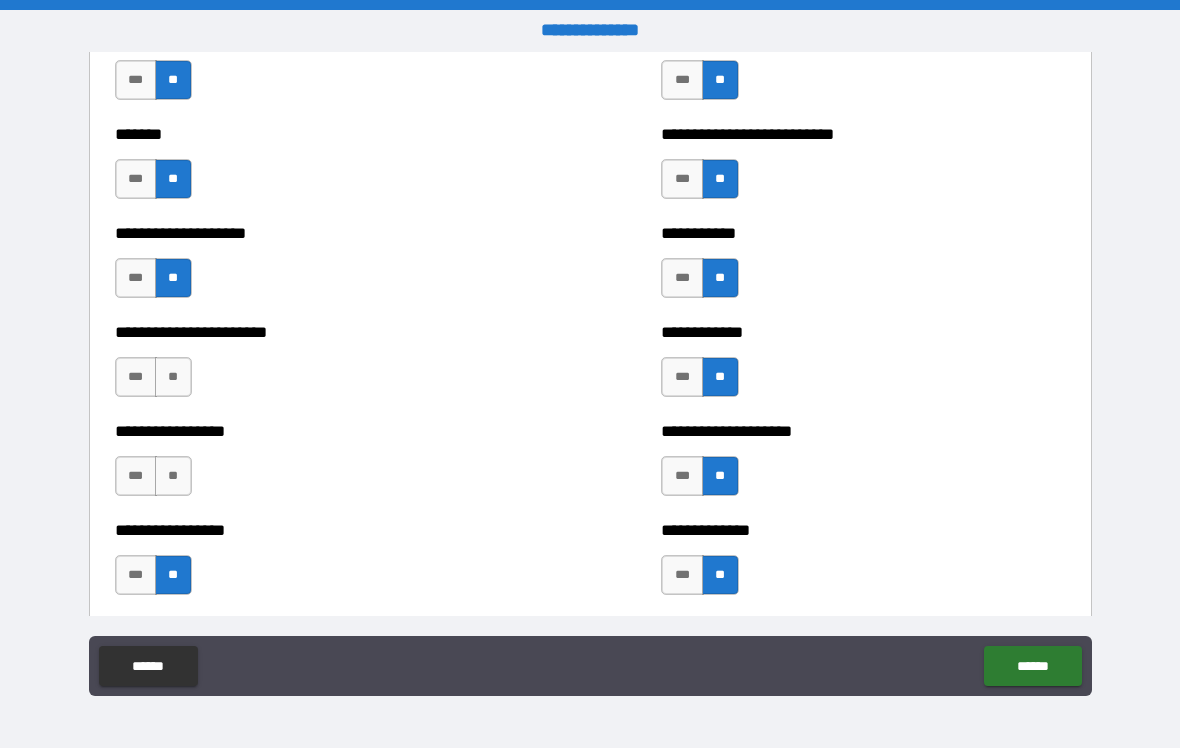 click on "**" at bounding box center (173, 476) 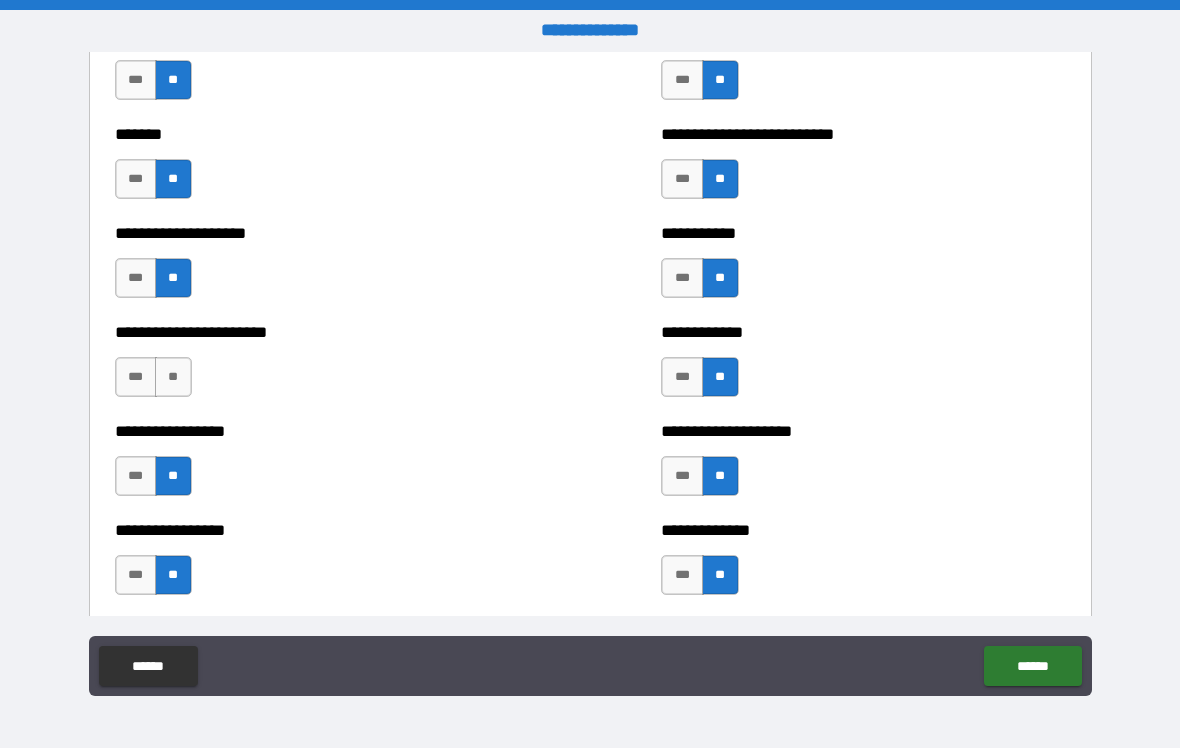 click on "**" at bounding box center [173, 377] 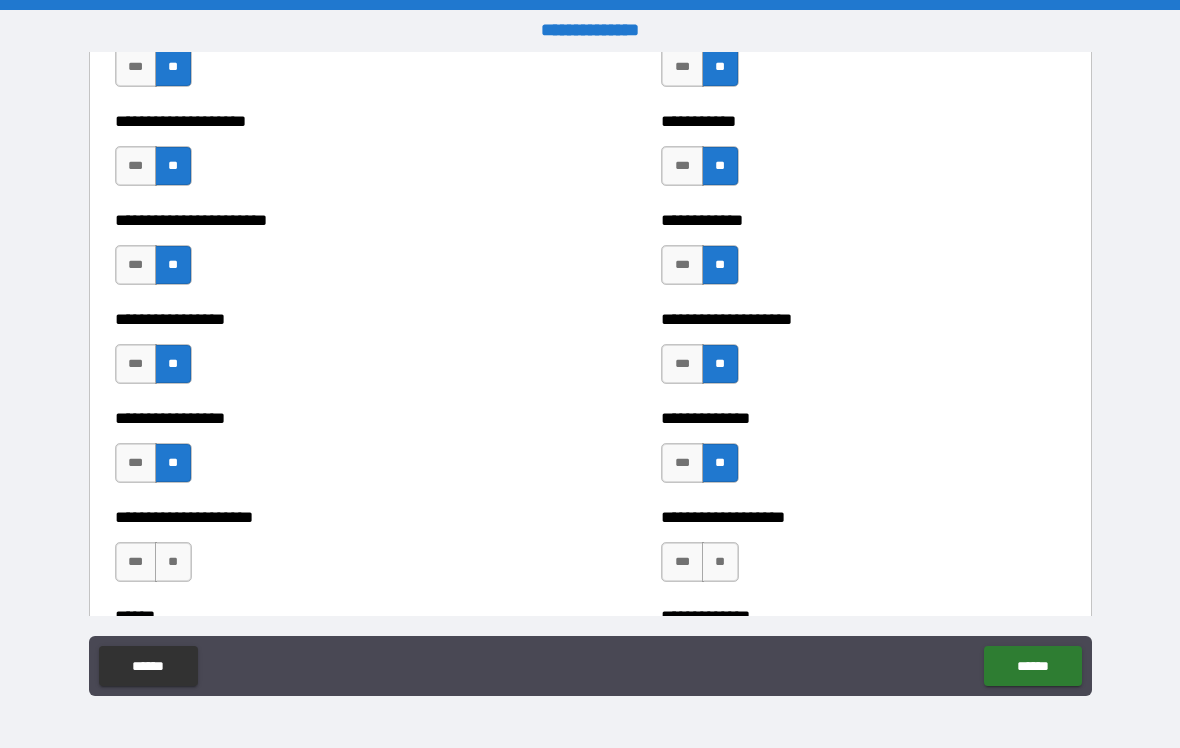 scroll, scrollTop: 3719, scrollLeft: 0, axis: vertical 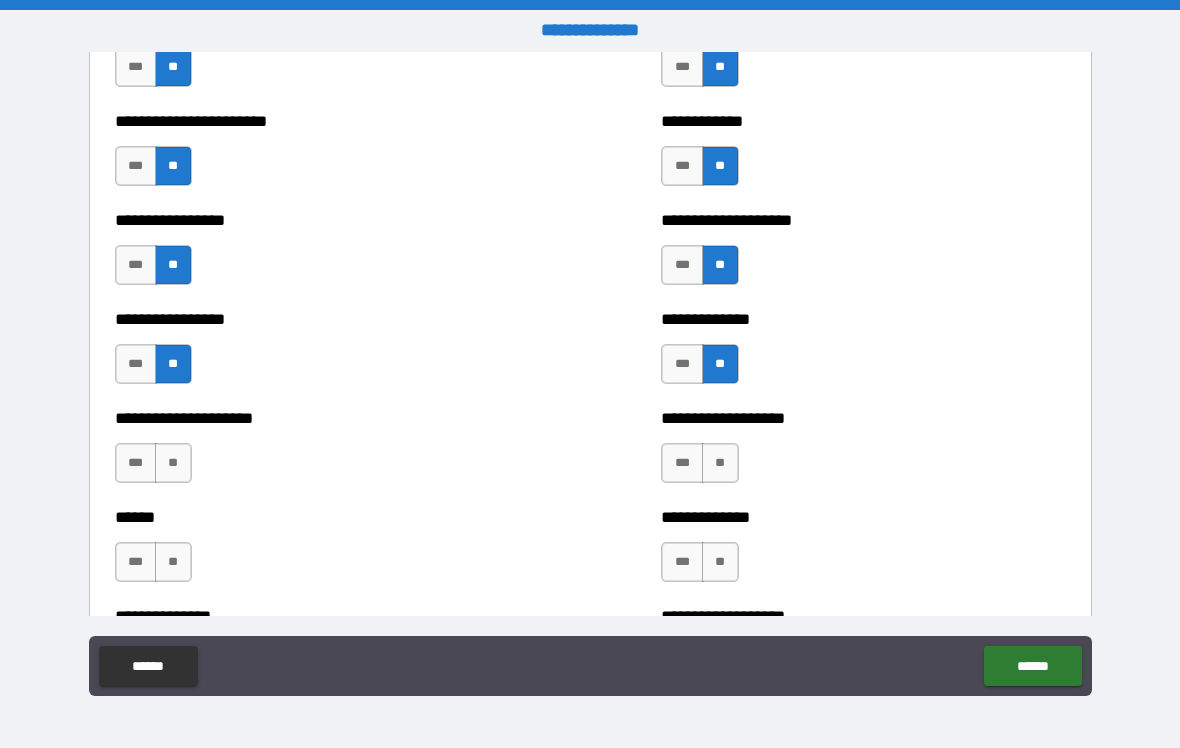 click on "**" at bounding box center (720, 463) 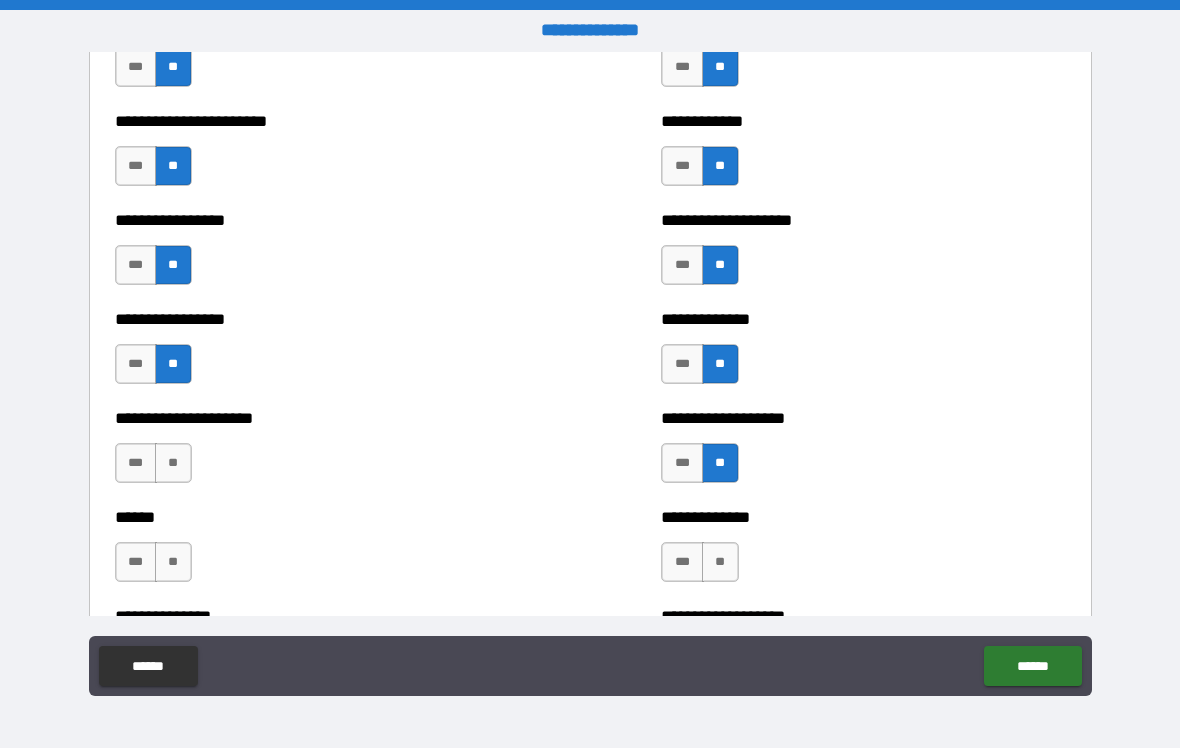 click on "**" at bounding box center (720, 562) 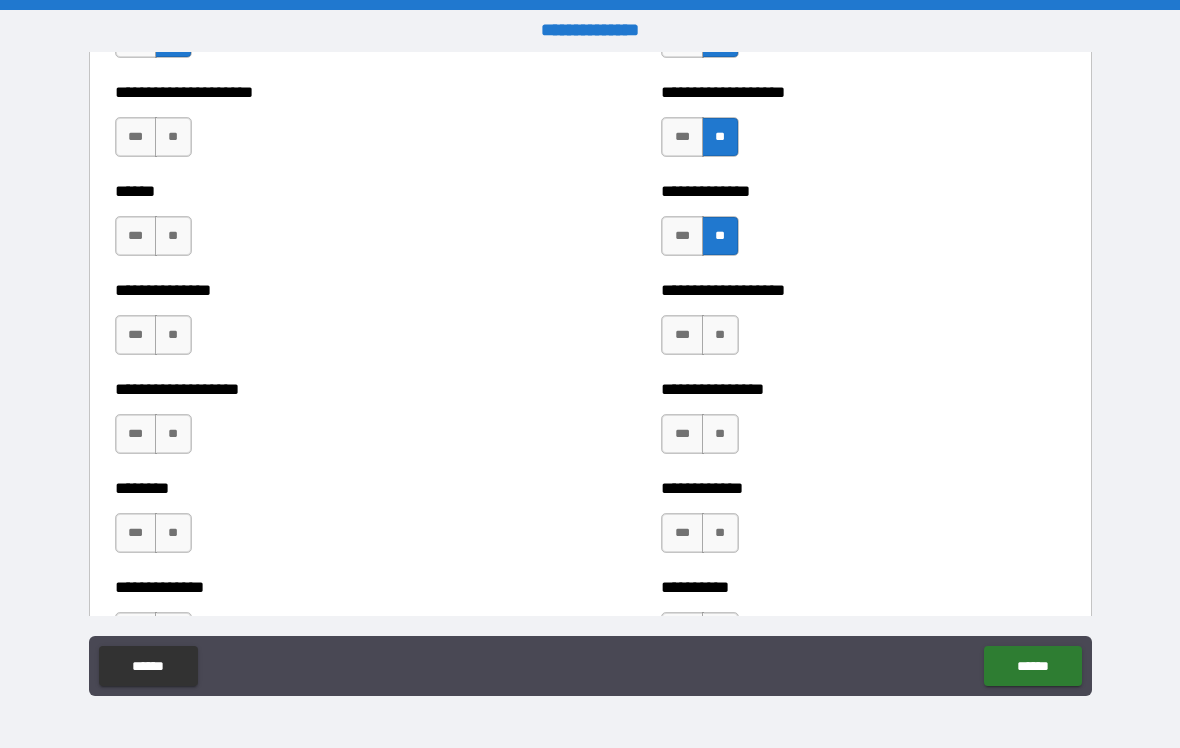 scroll, scrollTop: 4045, scrollLeft: 0, axis: vertical 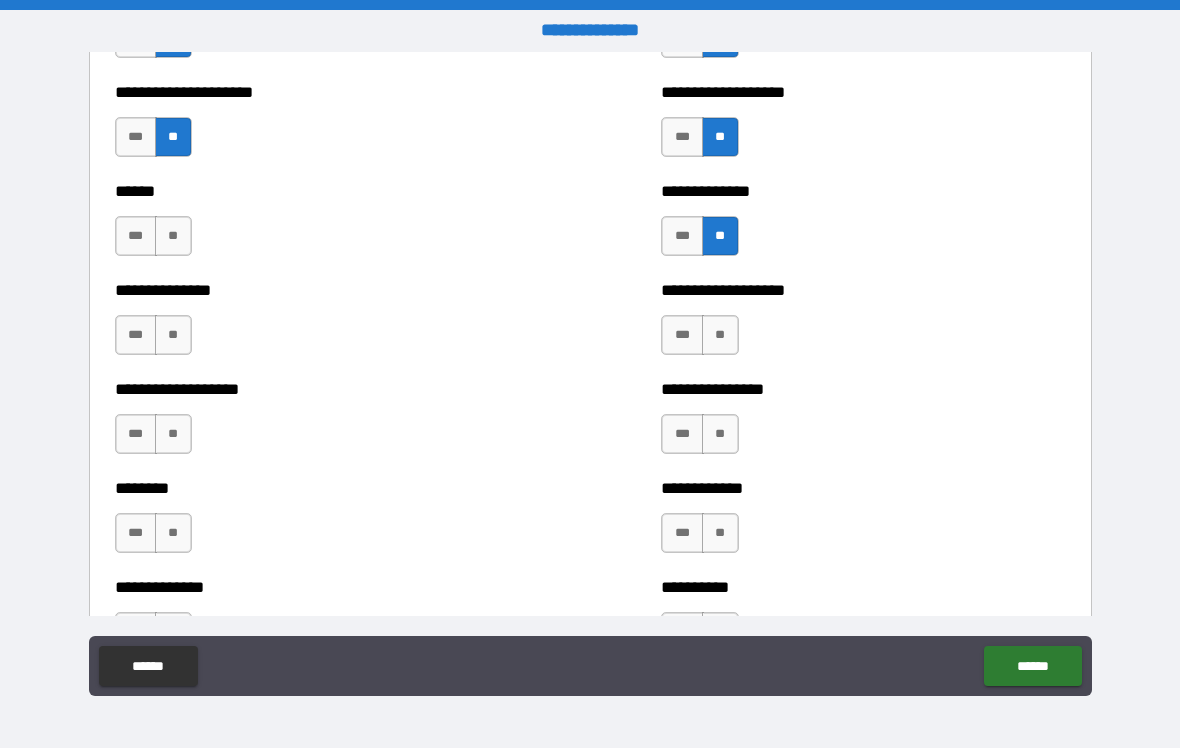 click on "**" at bounding box center (173, 236) 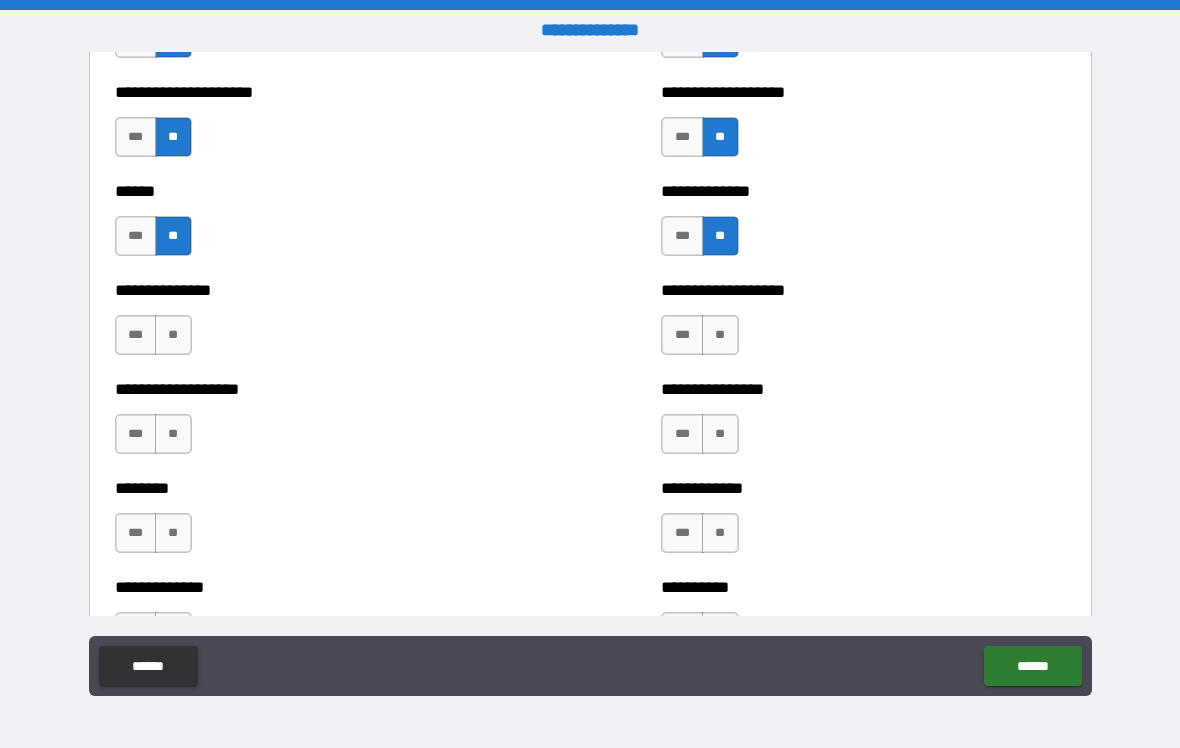 click on "**" at bounding box center (173, 335) 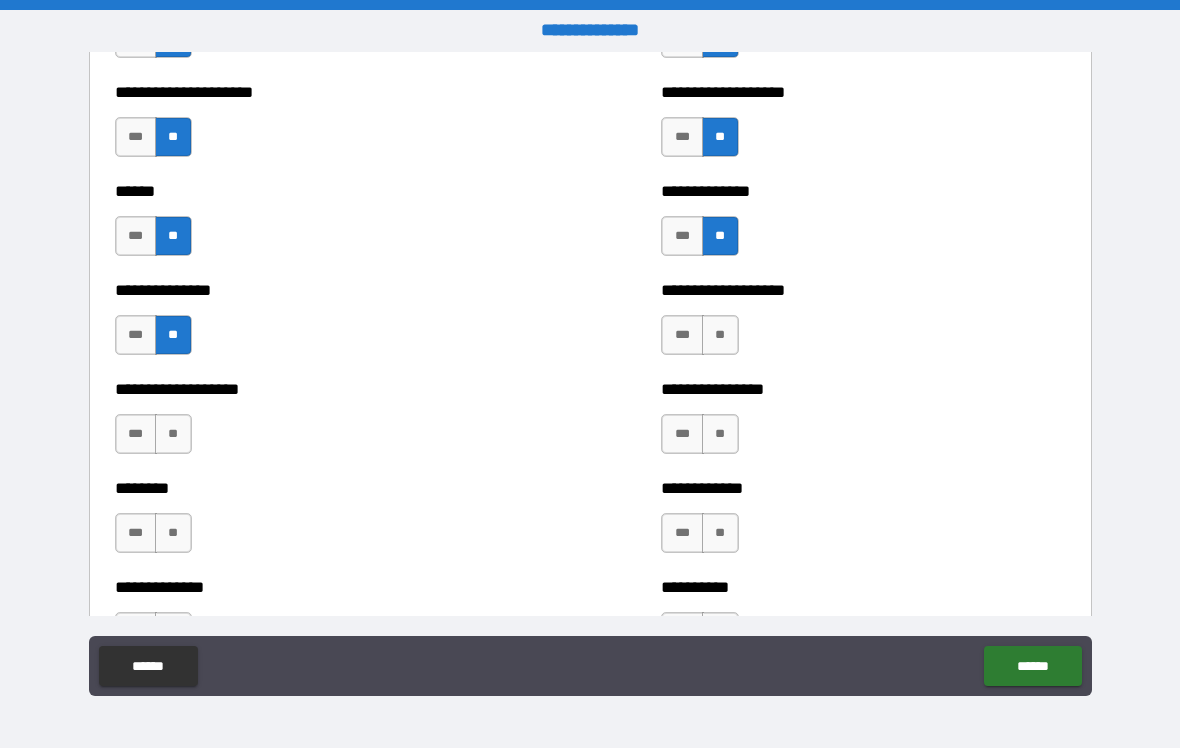 click on "**" at bounding box center [173, 434] 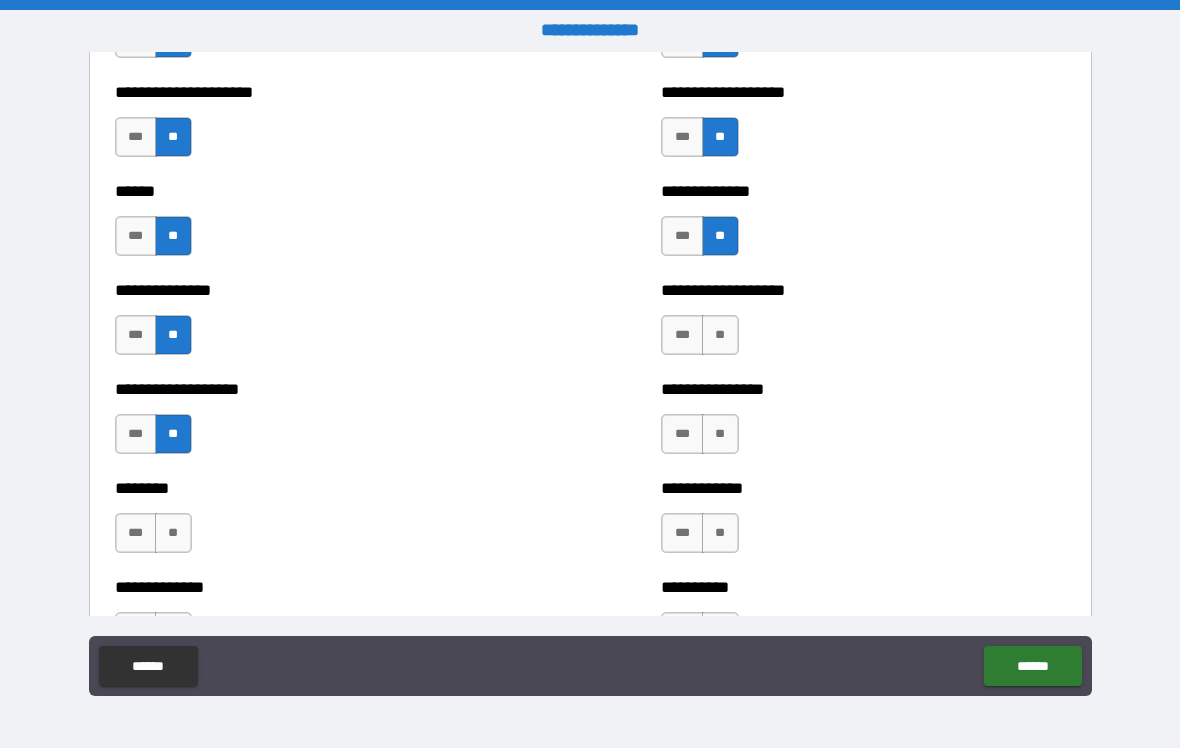 click on "**" at bounding box center [173, 533] 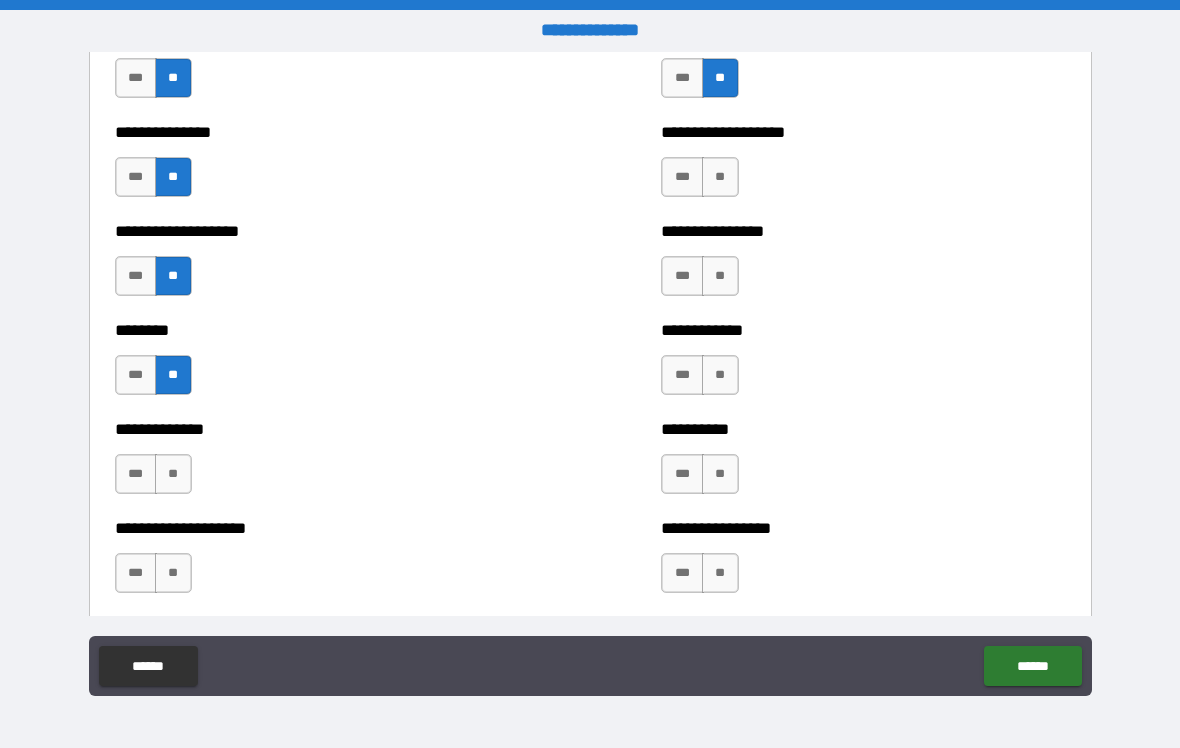scroll, scrollTop: 4208, scrollLeft: 0, axis: vertical 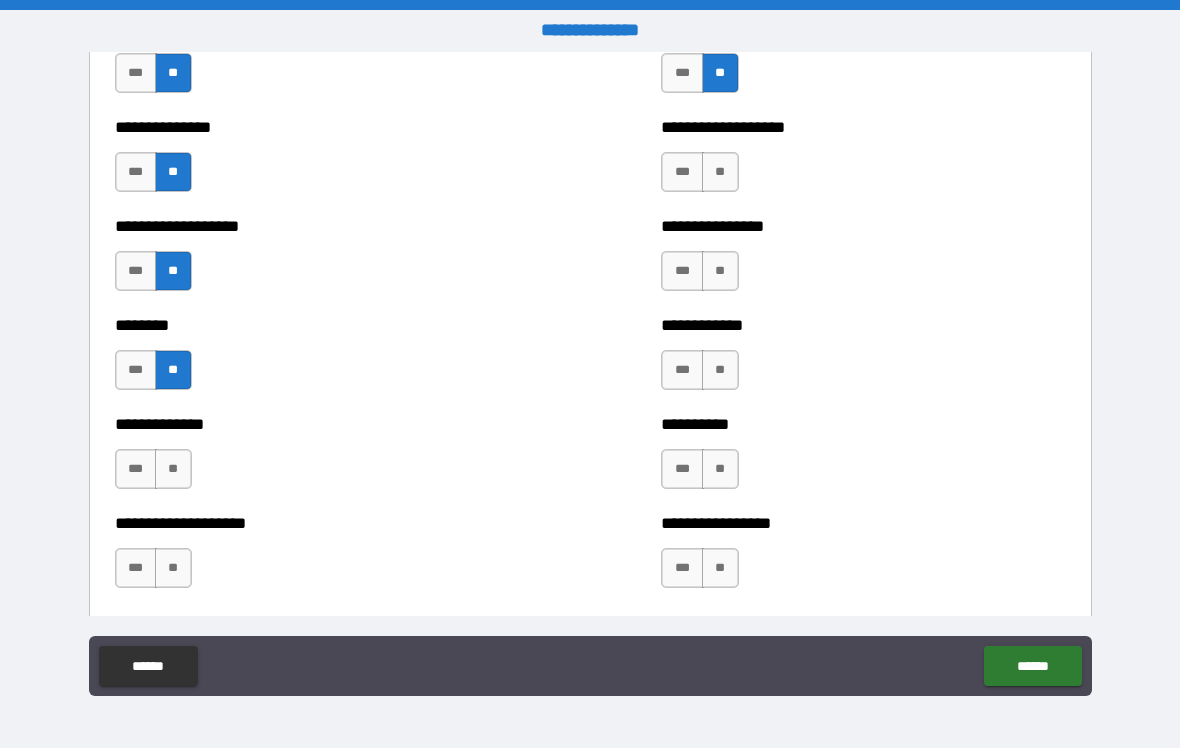 click on "**" at bounding box center (173, 469) 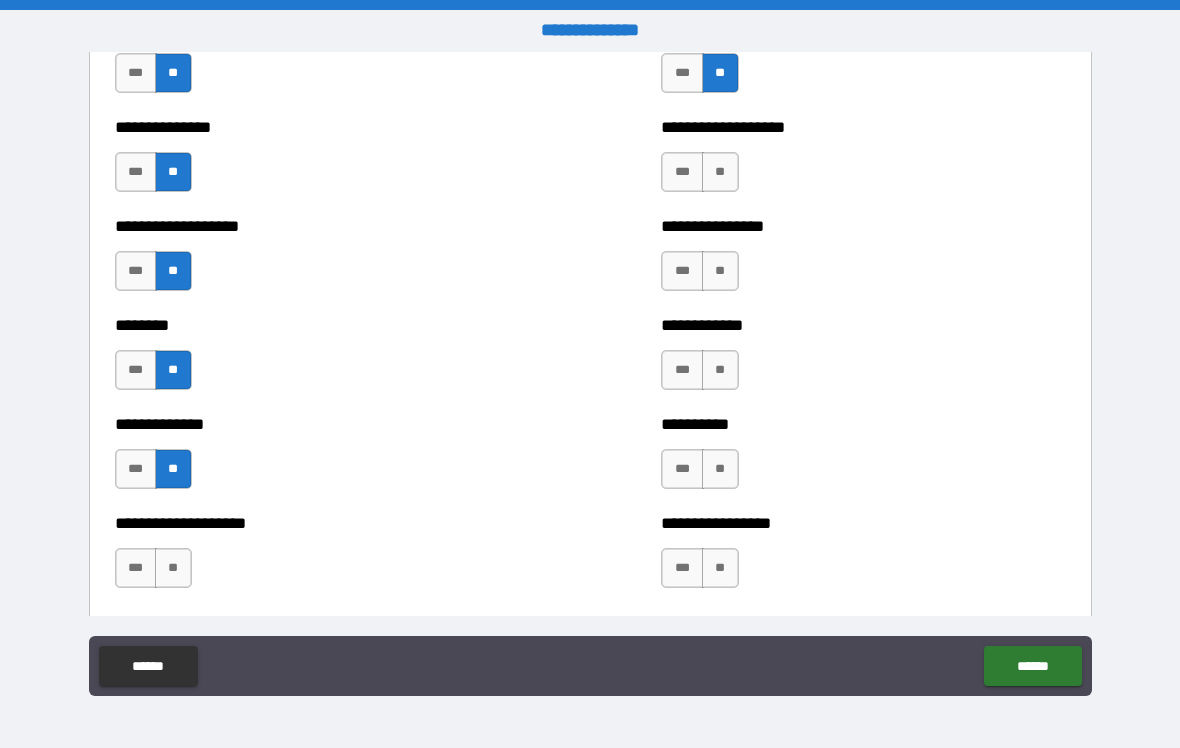 click on "**" at bounding box center (173, 568) 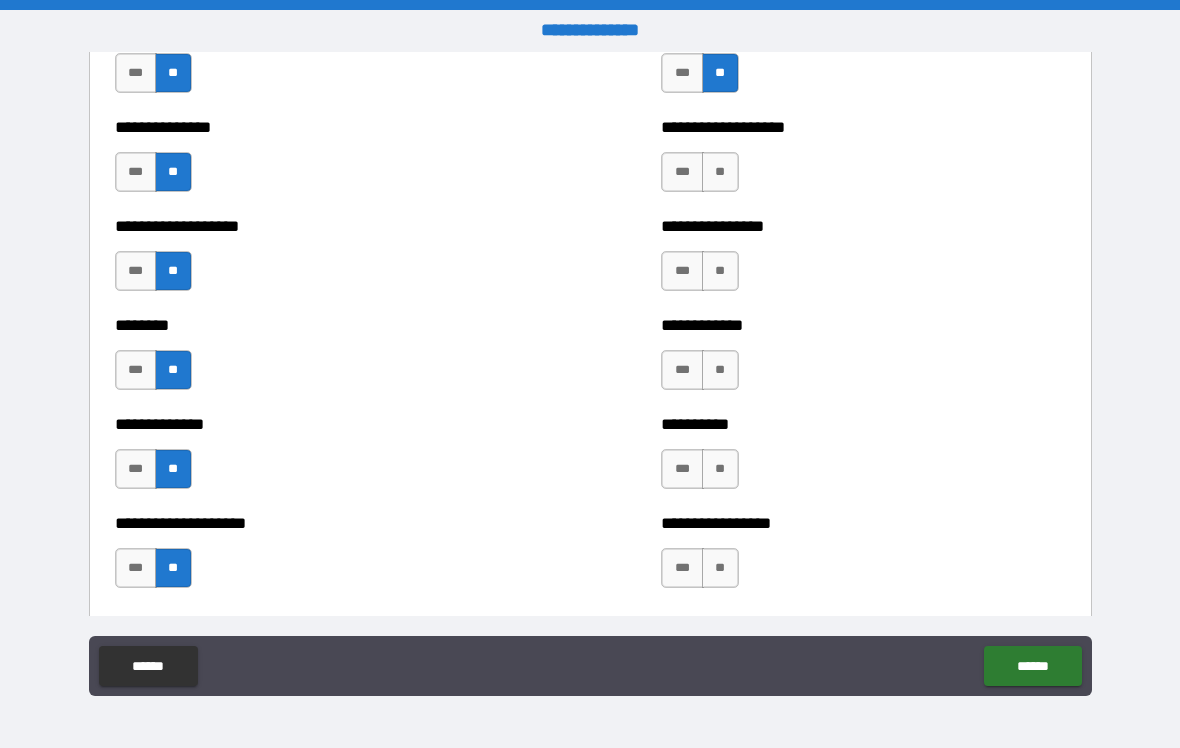 click on "**" at bounding box center (720, 568) 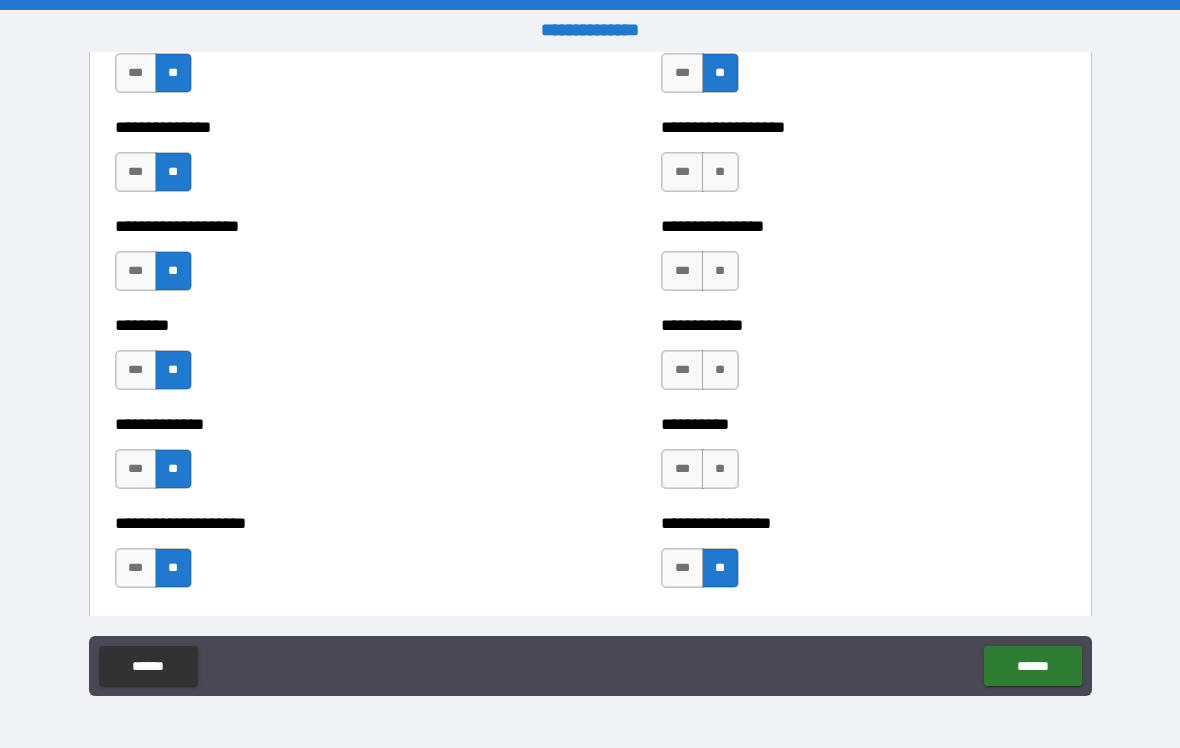 click on "**" at bounding box center (720, 469) 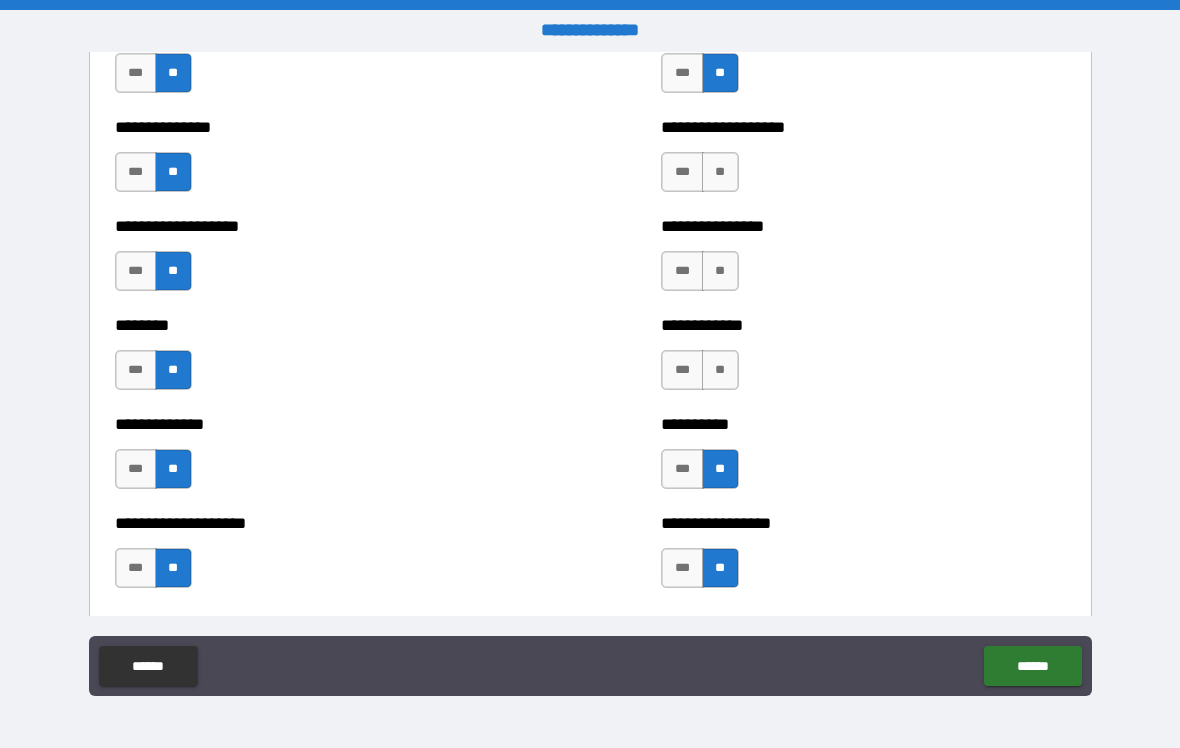 click on "**" at bounding box center (720, 370) 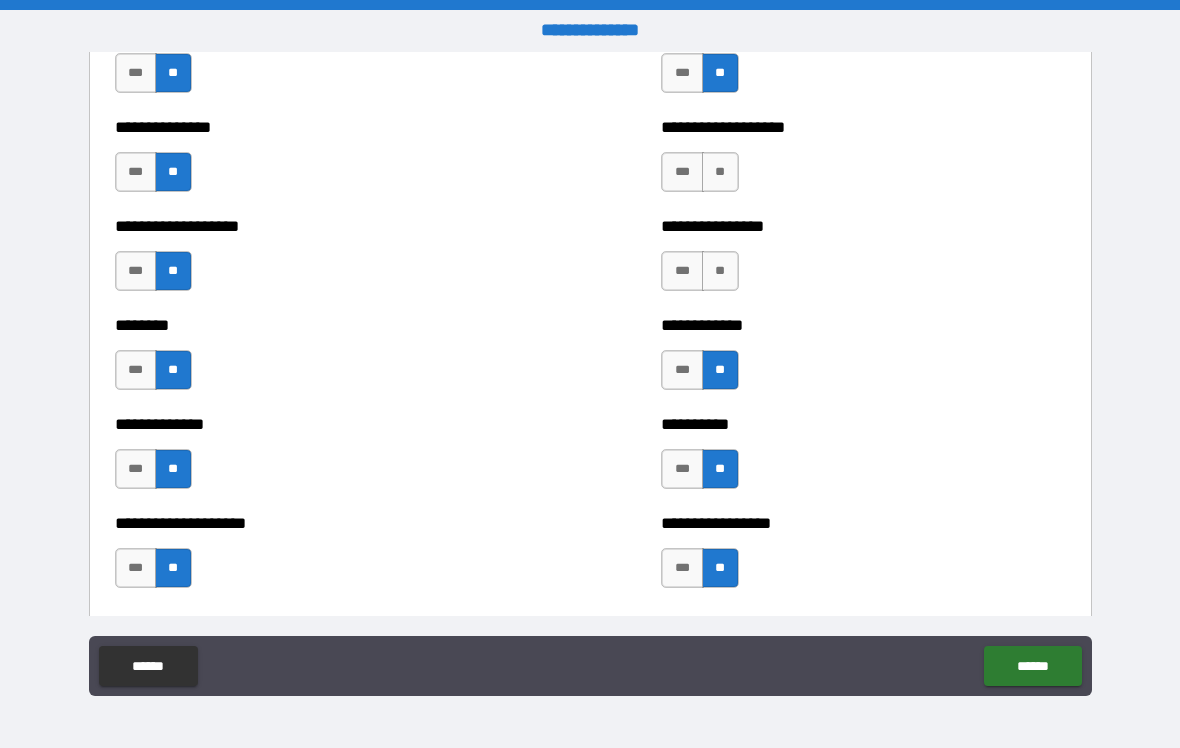 click on "**" at bounding box center (720, 271) 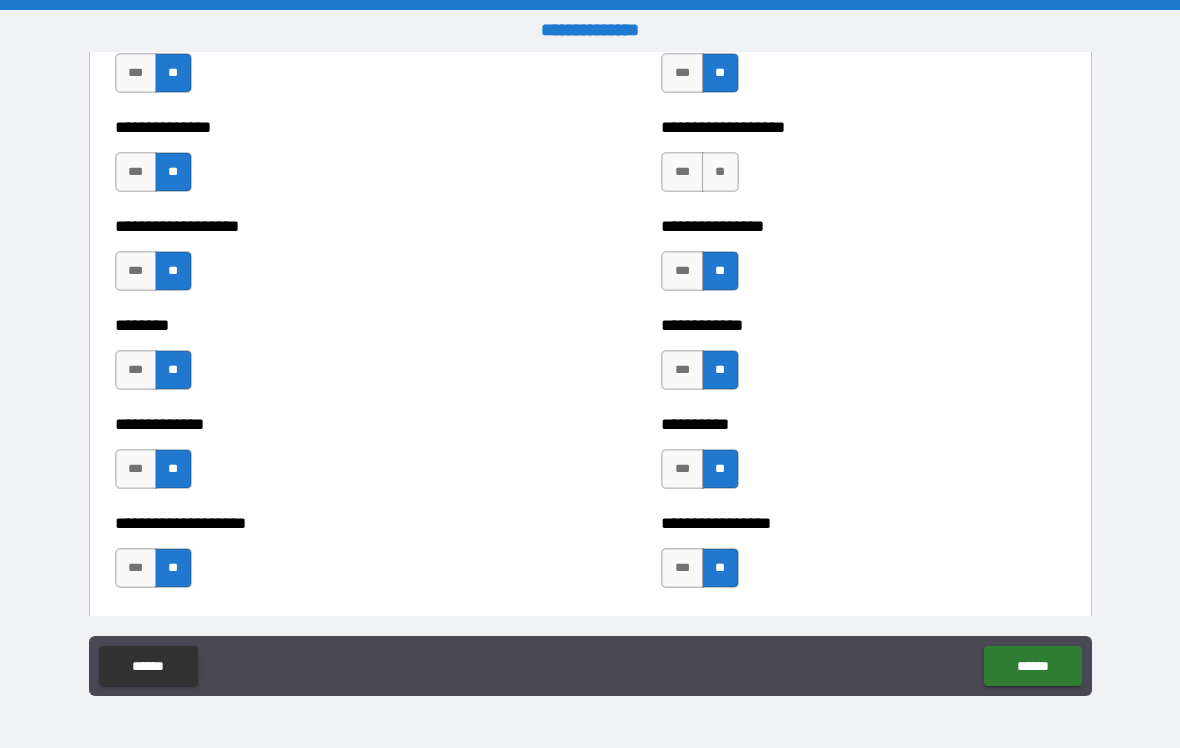 click on "**" at bounding box center [720, 172] 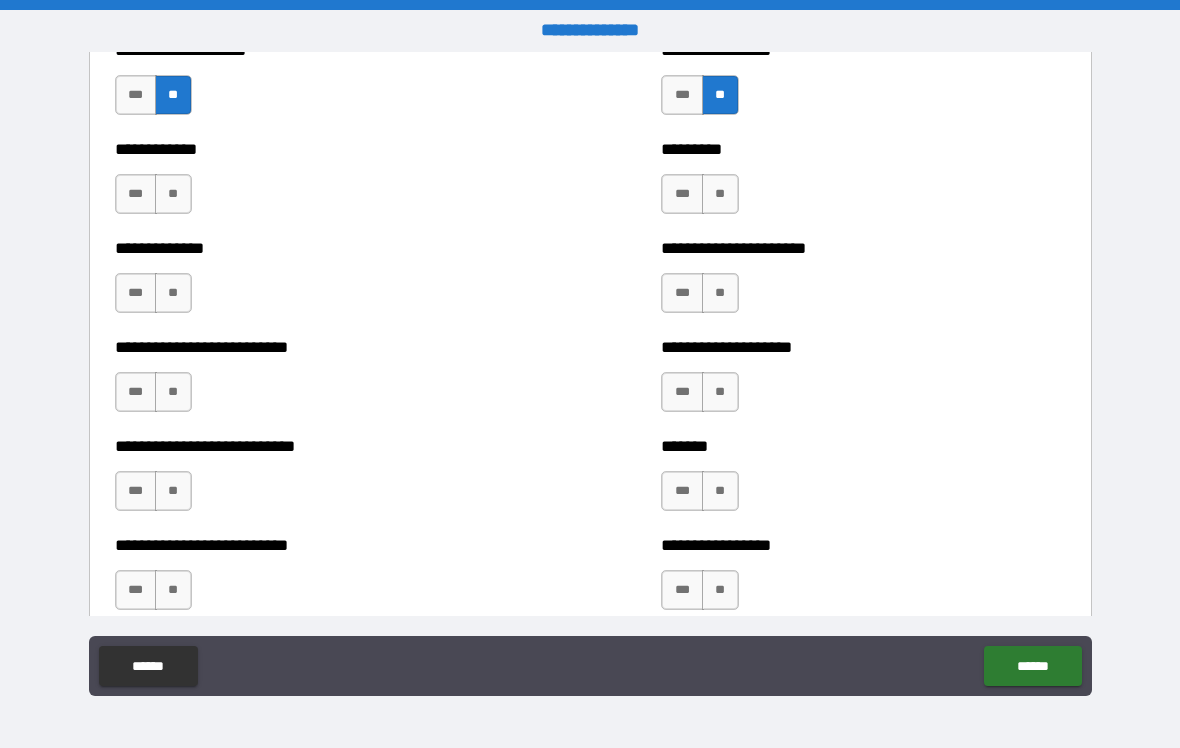 scroll, scrollTop: 4682, scrollLeft: 0, axis: vertical 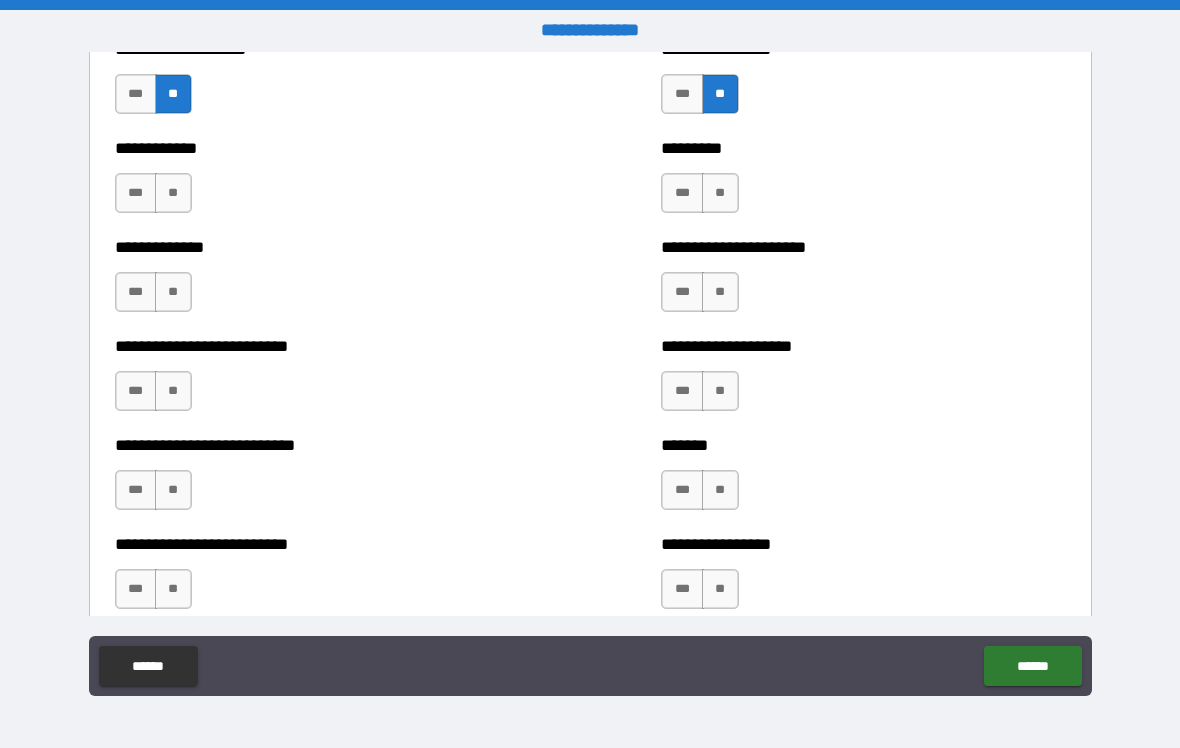 click on "**" at bounding box center [720, 193] 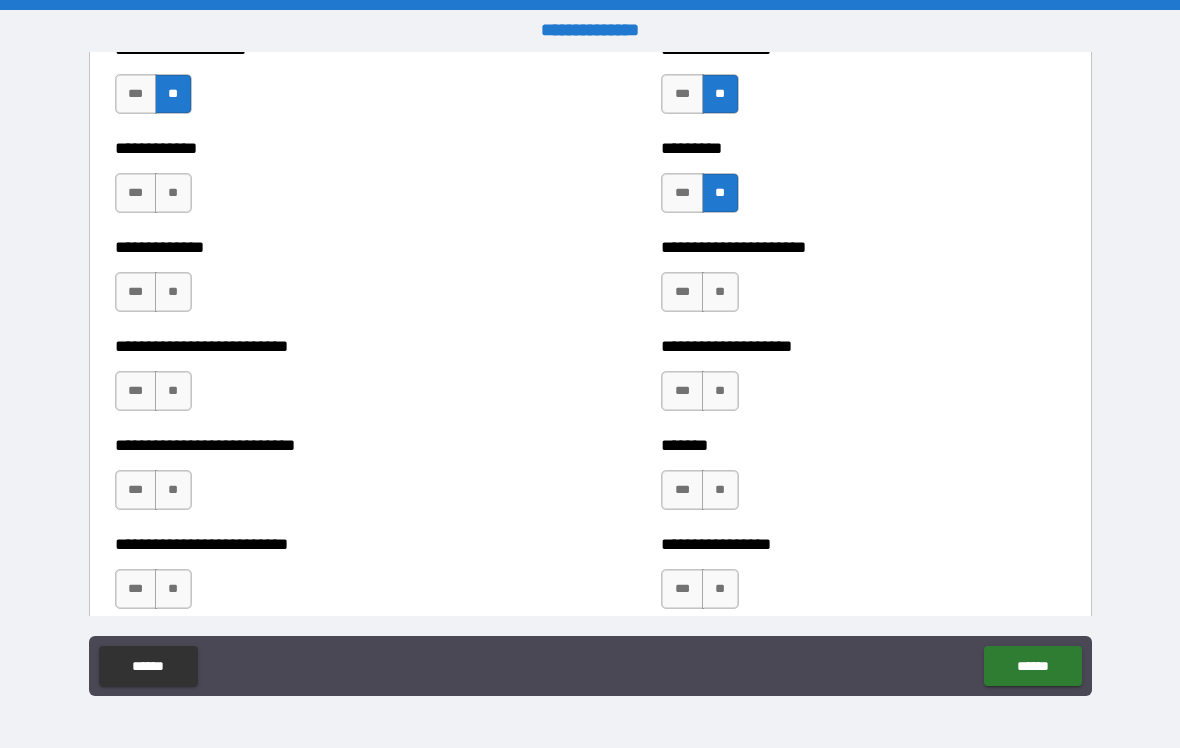 click on "**" at bounding box center (720, 292) 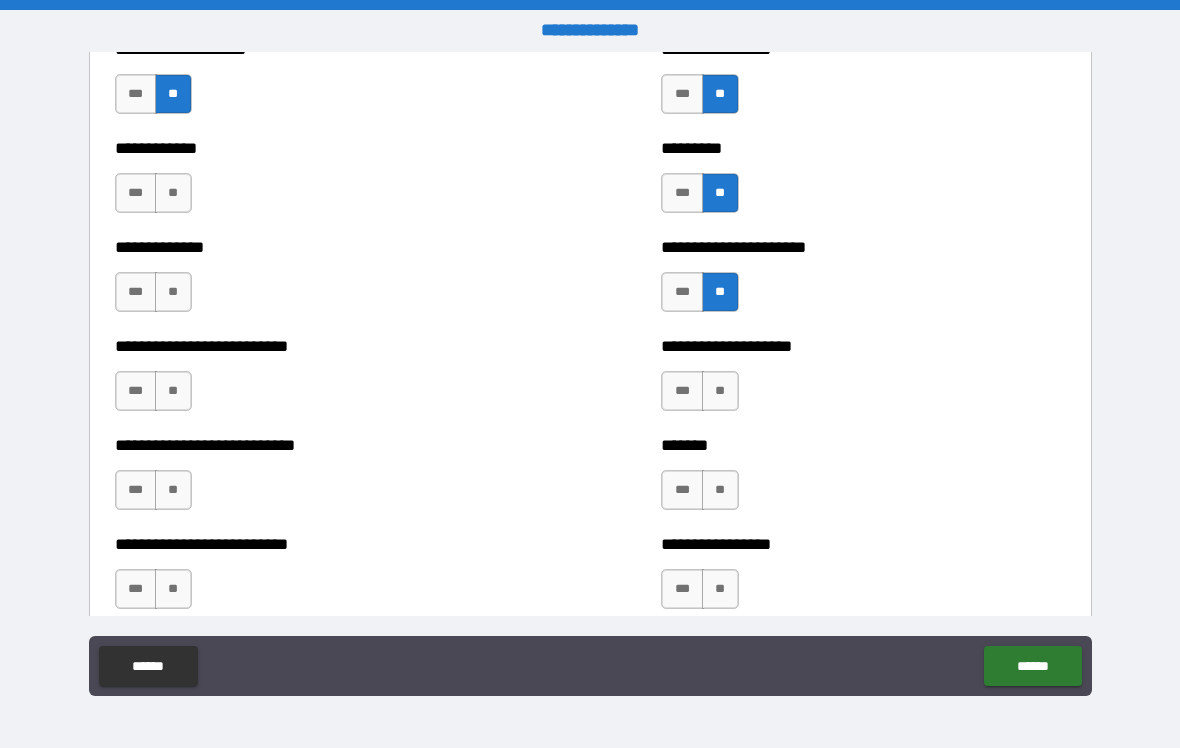 click on "**" at bounding box center (720, 391) 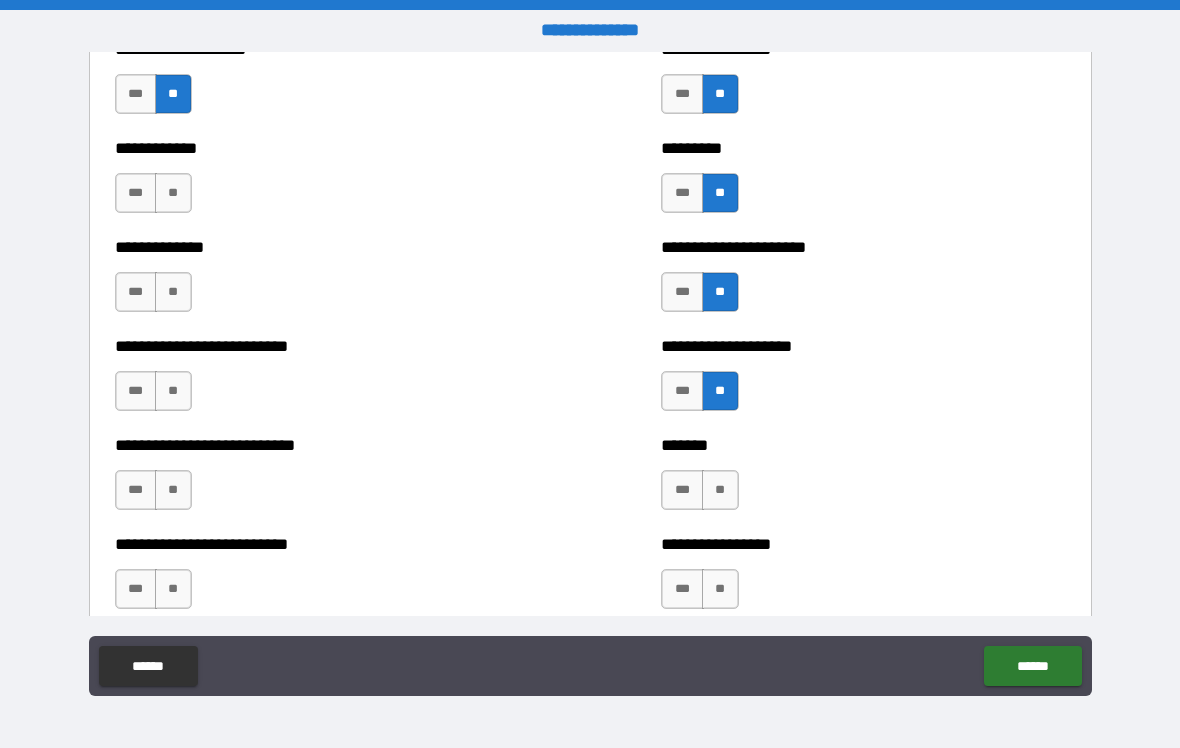 click on "**" at bounding box center (720, 490) 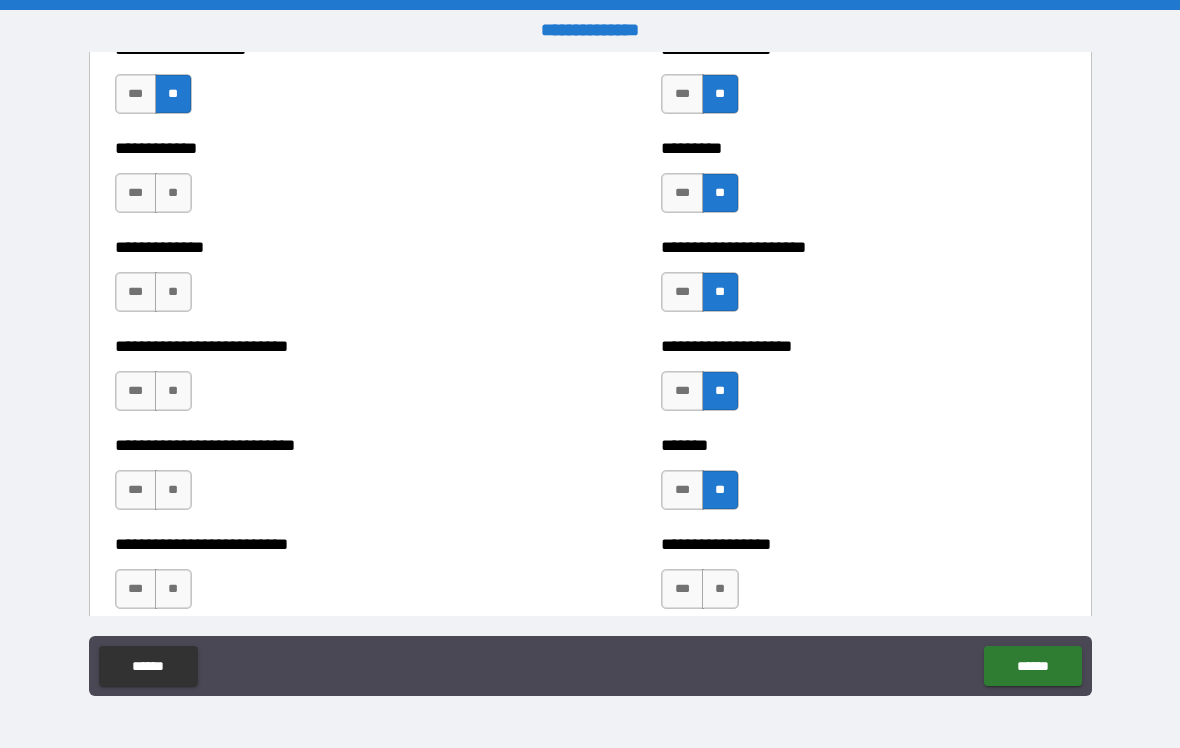 click on "**" at bounding box center (720, 589) 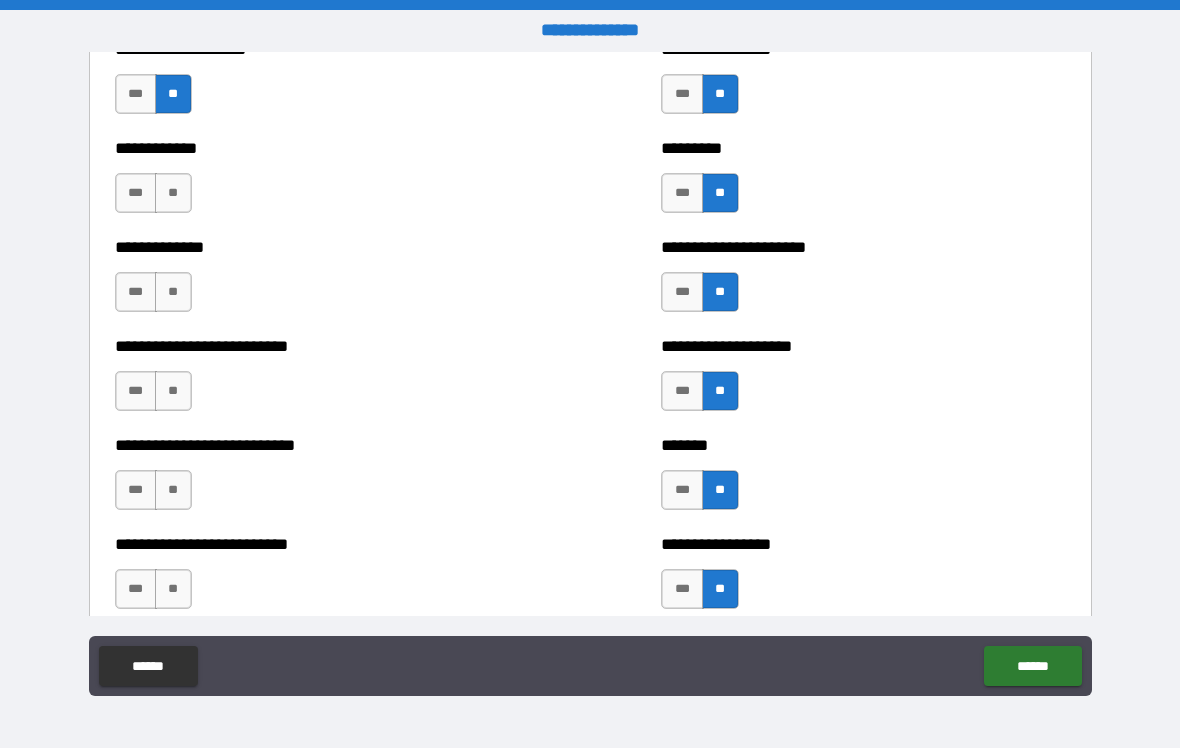 click on "**" at bounding box center (173, 589) 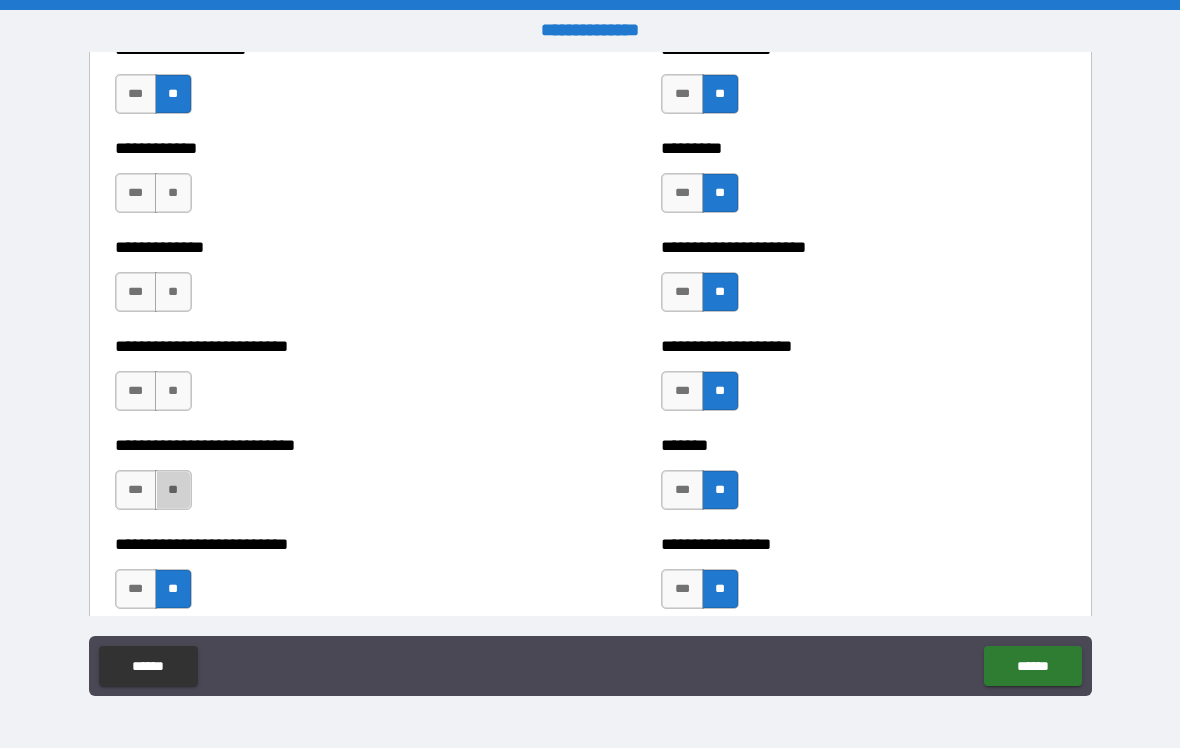 click on "**" at bounding box center [173, 490] 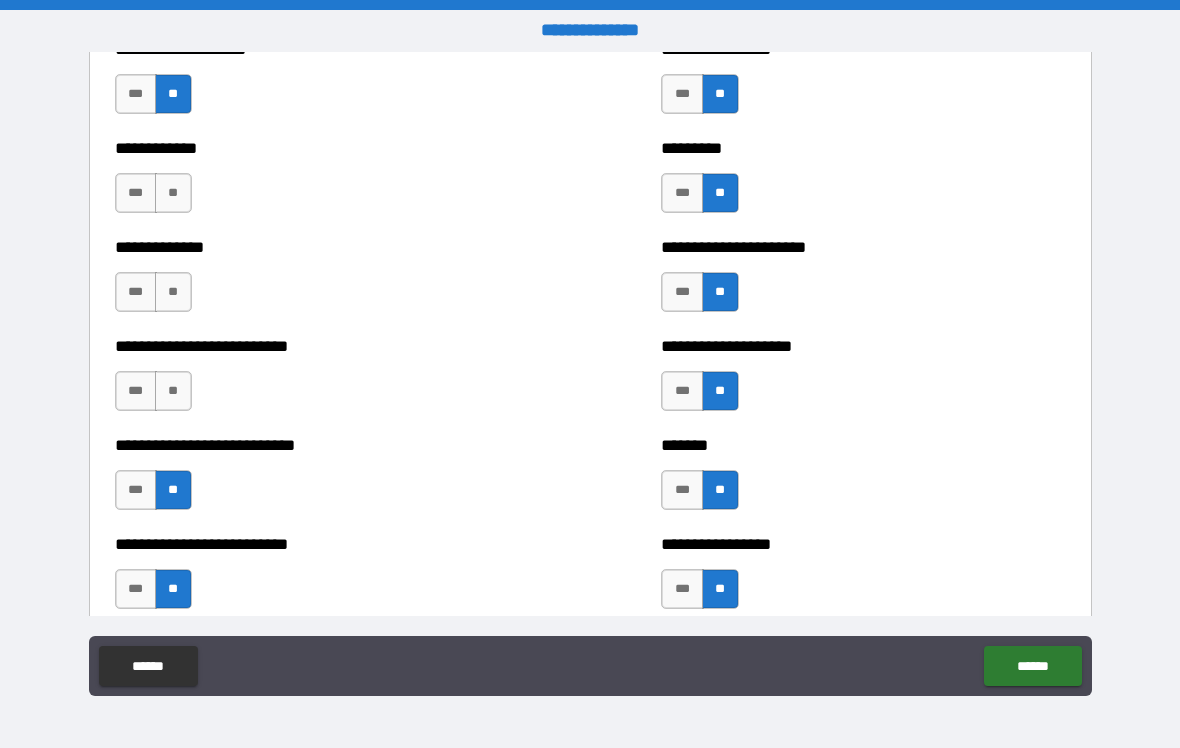 click on "**" at bounding box center (173, 391) 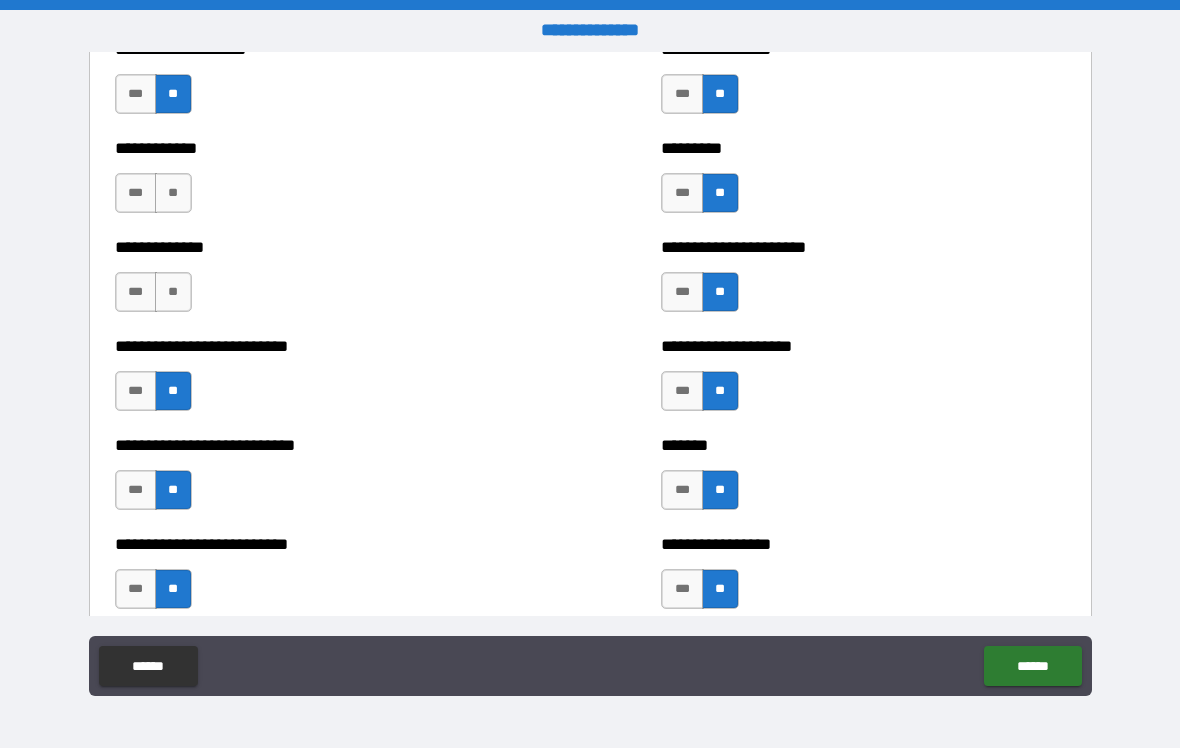 click on "**" at bounding box center (173, 292) 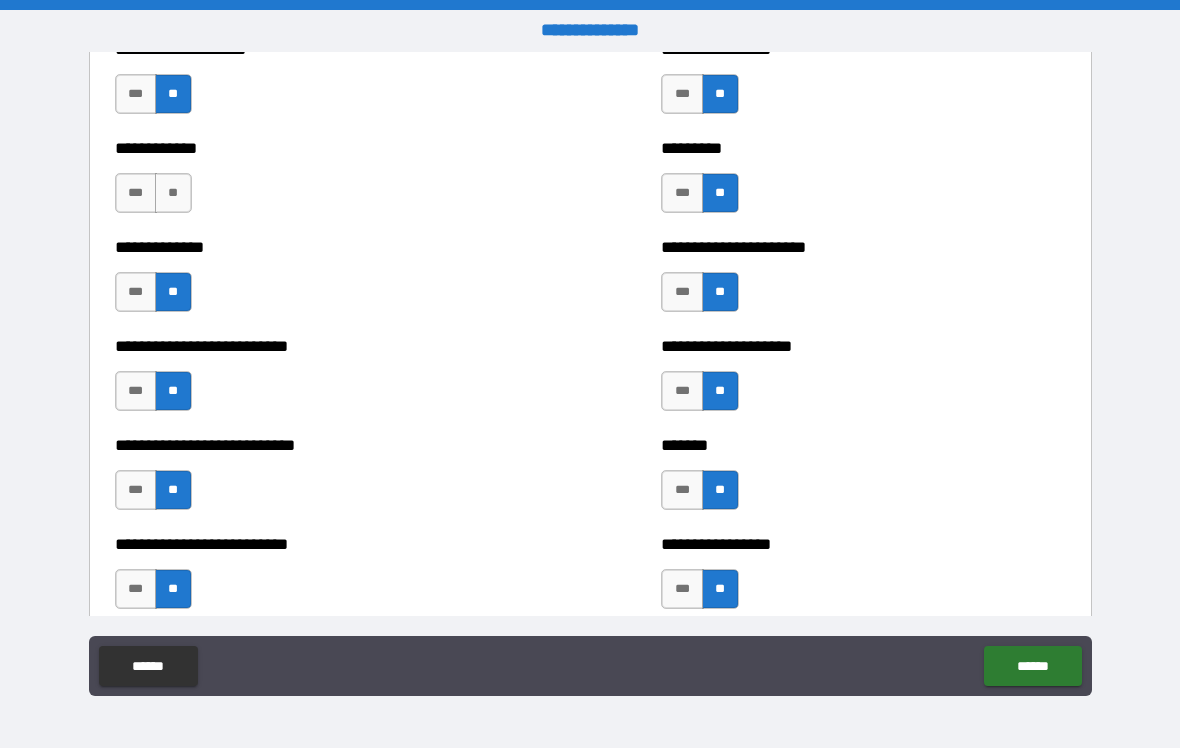 click on "**" at bounding box center (173, 193) 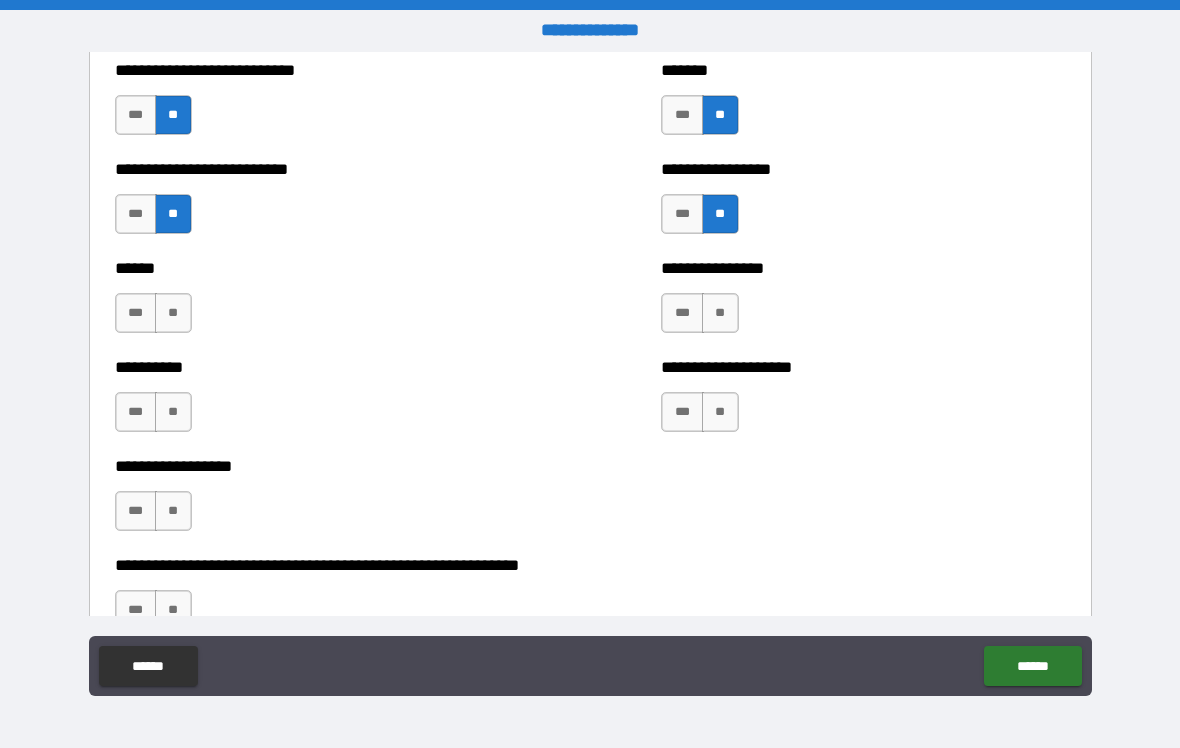 scroll, scrollTop: 5059, scrollLeft: 0, axis: vertical 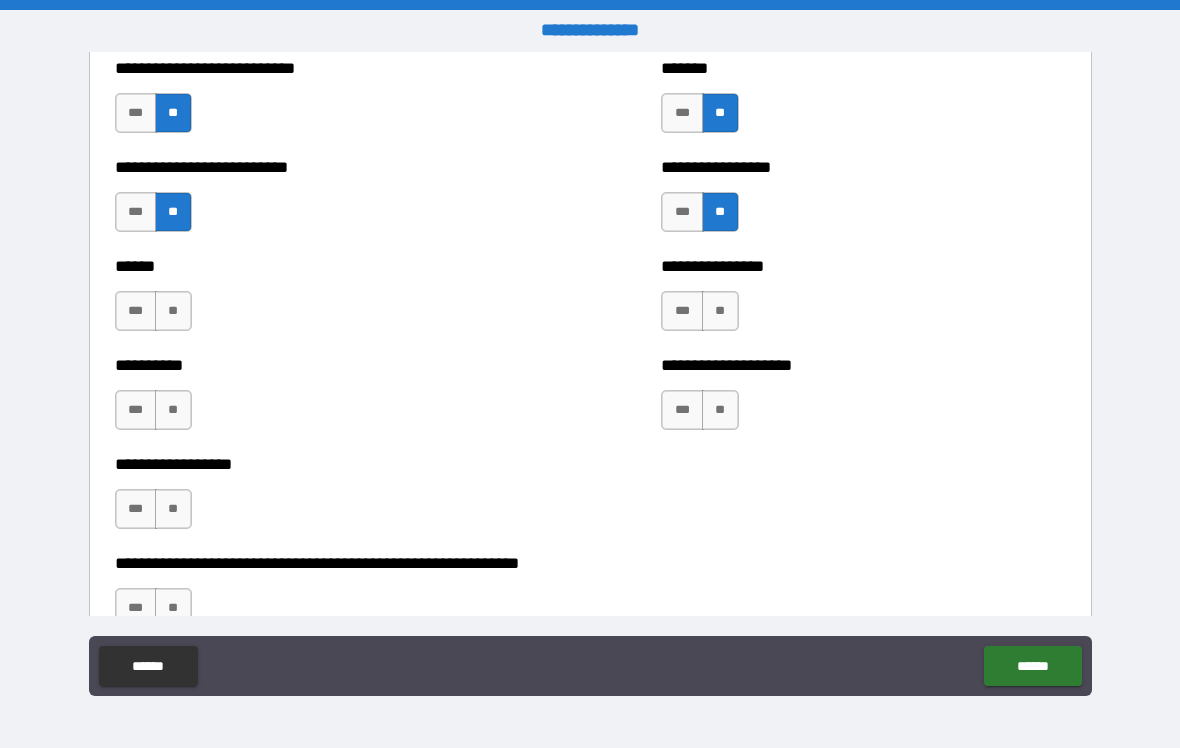 click on "**" at bounding box center (173, 311) 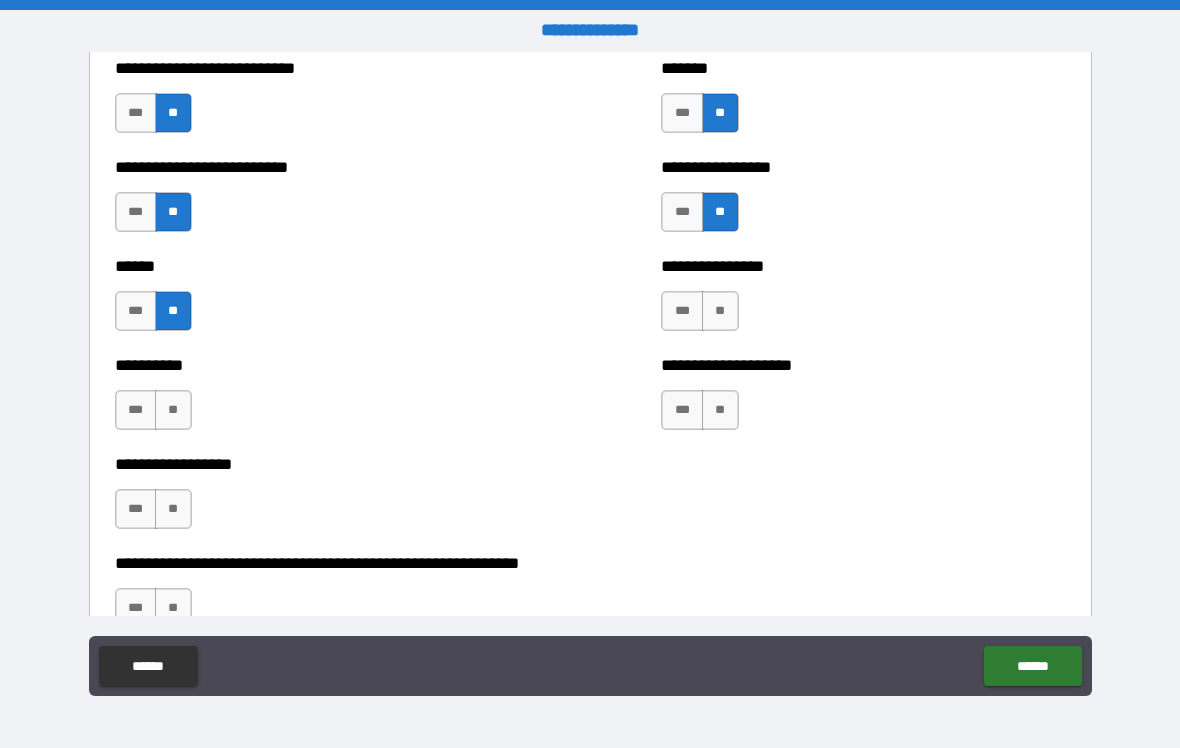 click on "**" at bounding box center (173, 410) 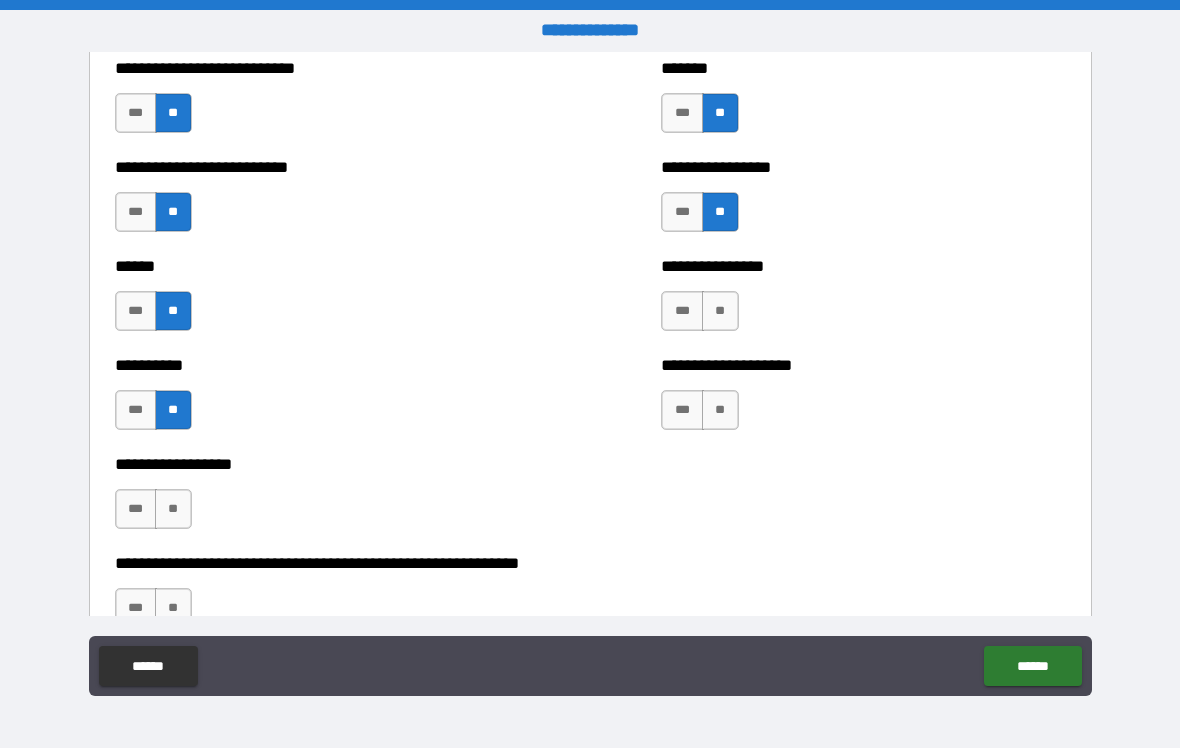 click on "**" at bounding box center [173, 509] 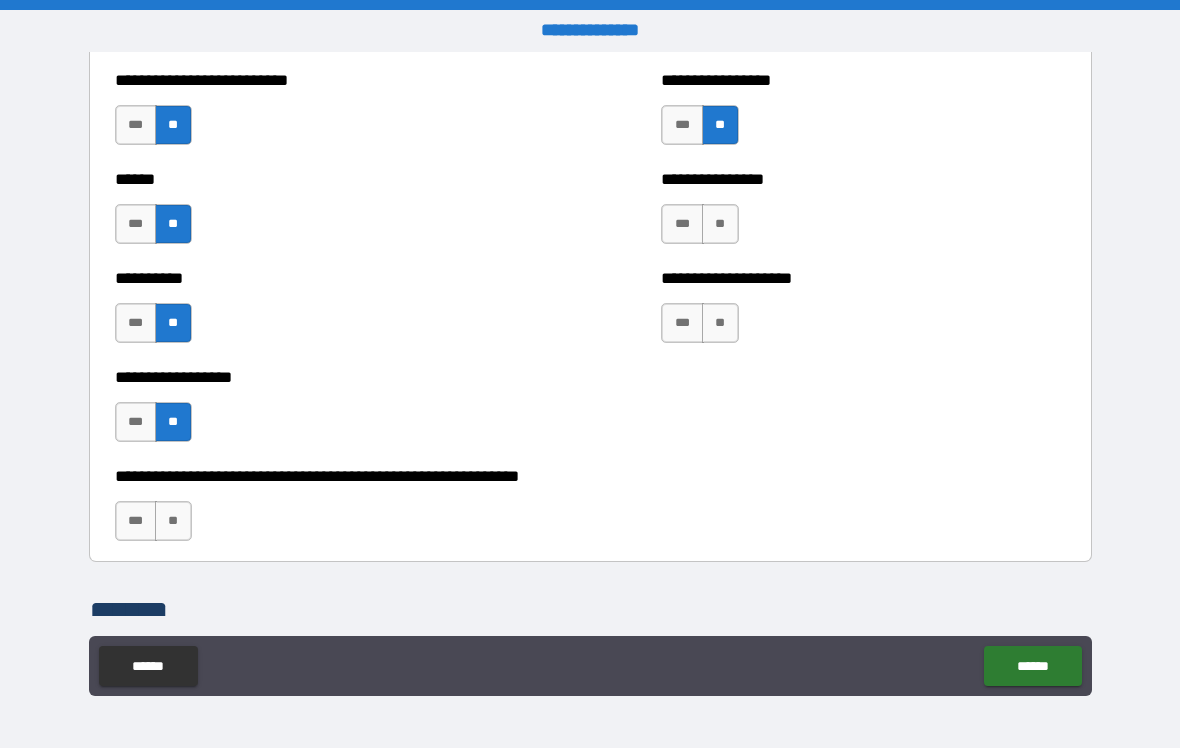 scroll, scrollTop: 5214, scrollLeft: 0, axis: vertical 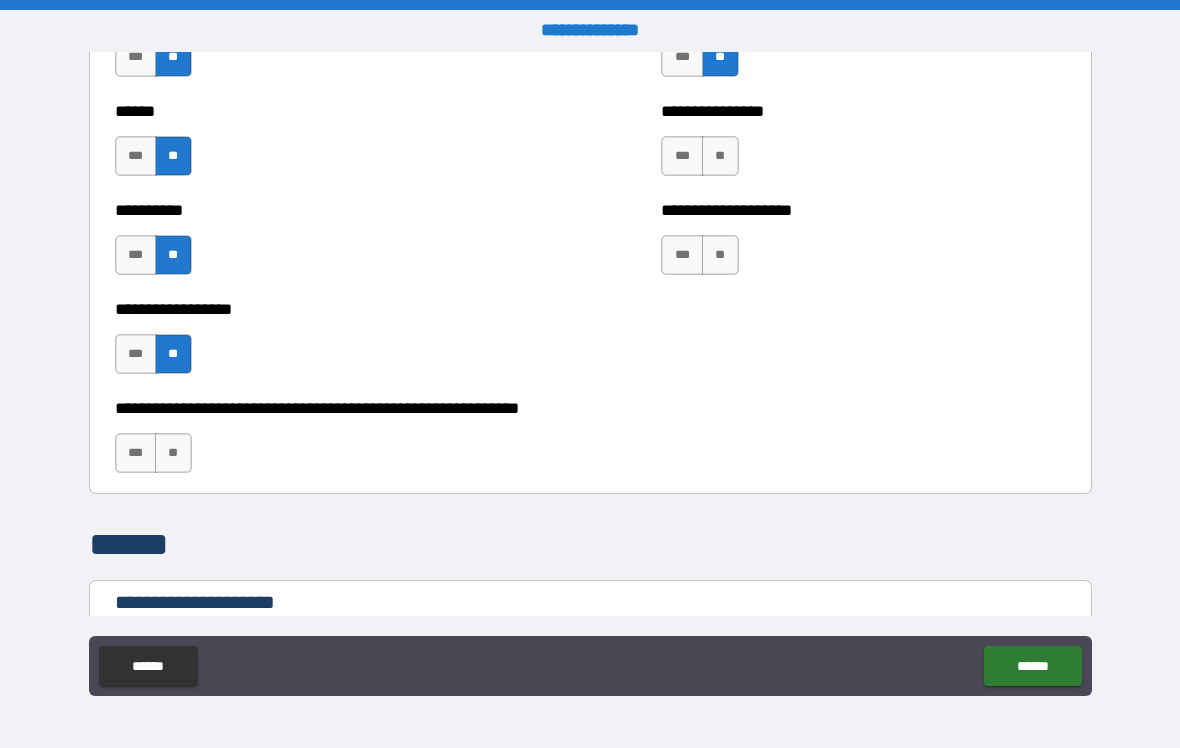 click on "**" at bounding box center [173, 453] 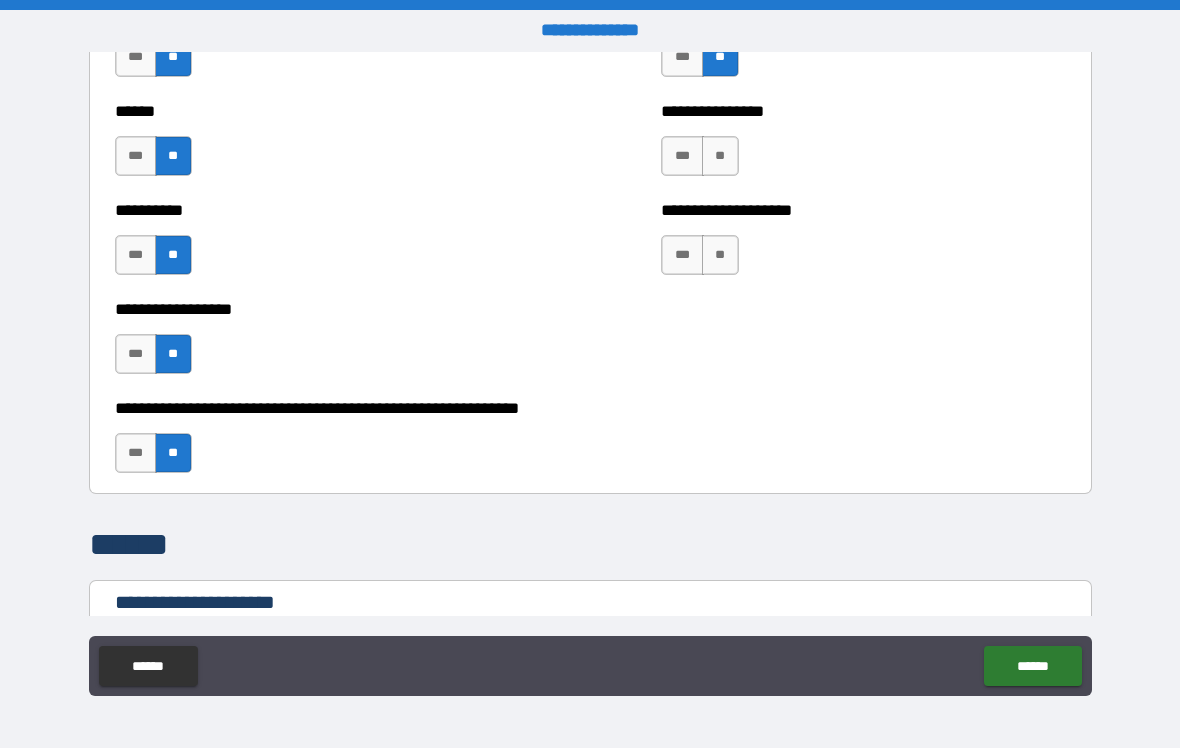 click on "**" at bounding box center (720, 255) 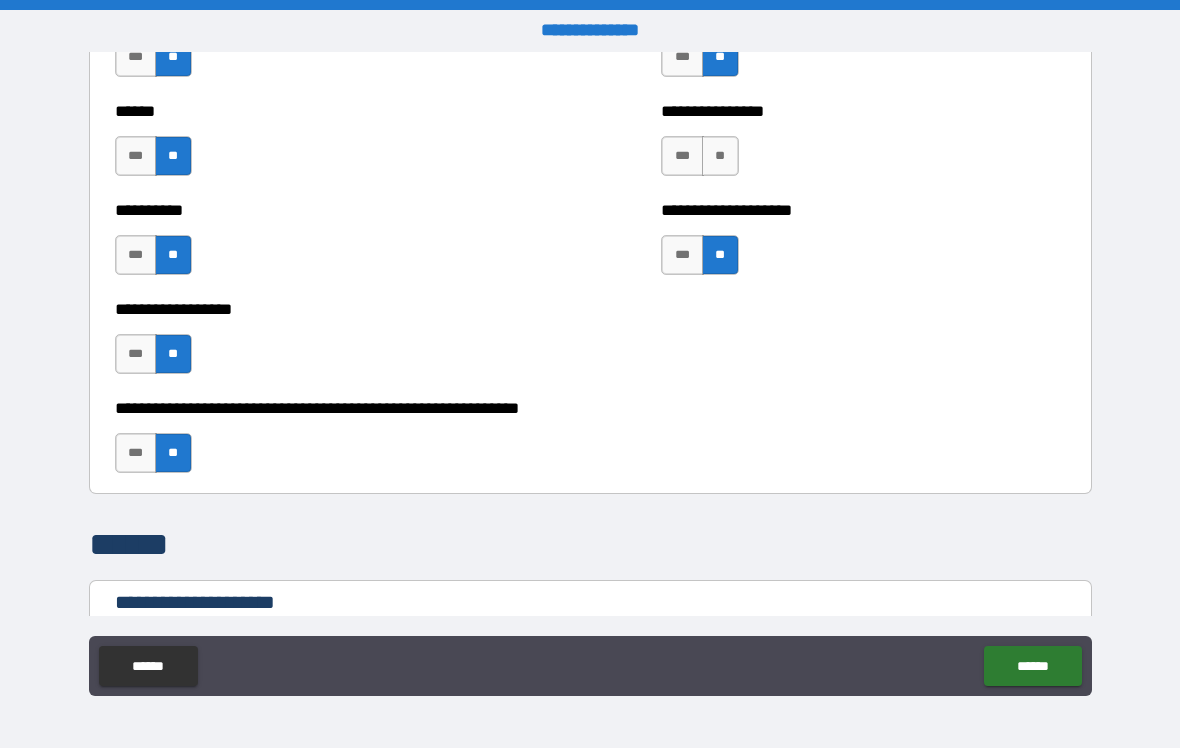 click on "**" at bounding box center [720, 156] 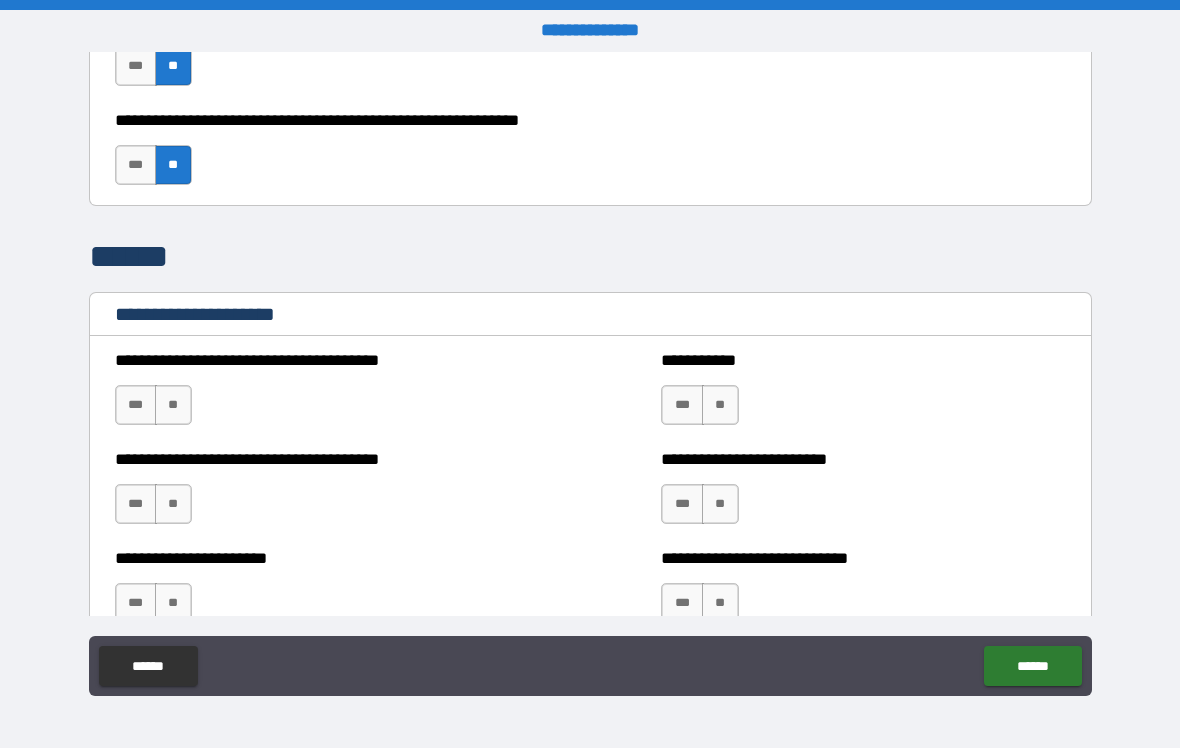 scroll, scrollTop: 5540, scrollLeft: 0, axis: vertical 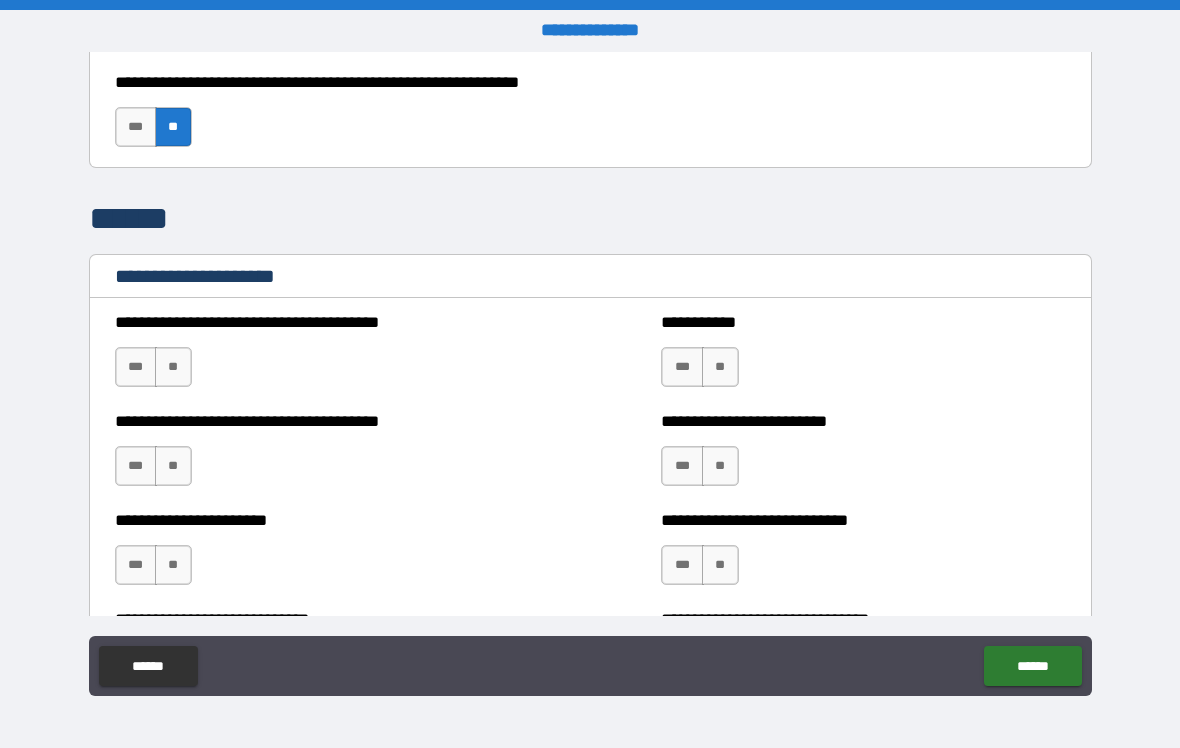 click on "**" at bounding box center [173, 367] 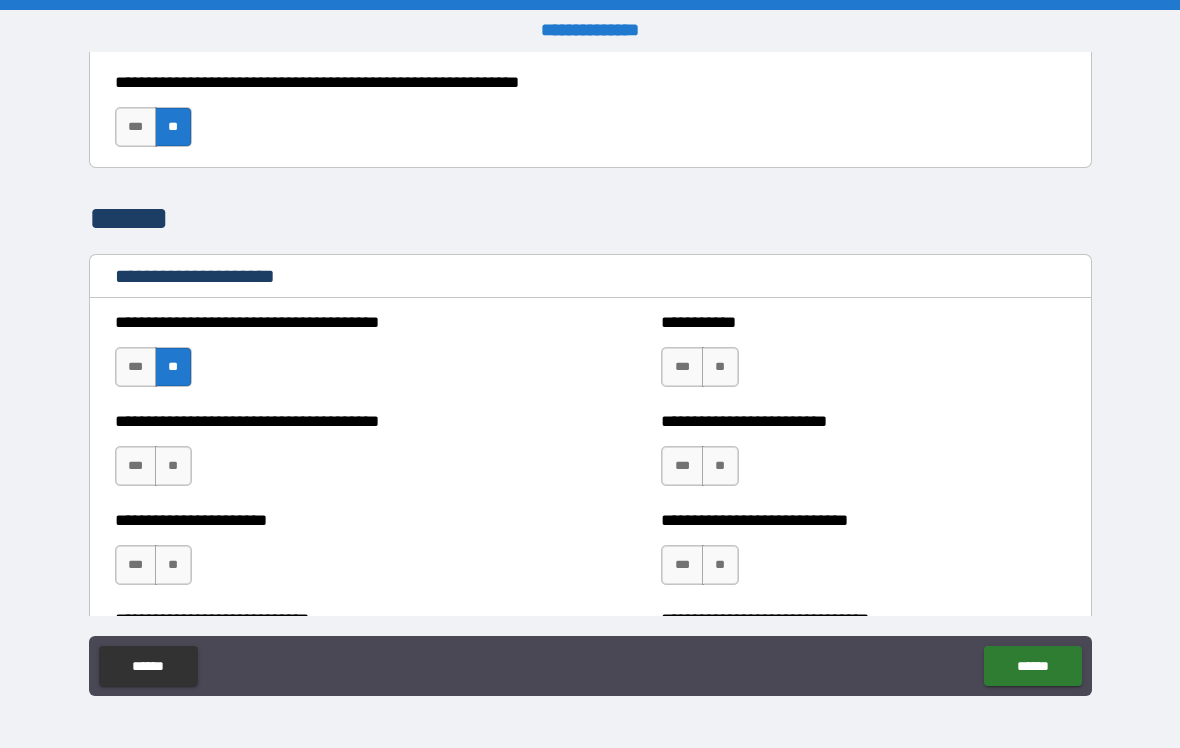 click on "**" at bounding box center [173, 466] 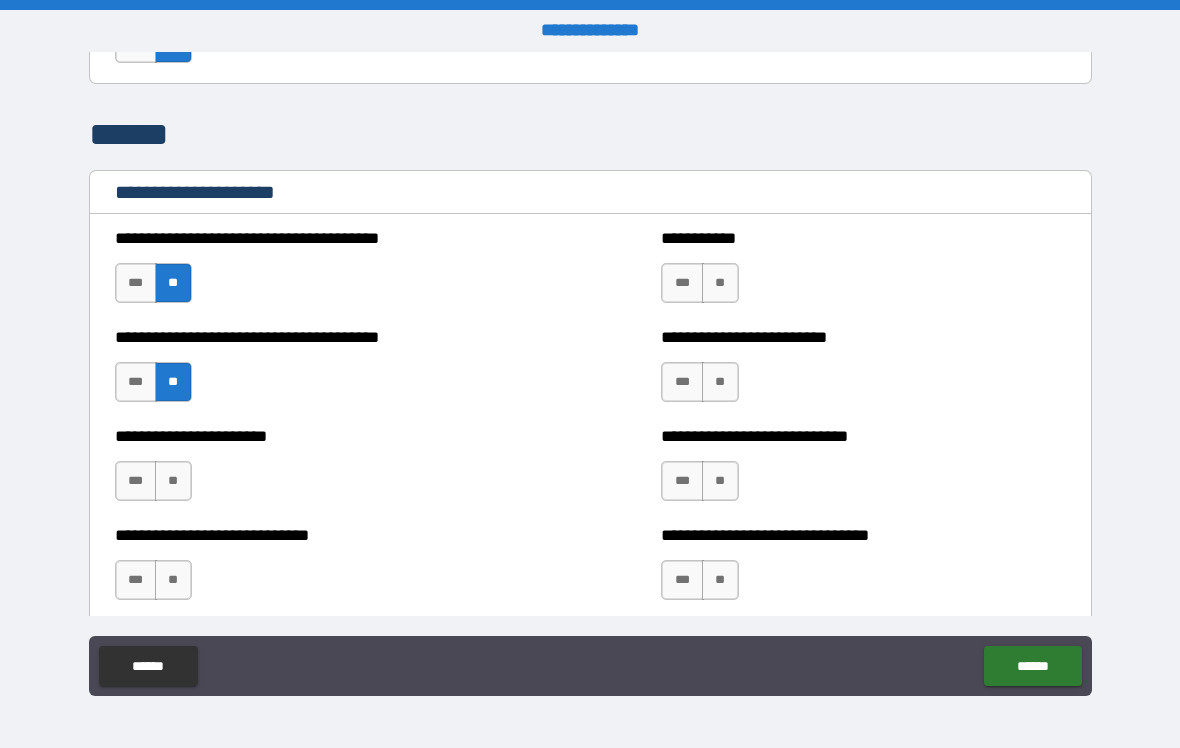 scroll, scrollTop: 5706, scrollLeft: 0, axis: vertical 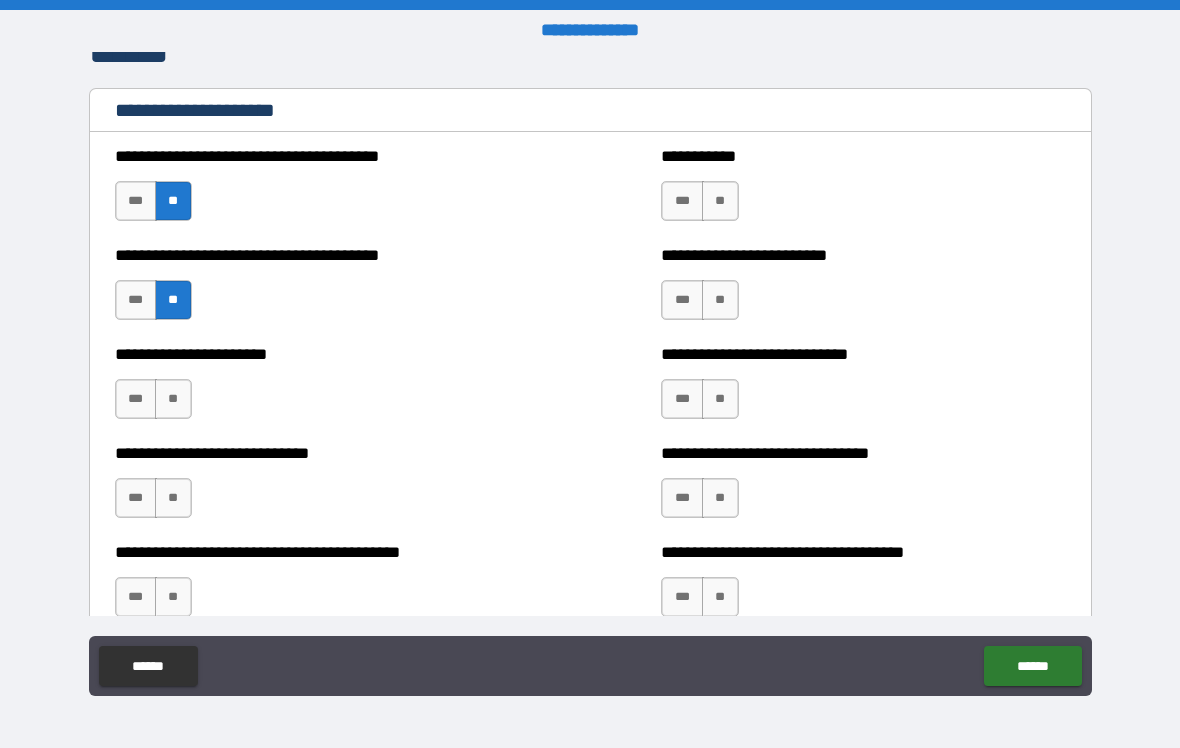 click on "**" at bounding box center (173, 399) 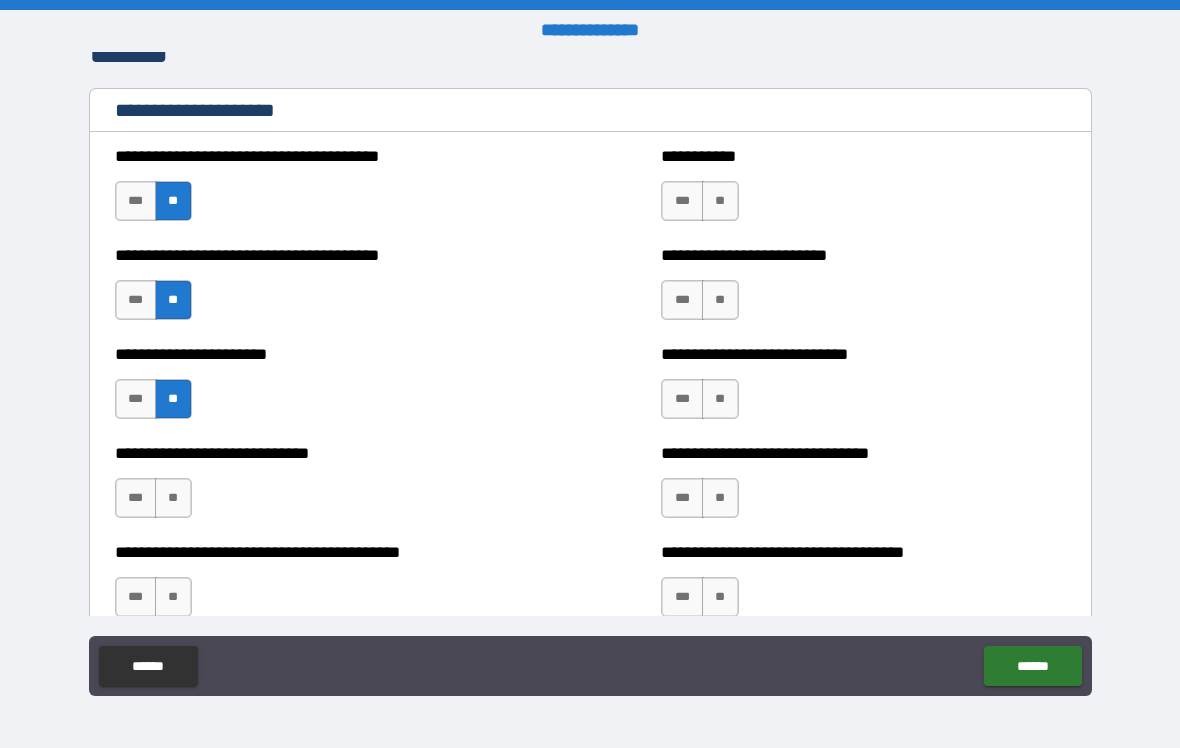 click on "**" at bounding box center (173, 498) 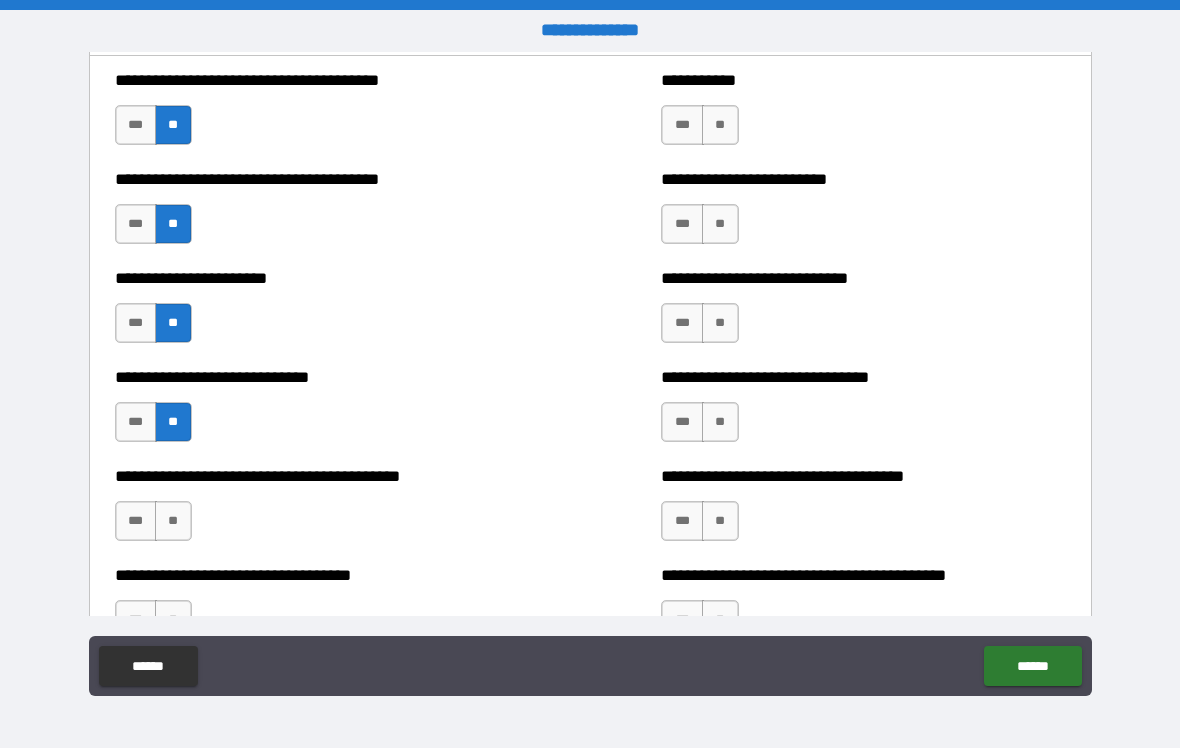 scroll, scrollTop: 5857, scrollLeft: 0, axis: vertical 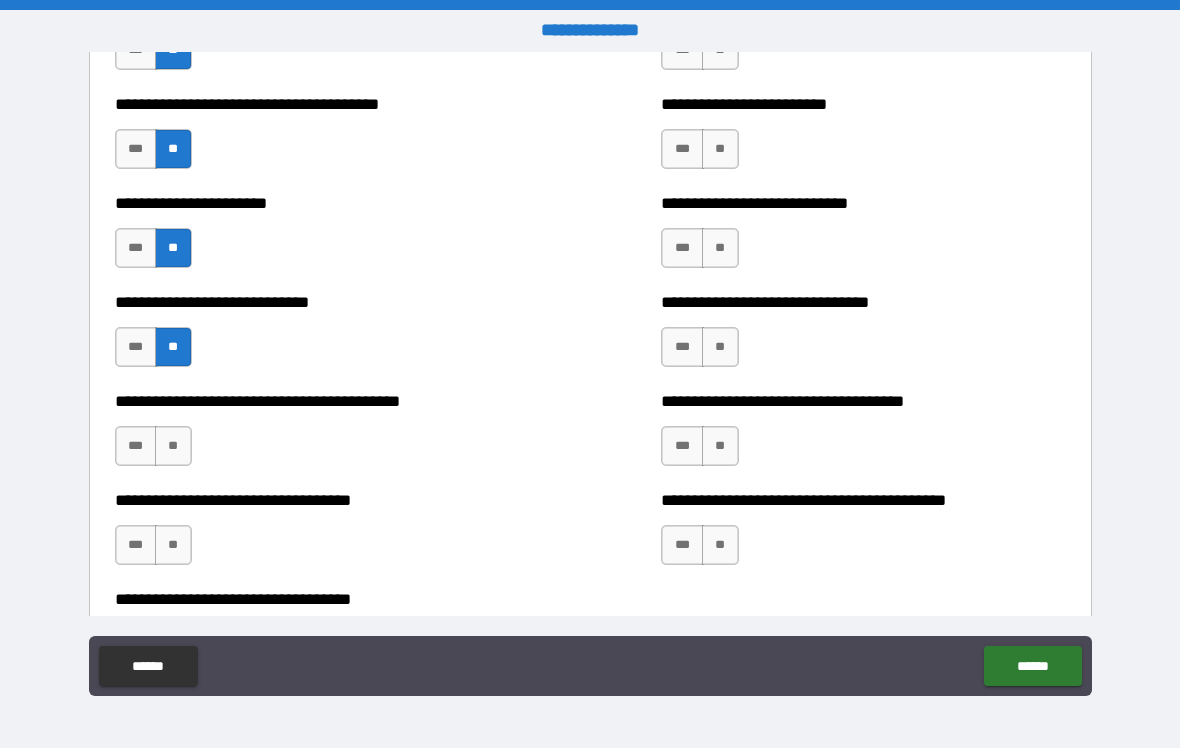 click on "**" at bounding box center [173, 446] 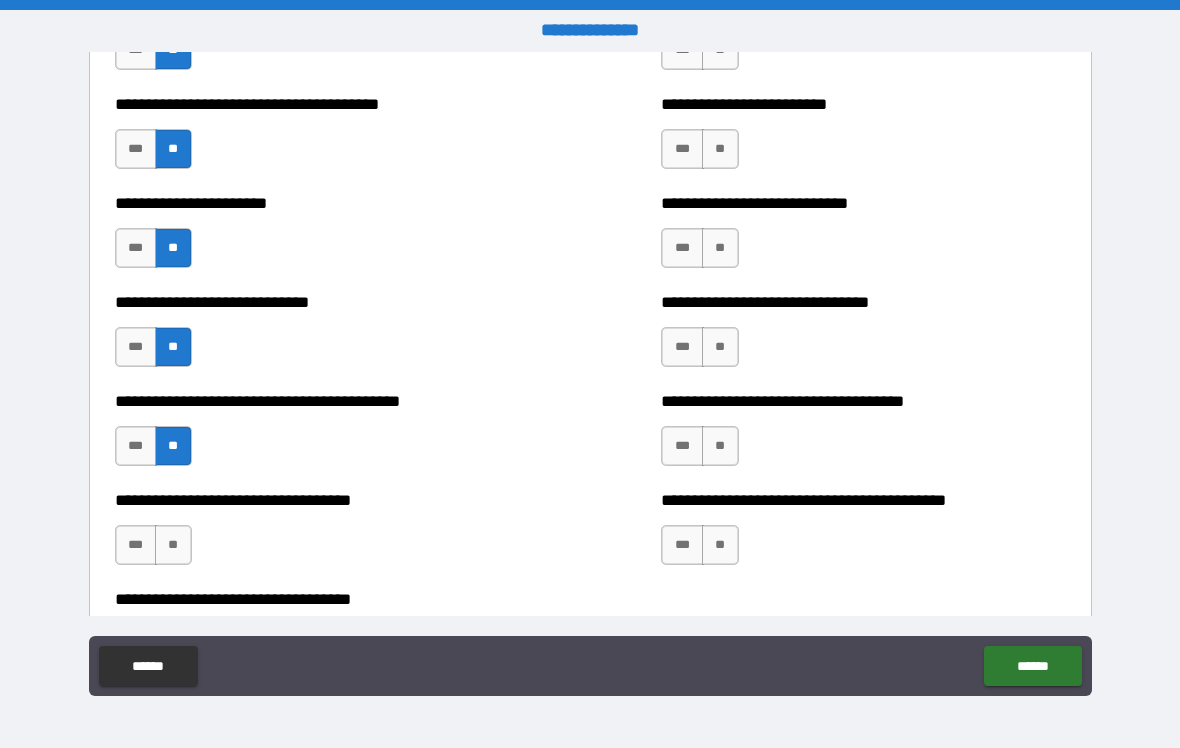 click on "***" at bounding box center [136, 545] 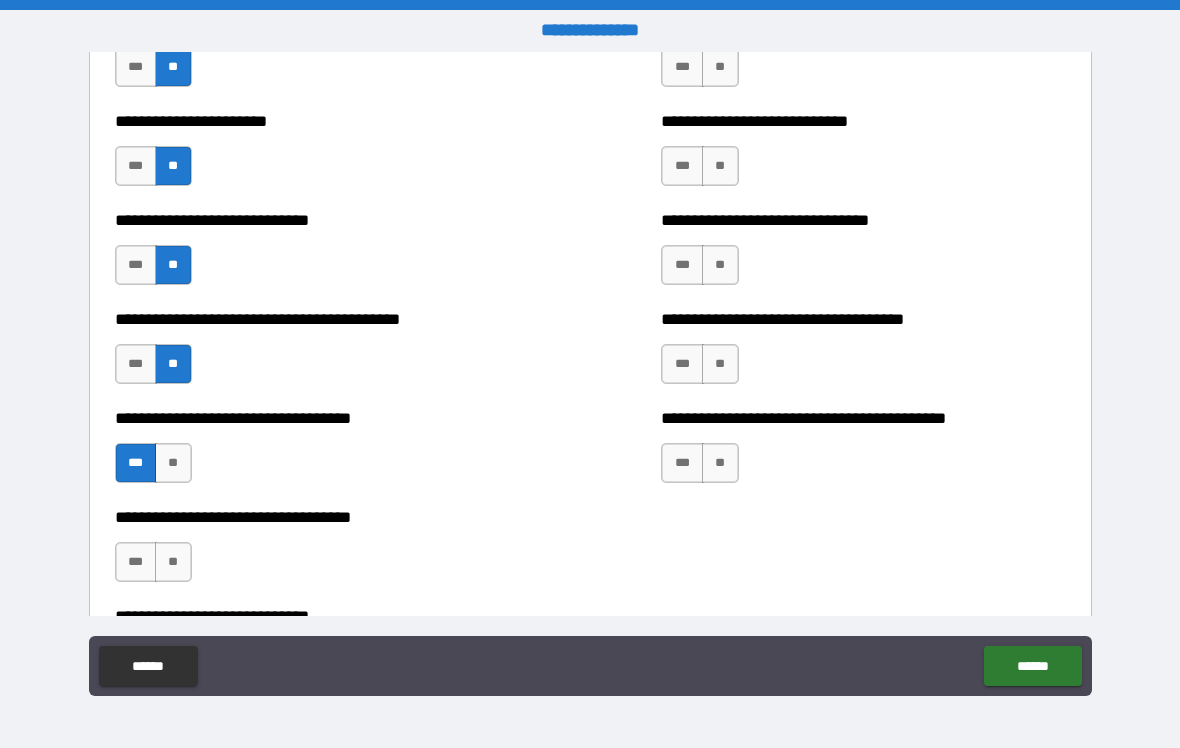 scroll, scrollTop: 6064, scrollLeft: 0, axis: vertical 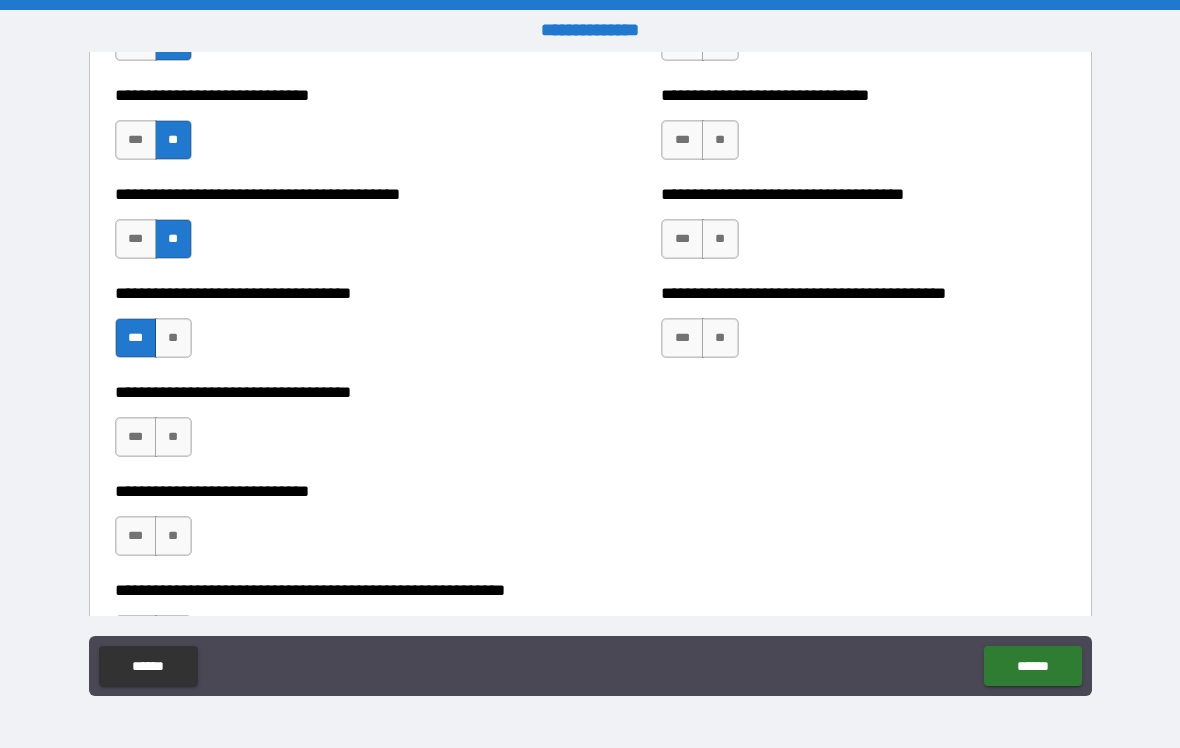 click on "***" at bounding box center (136, 437) 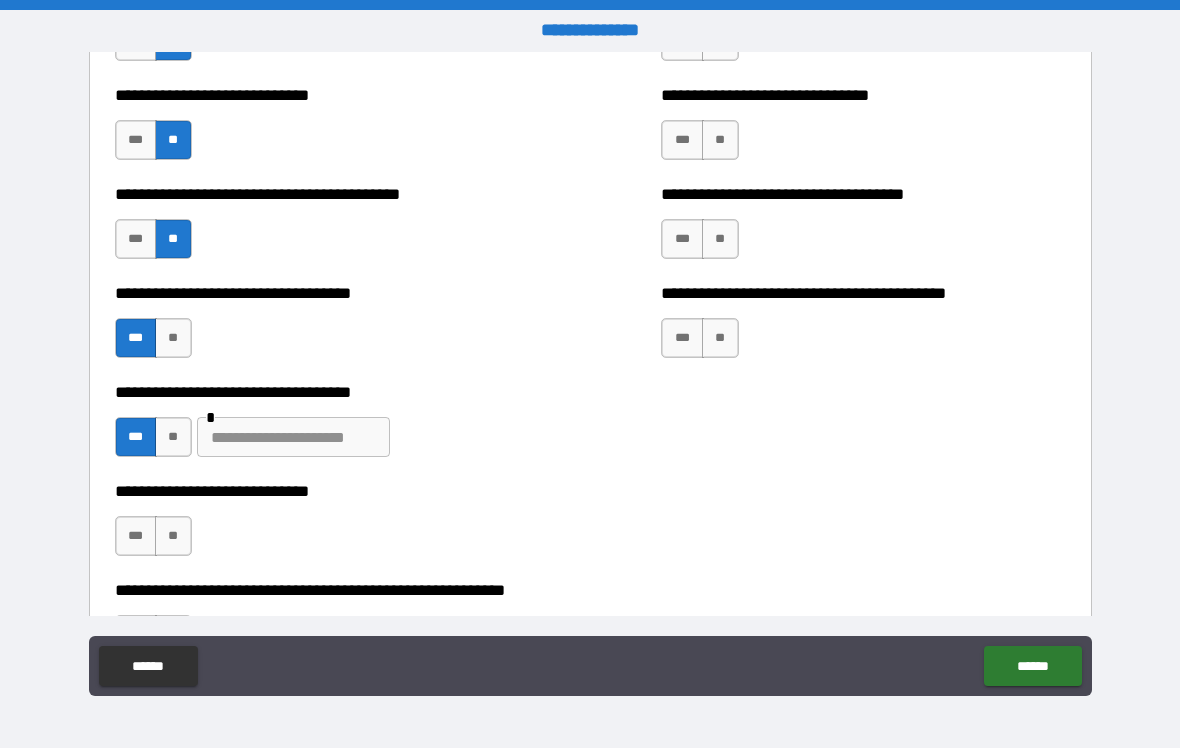 type on "*" 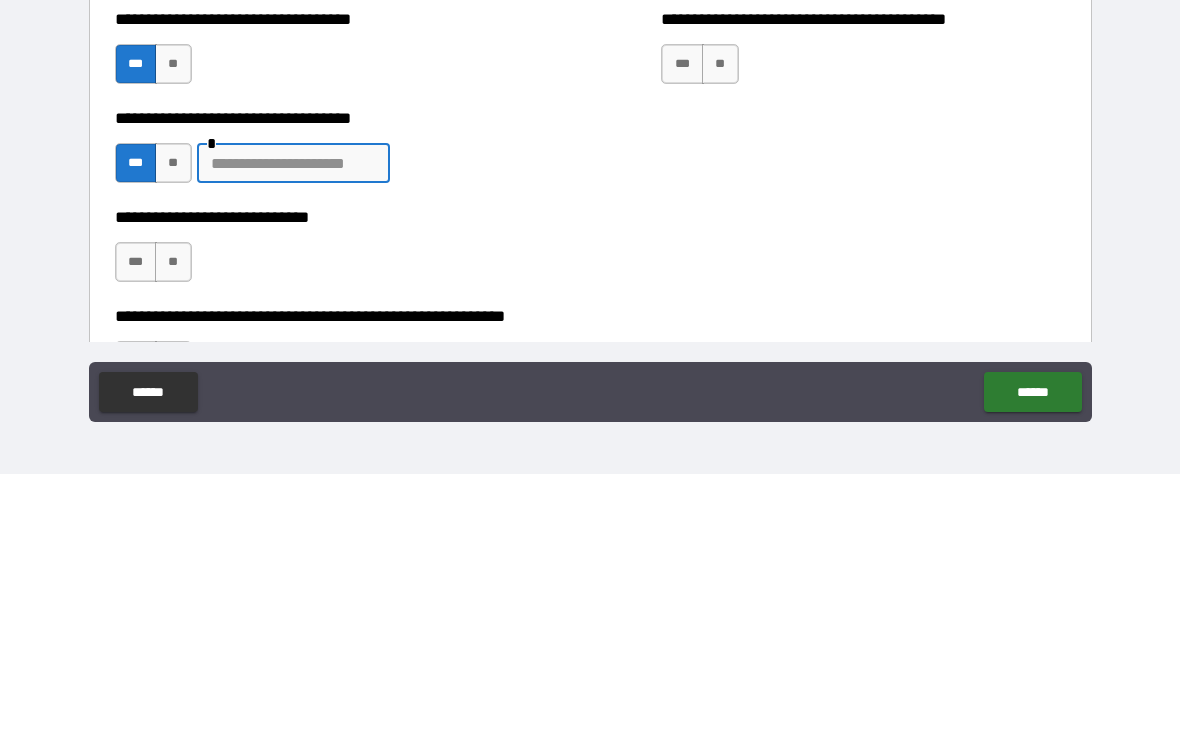 type on "*" 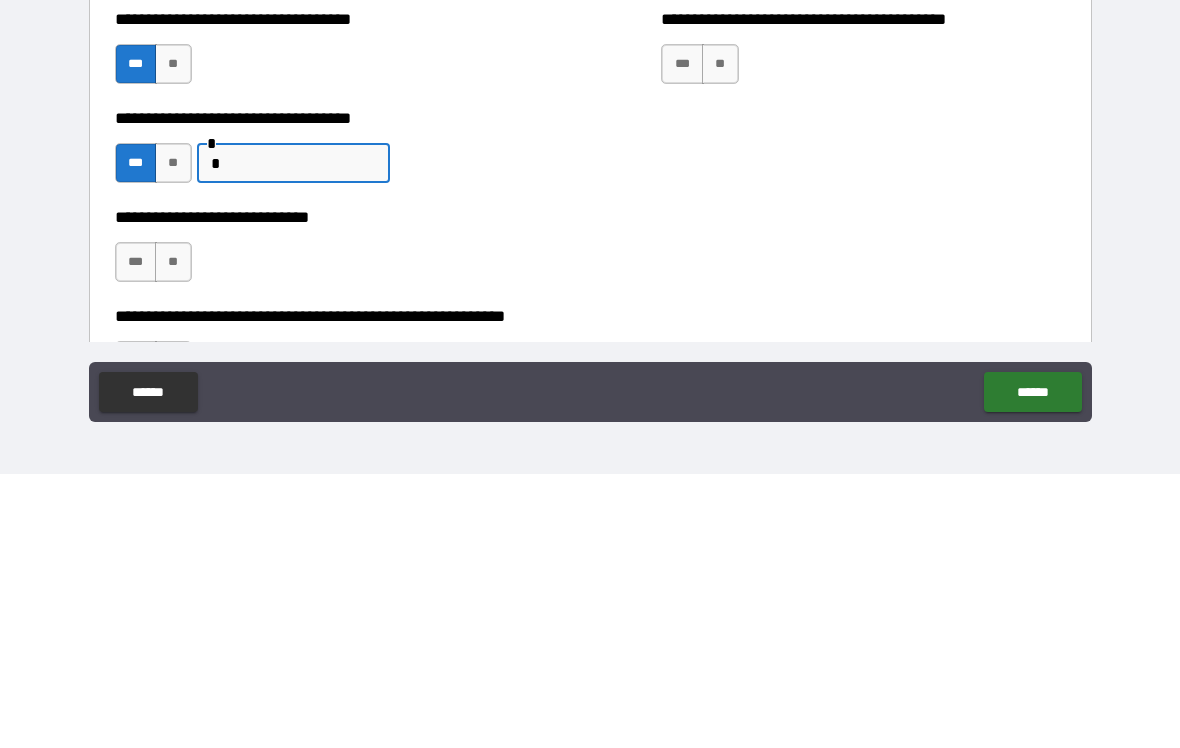 click on "*" at bounding box center (293, 437) 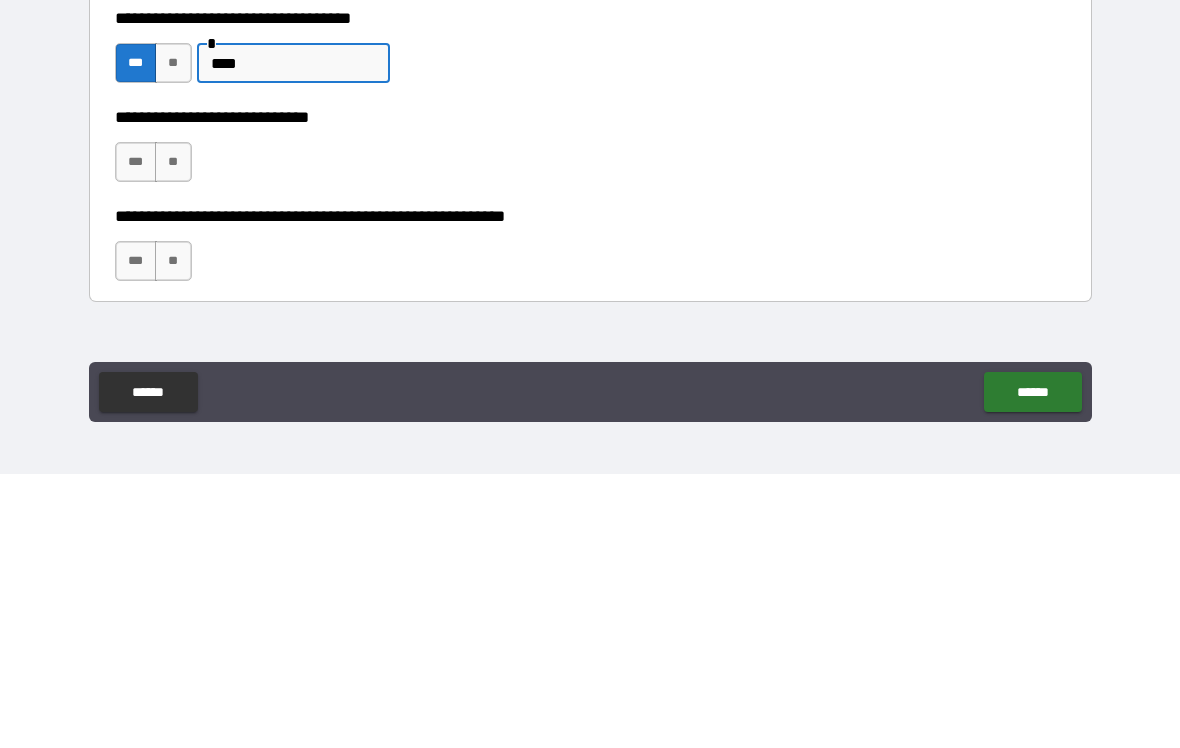 scroll, scrollTop: 6168, scrollLeft: 0, axis: vertical 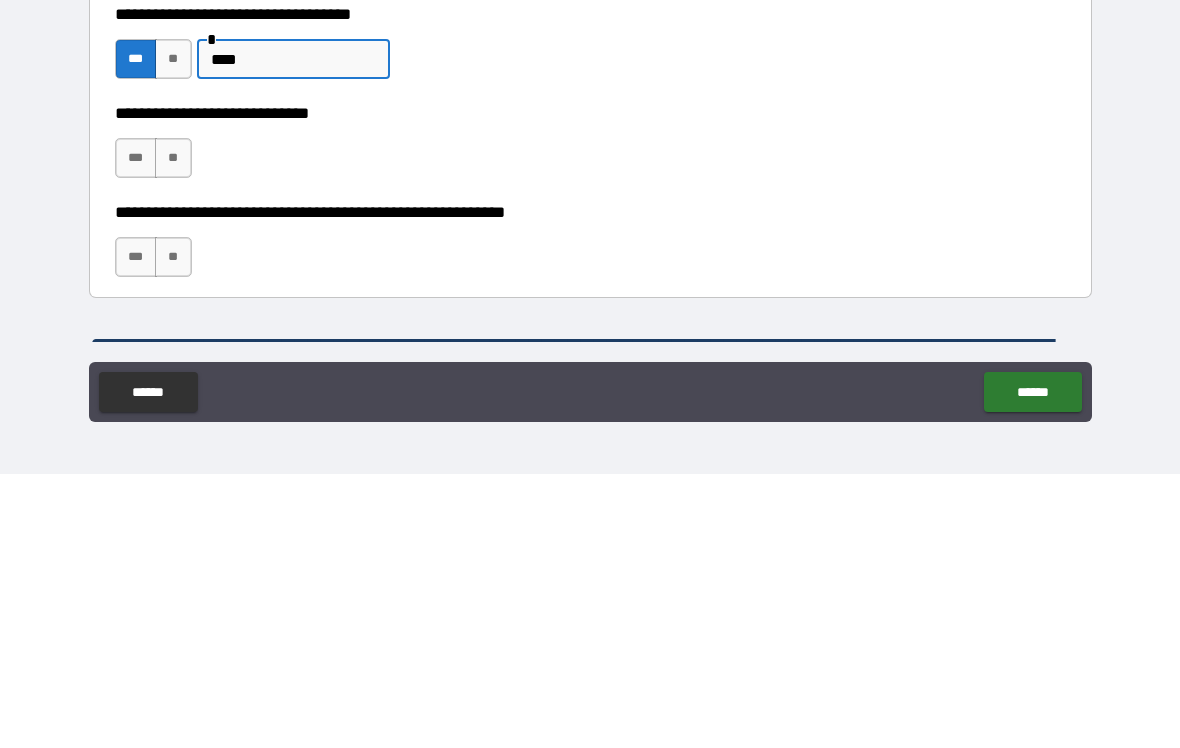 type on "****" 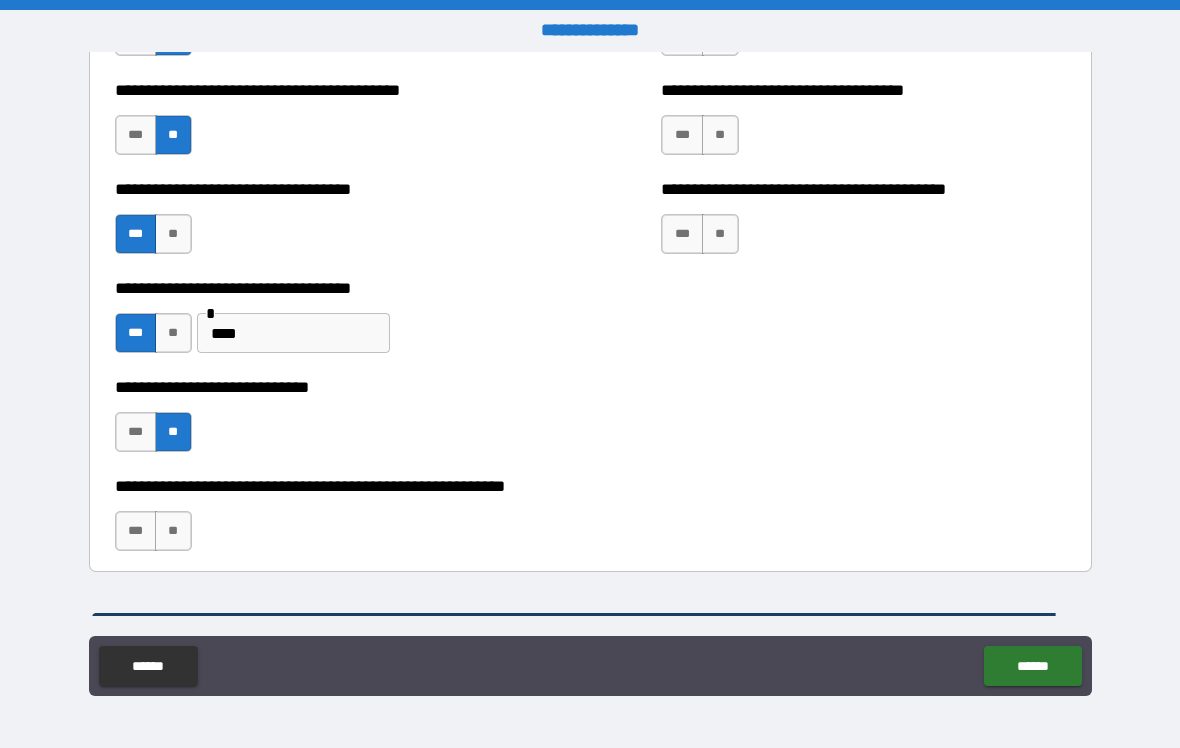 click on "**" at bounding box center (173, 531) 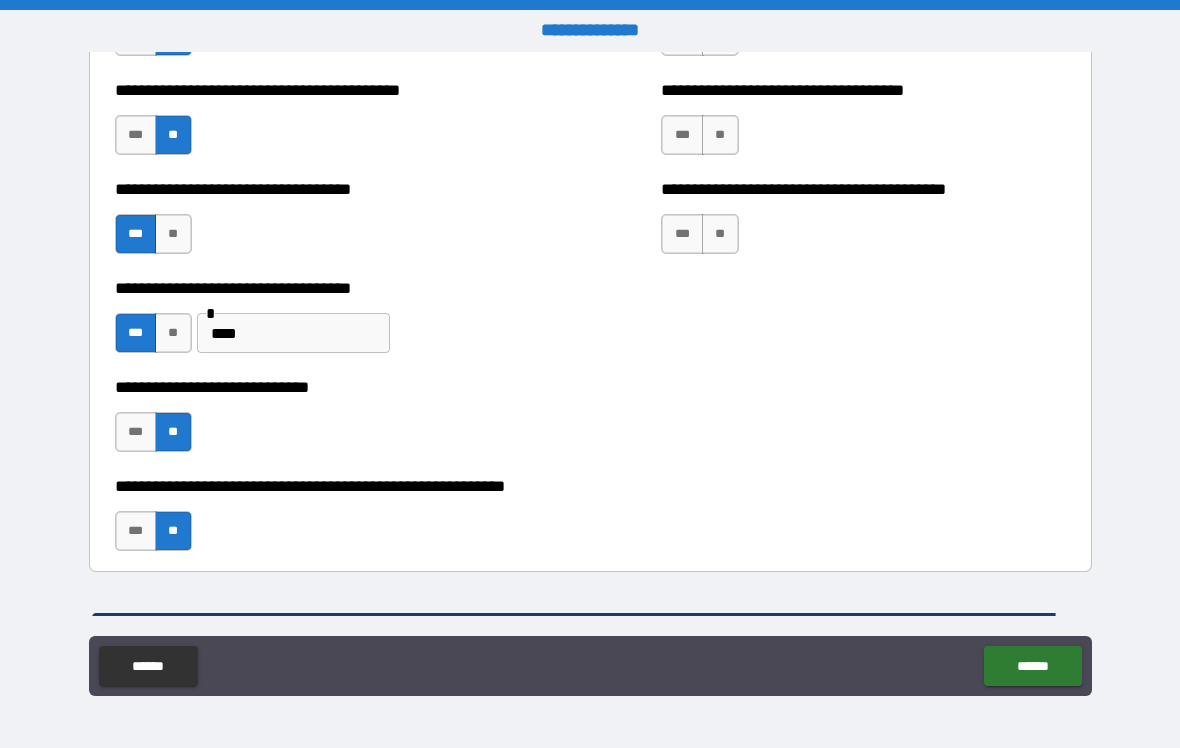 click on "**" at bounding box center (720, 234) 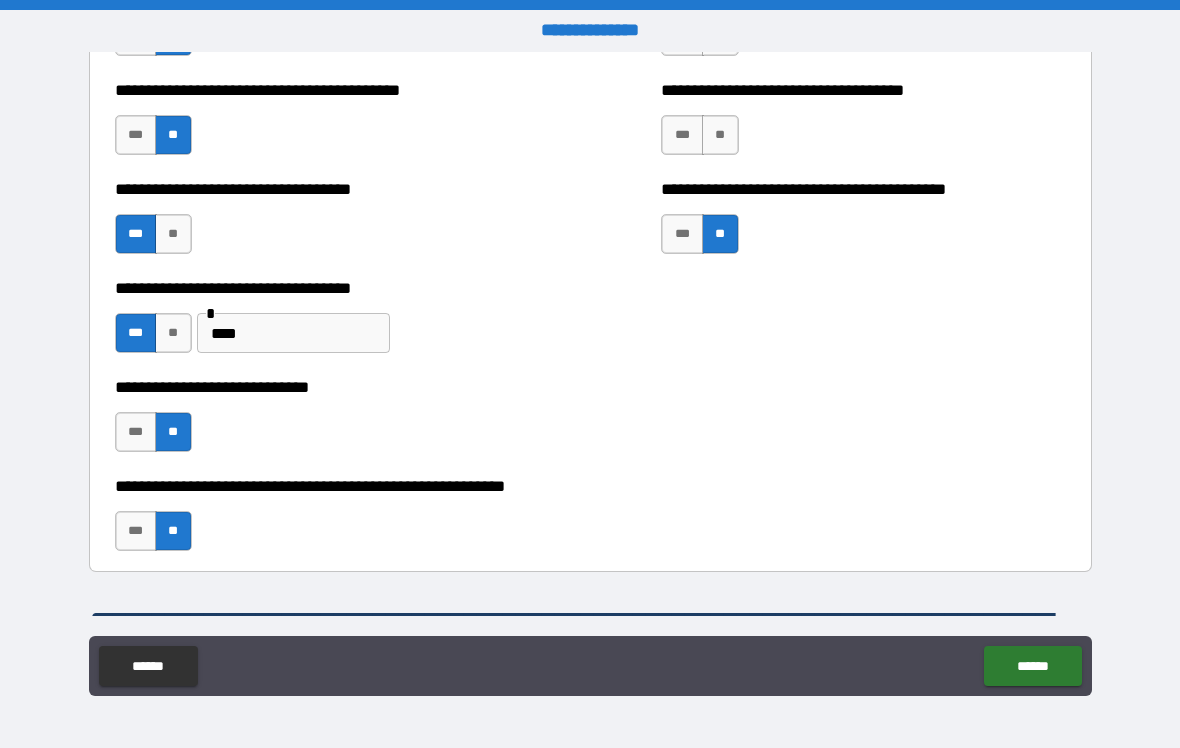 click on "**" at bounding box center [720, 135] 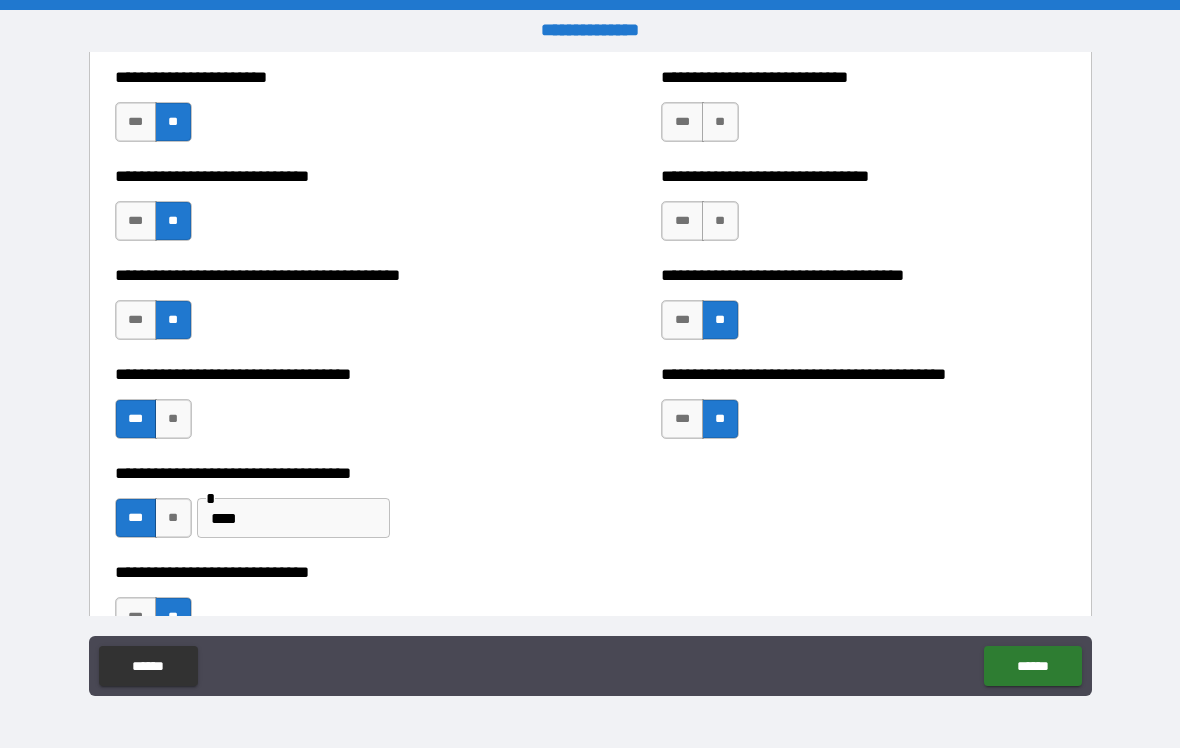 scroll, scrollTop: 5976, scrollLeft: 0, axis: vertical 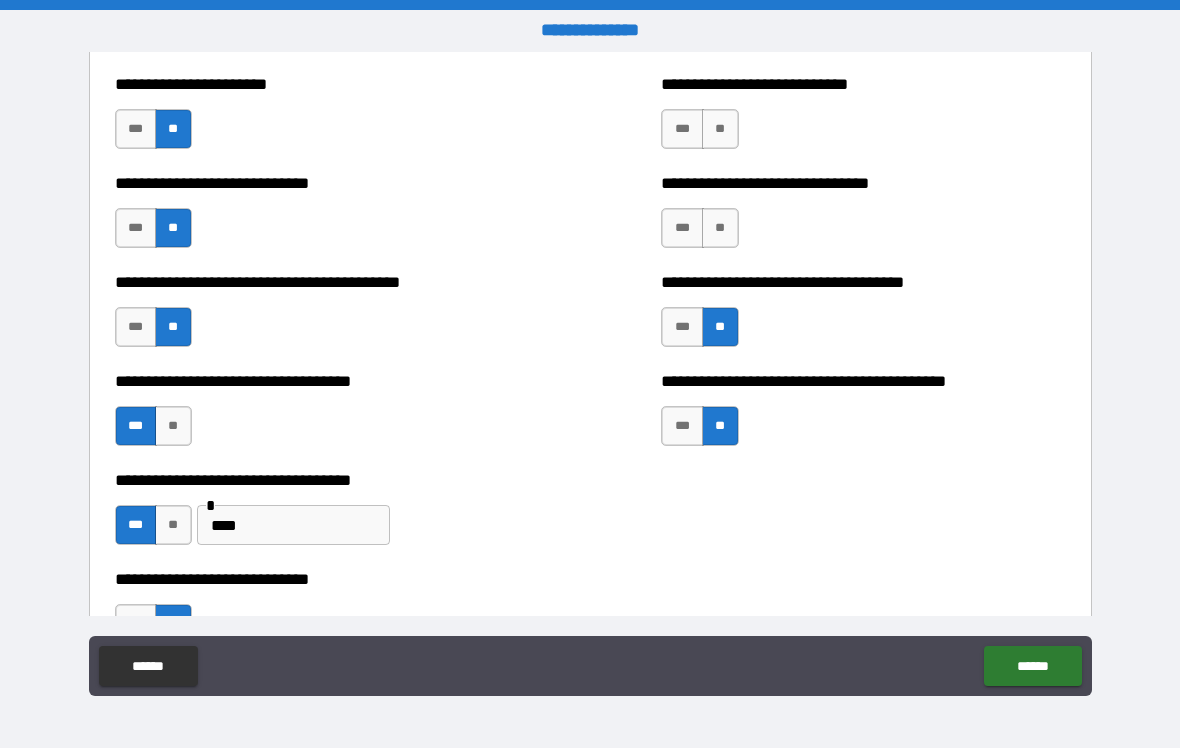 click on "**" at bounding box center [720, 228] 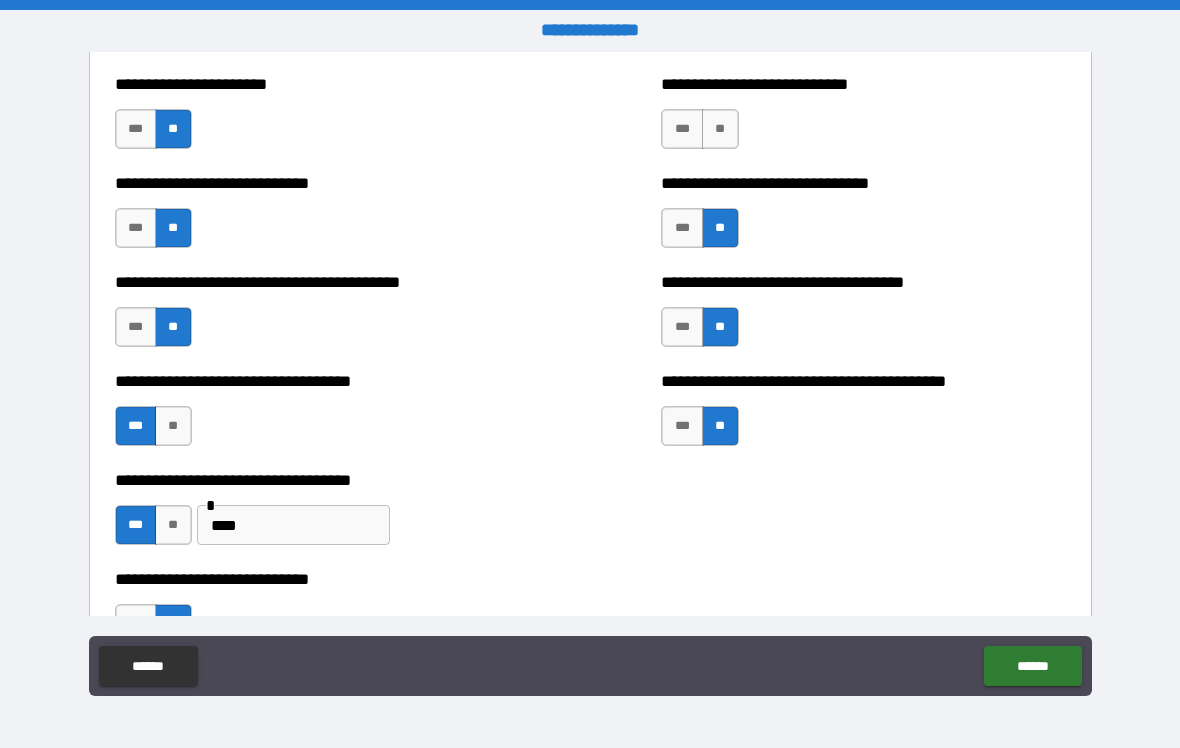click on "***" at bounding box center (682, 228) 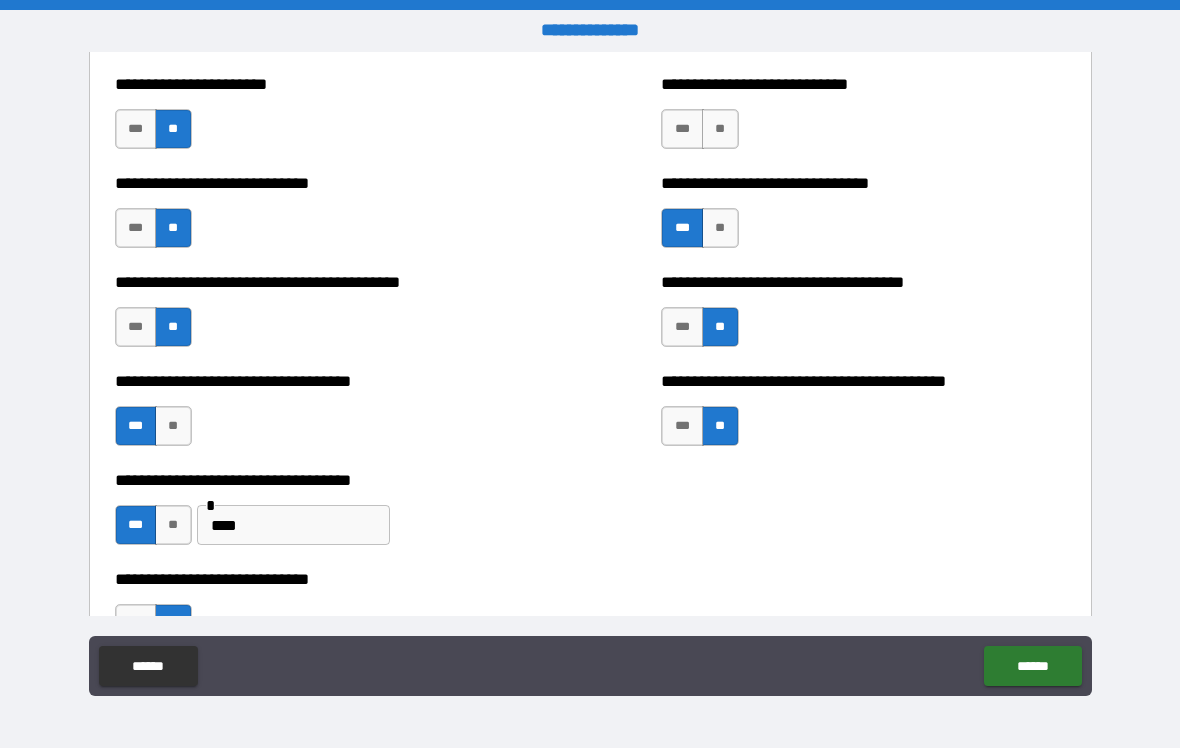 click on "**" at bounding box center (720, 129) 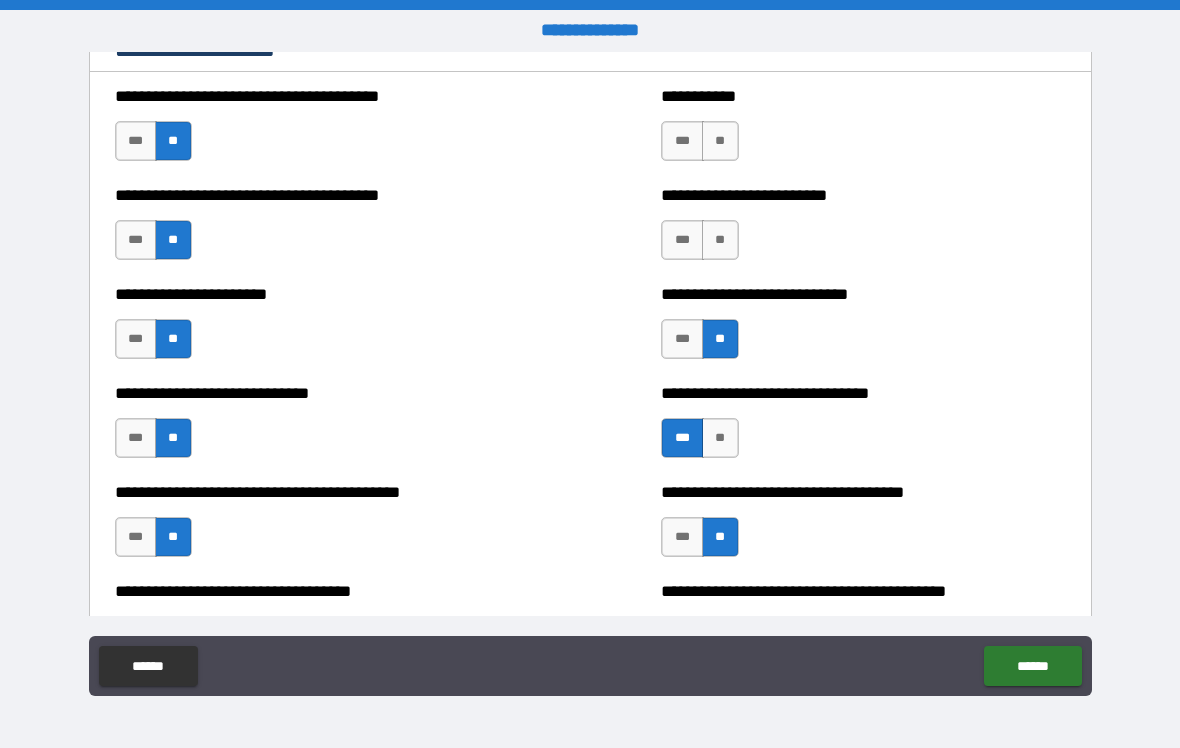 scroll, scrollTop: 5764, scrollLeft: 0, axis: vertical 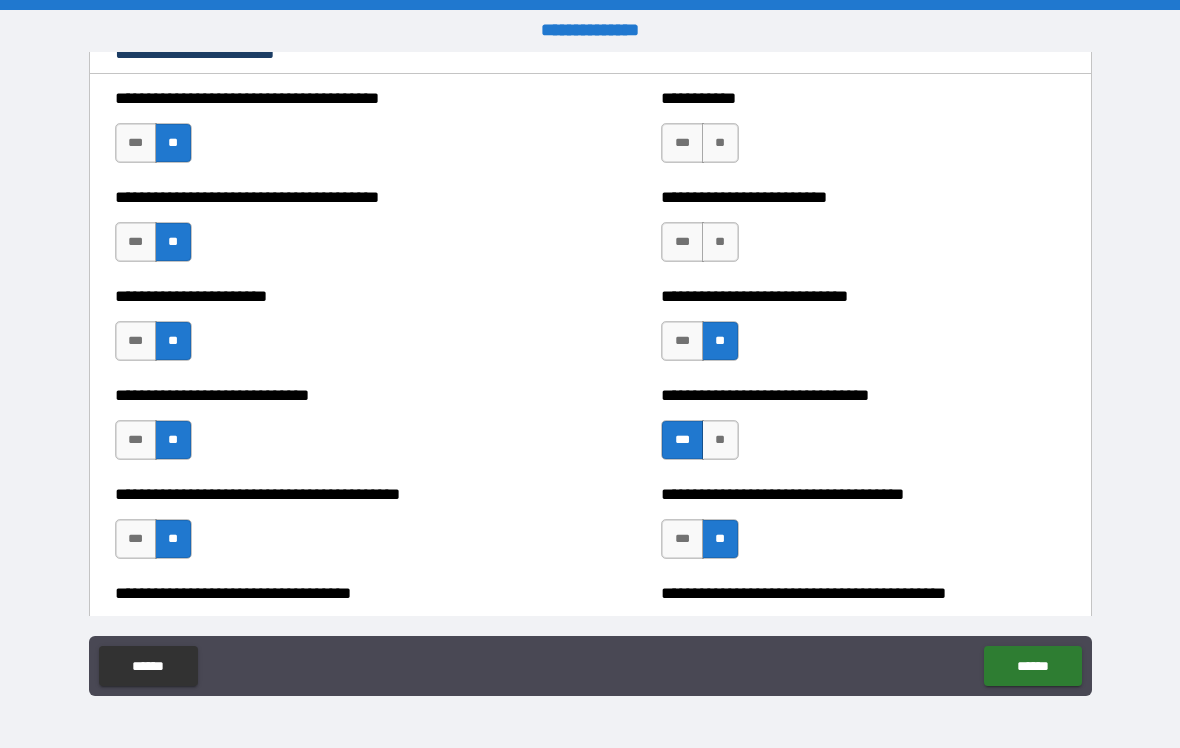 click on "**" at bounding box center [720, 242] 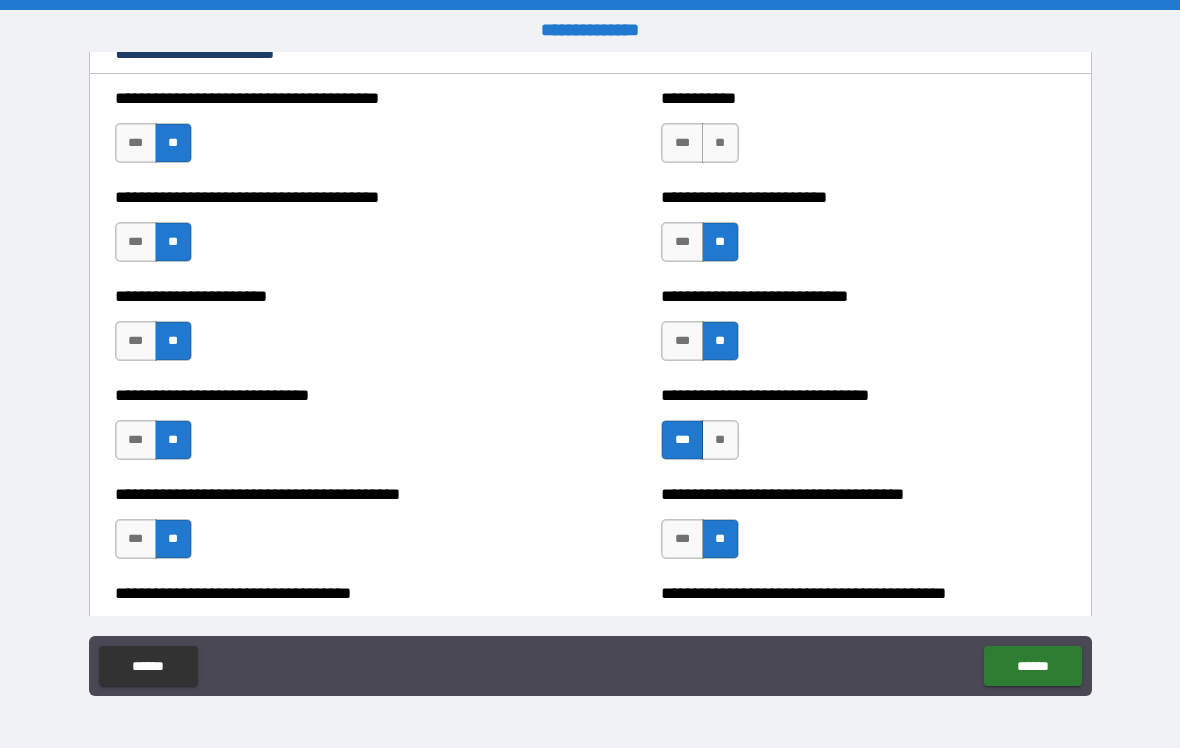 click on "**" at bounding box center [720, 143] 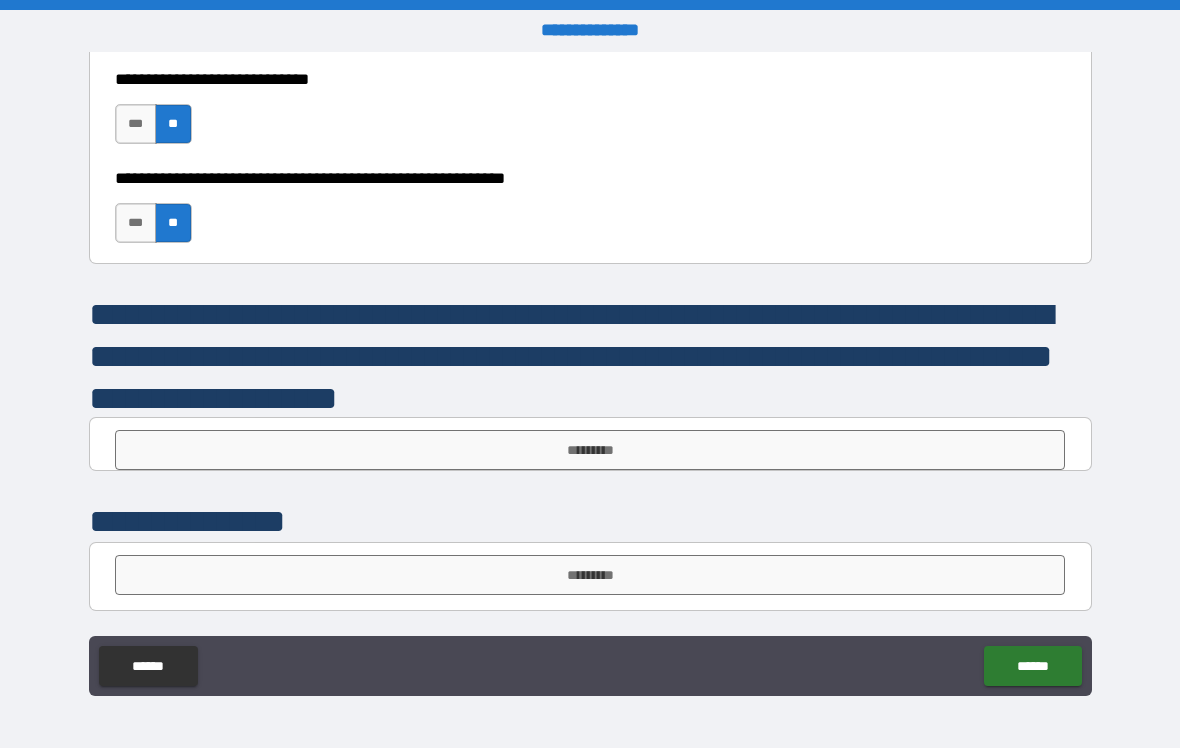 scroll, scrollTop: 6476, scrollLeft: 0, axis: vertical 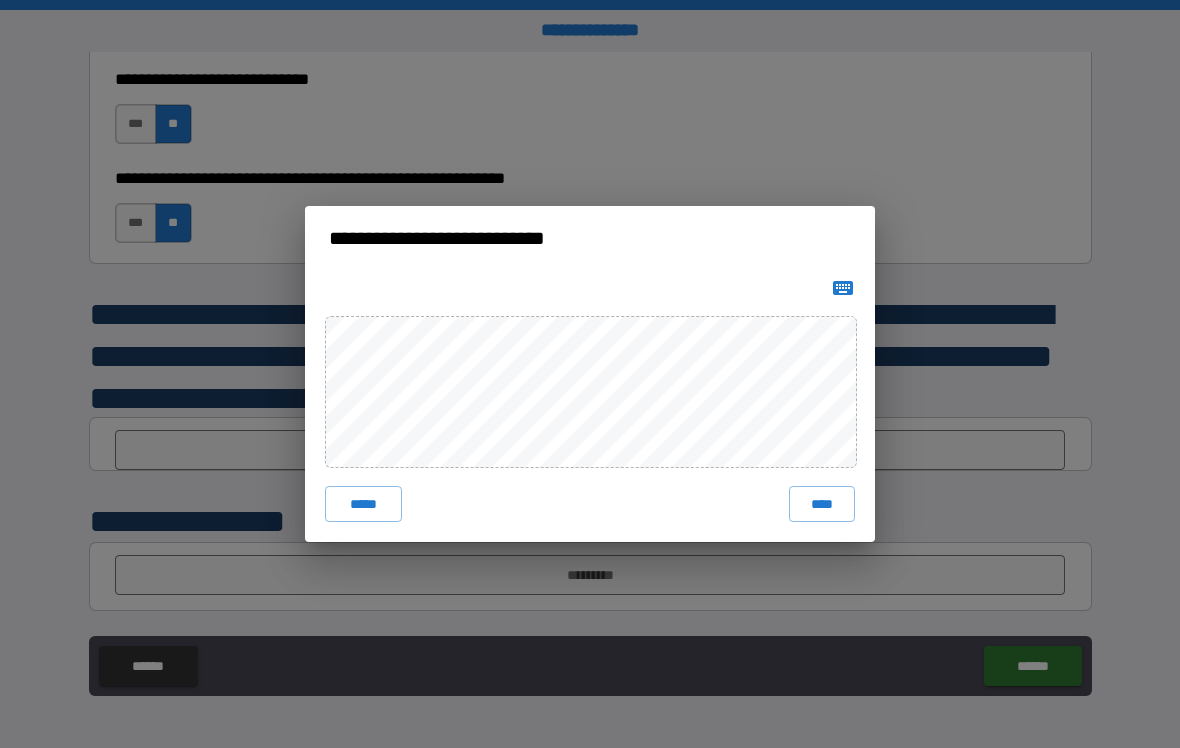 click on "****" at bounding box center (822, 504) 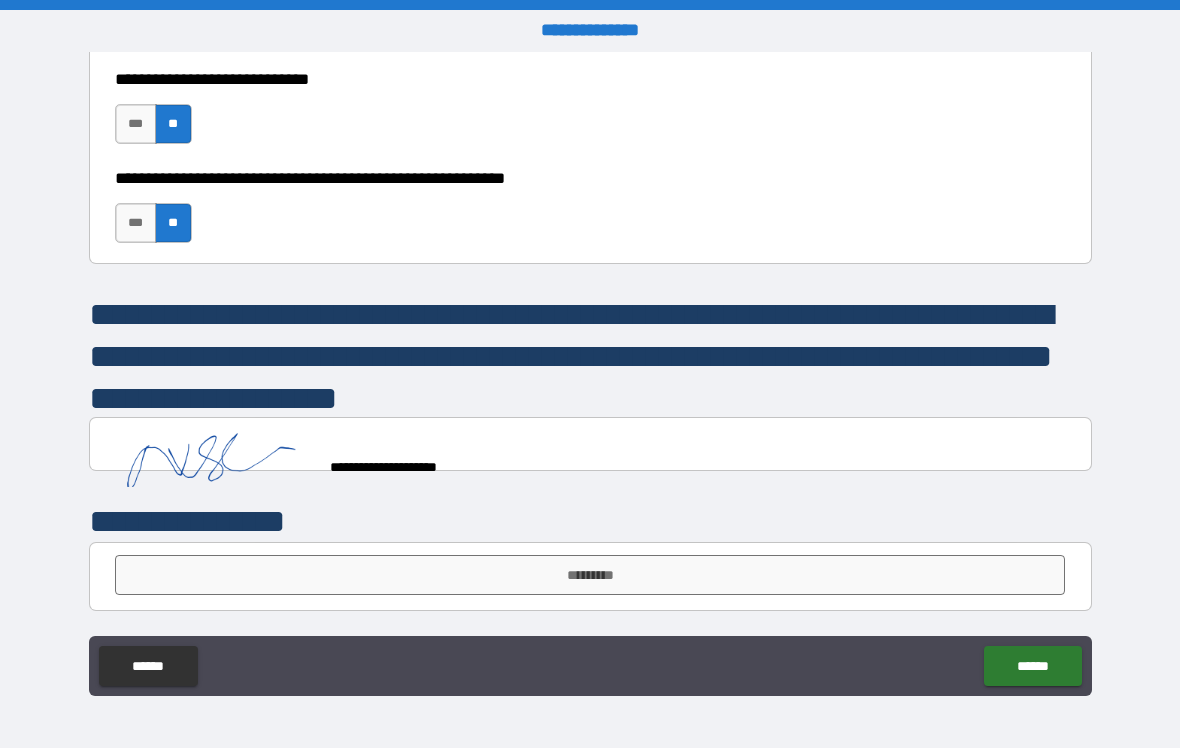 scroll, scrollTop: 6466, scrollLeft: 0, axis: vertical 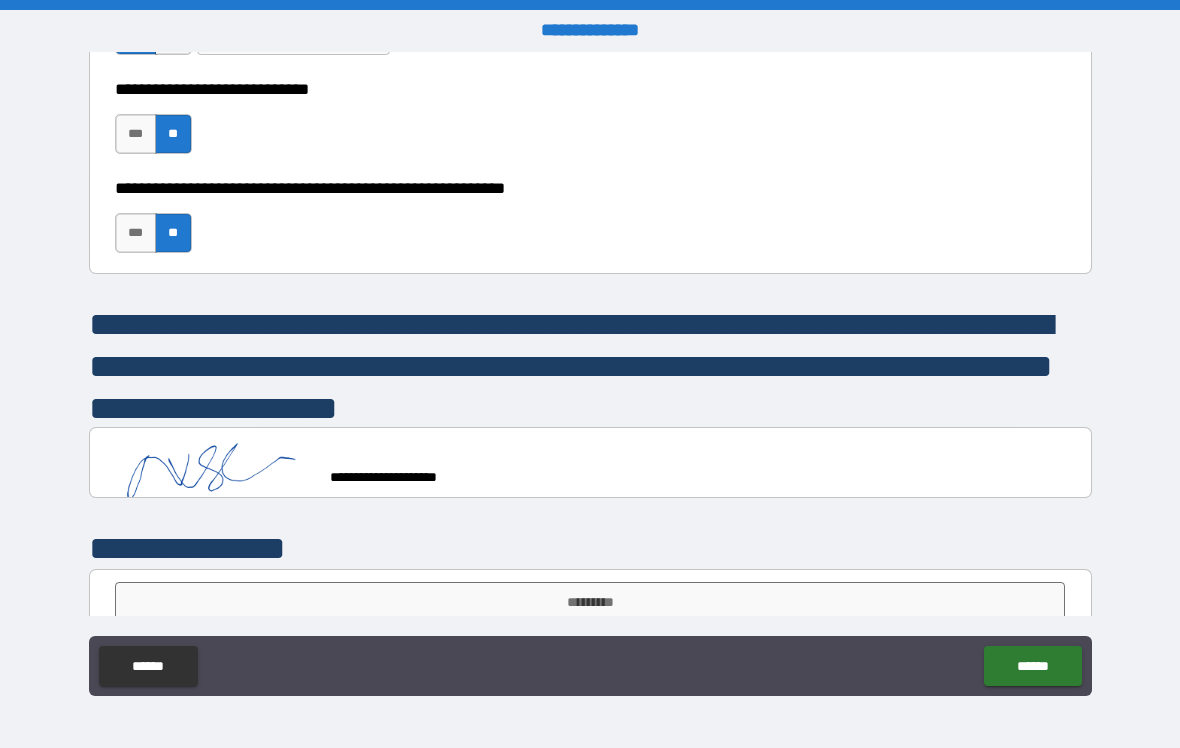 click on "******" at bounding box center (1032, 666) 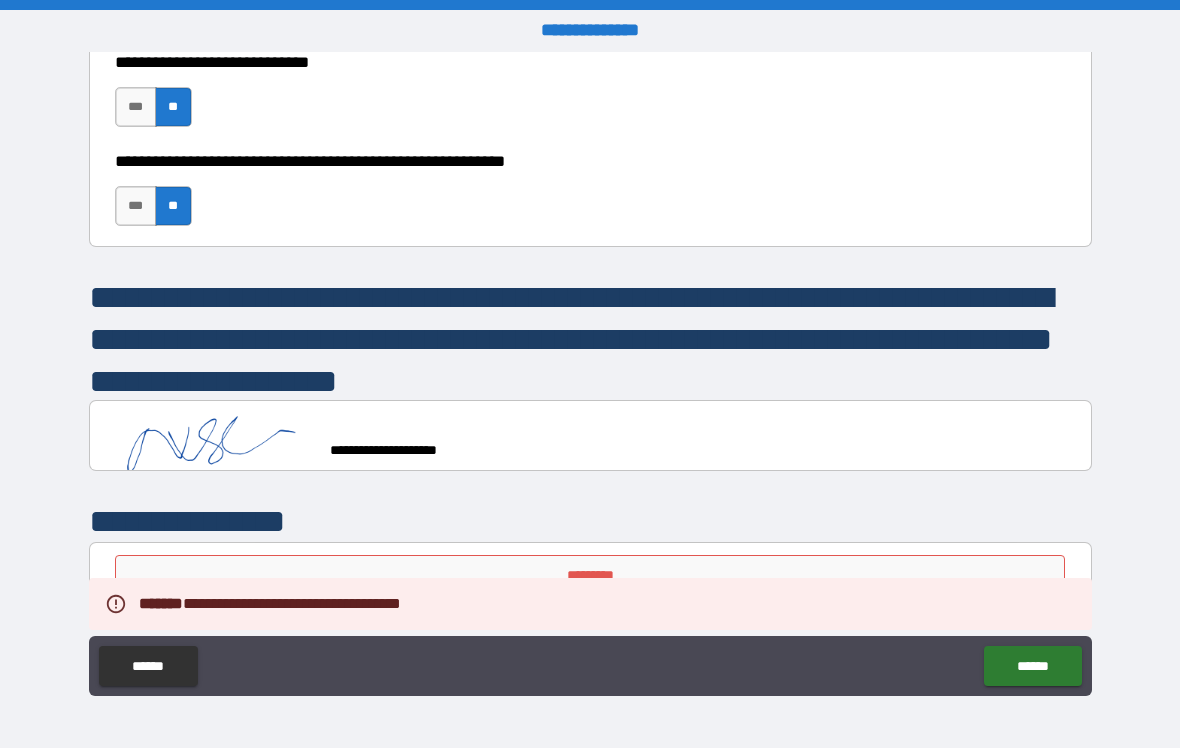 scroll, scrollTop: 6493, scrollLeft: 0, axis: vertical 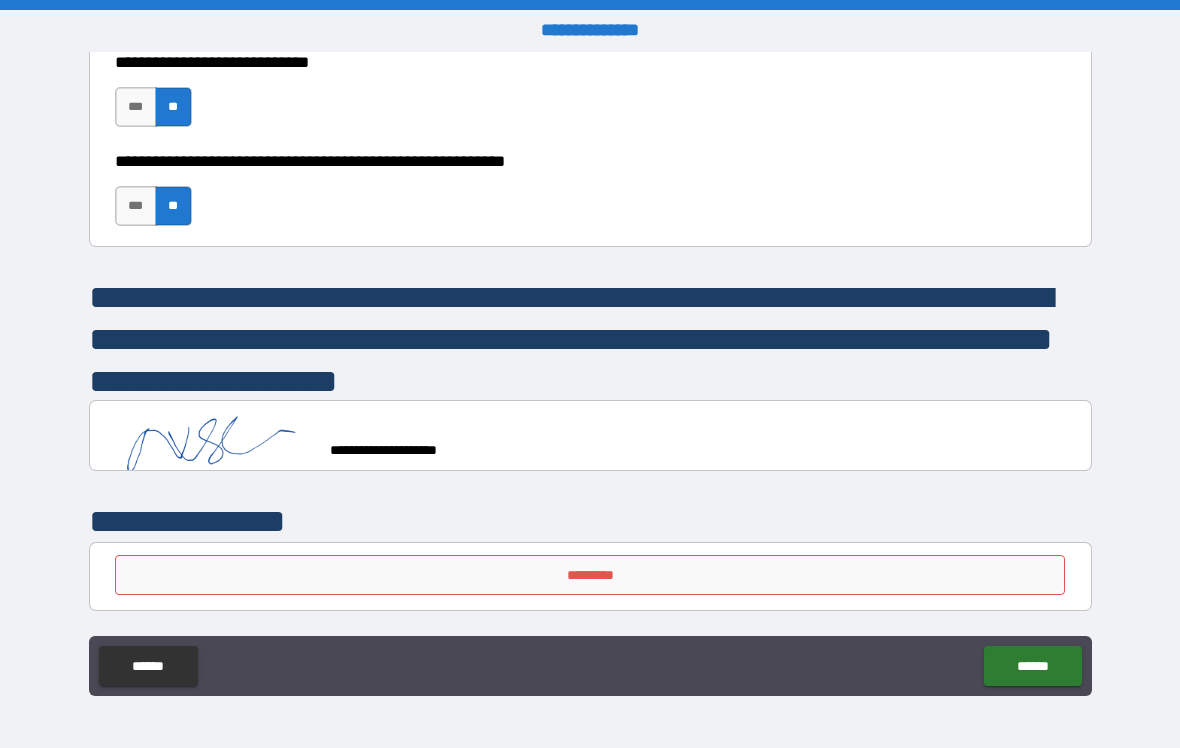 click on "*********" at bounding box center [590, 575] 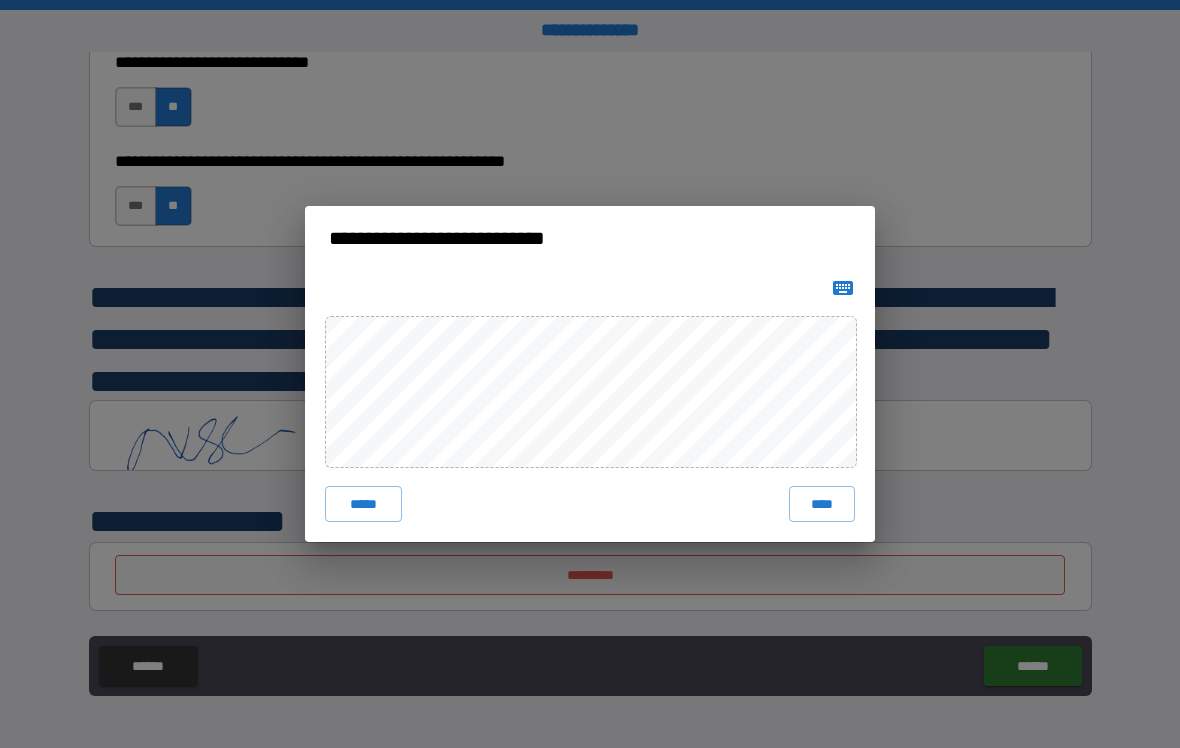 click on "****" at bounding box center (822, 504) 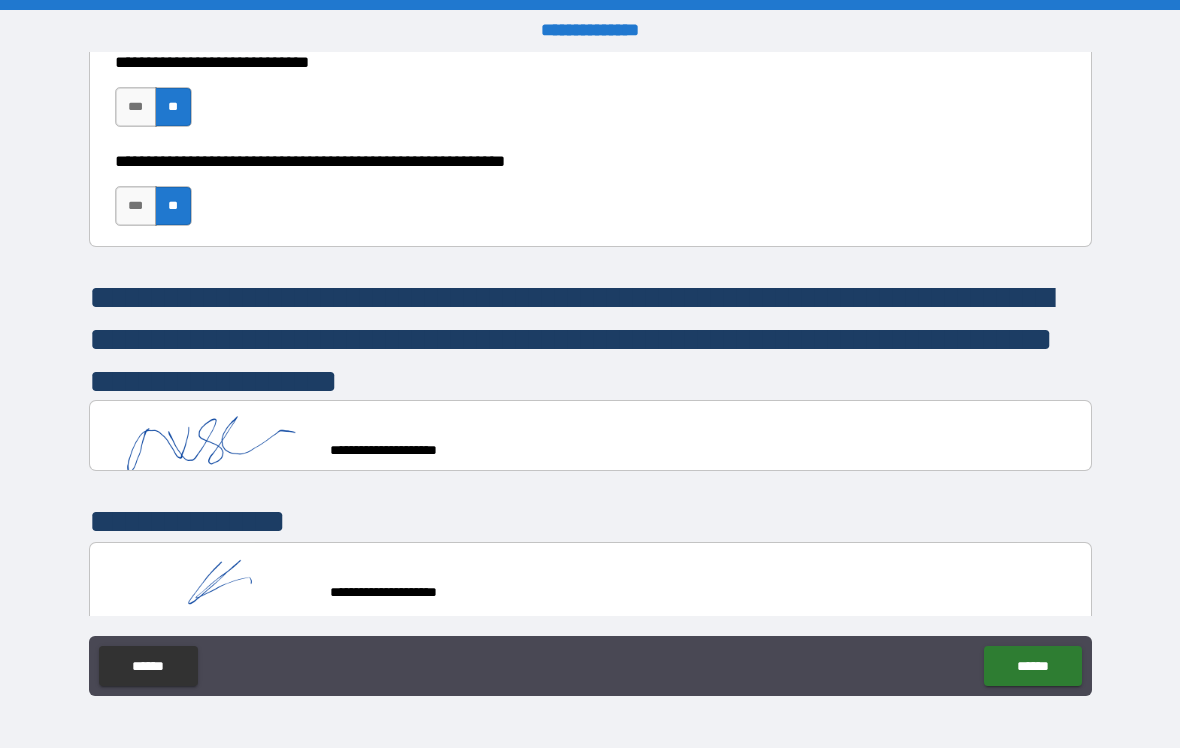 scroll, scrollTop: 6483, scrollLeft: 0, axis: vertical 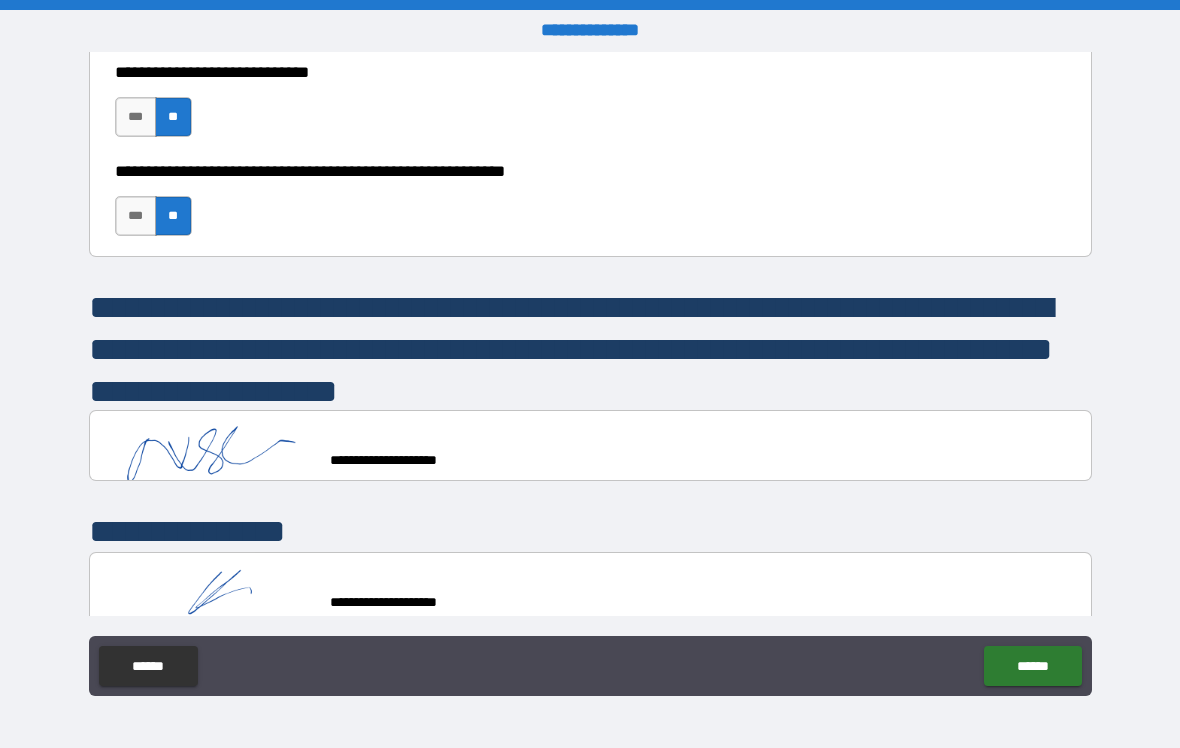 type on "*" 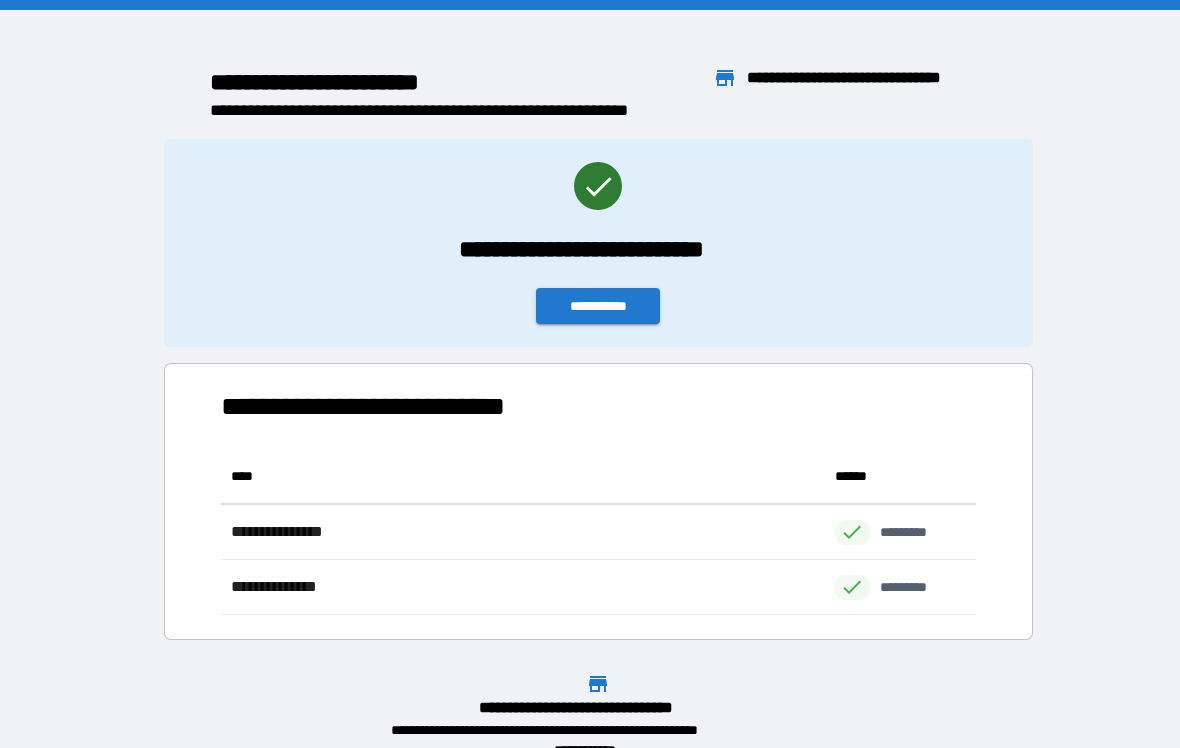 scroll, scrollTop: 166, scrollLeft: 755, axis: both 